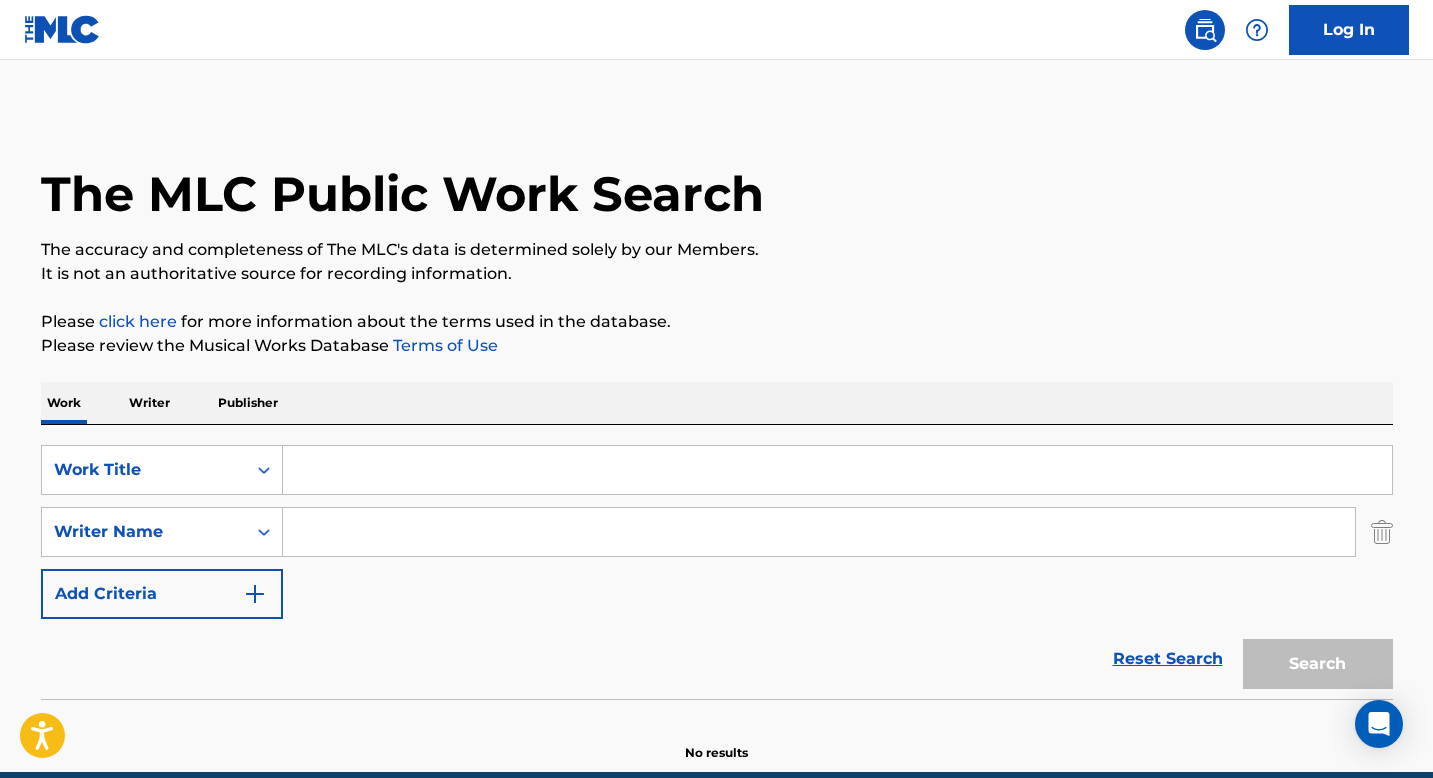 scroll, scrollTop: 28, scrollLeft: 0, axis: vertical 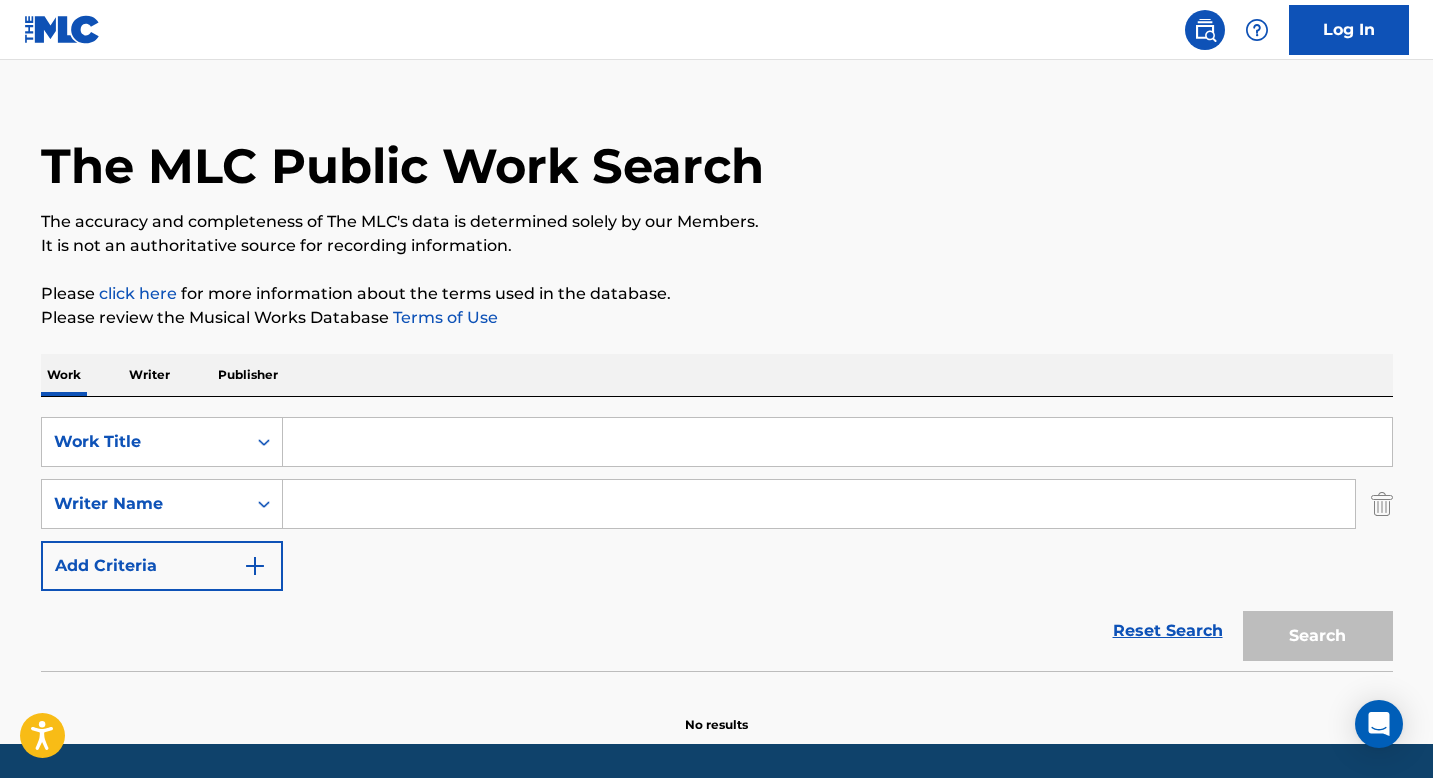 click at bounding box center (819, 504) 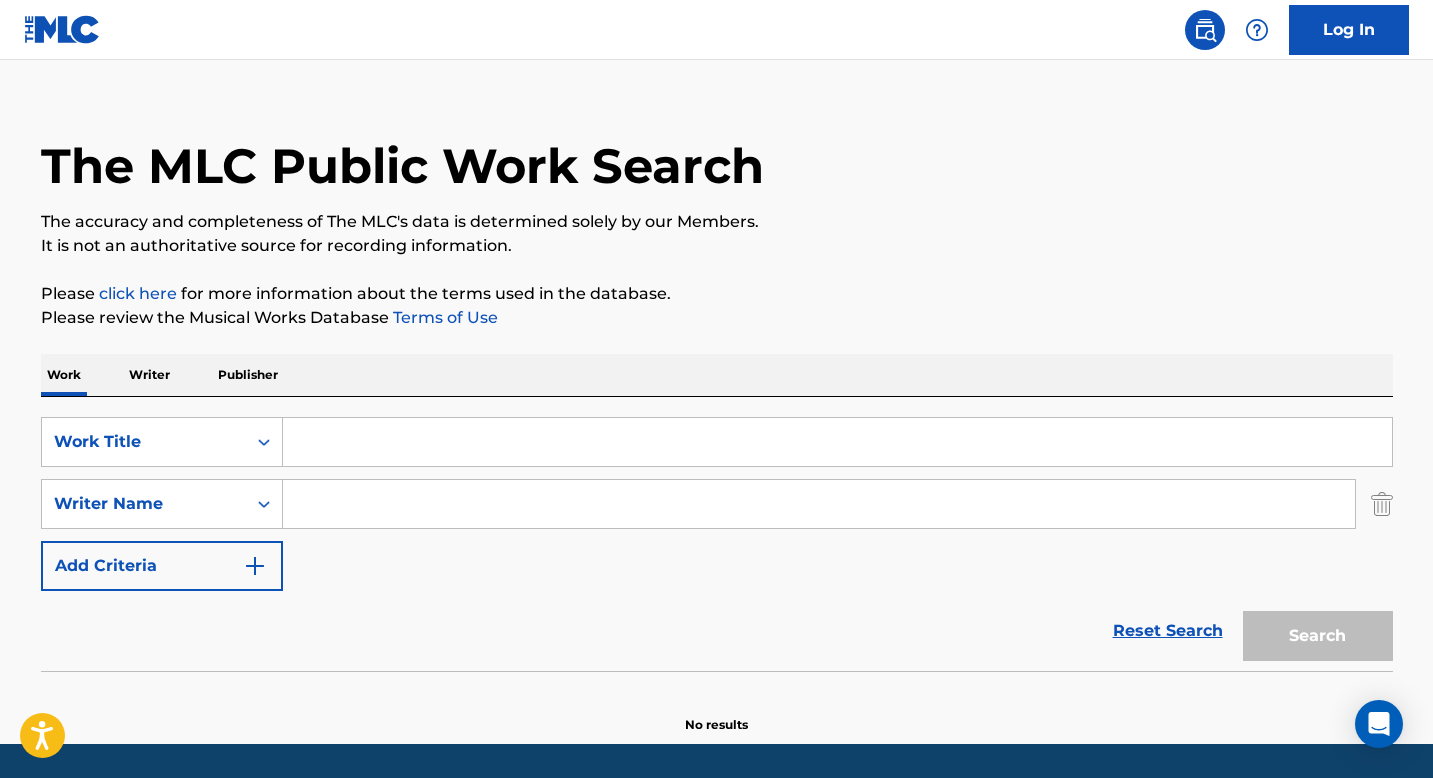 paste on "[PERSON_NAME]" 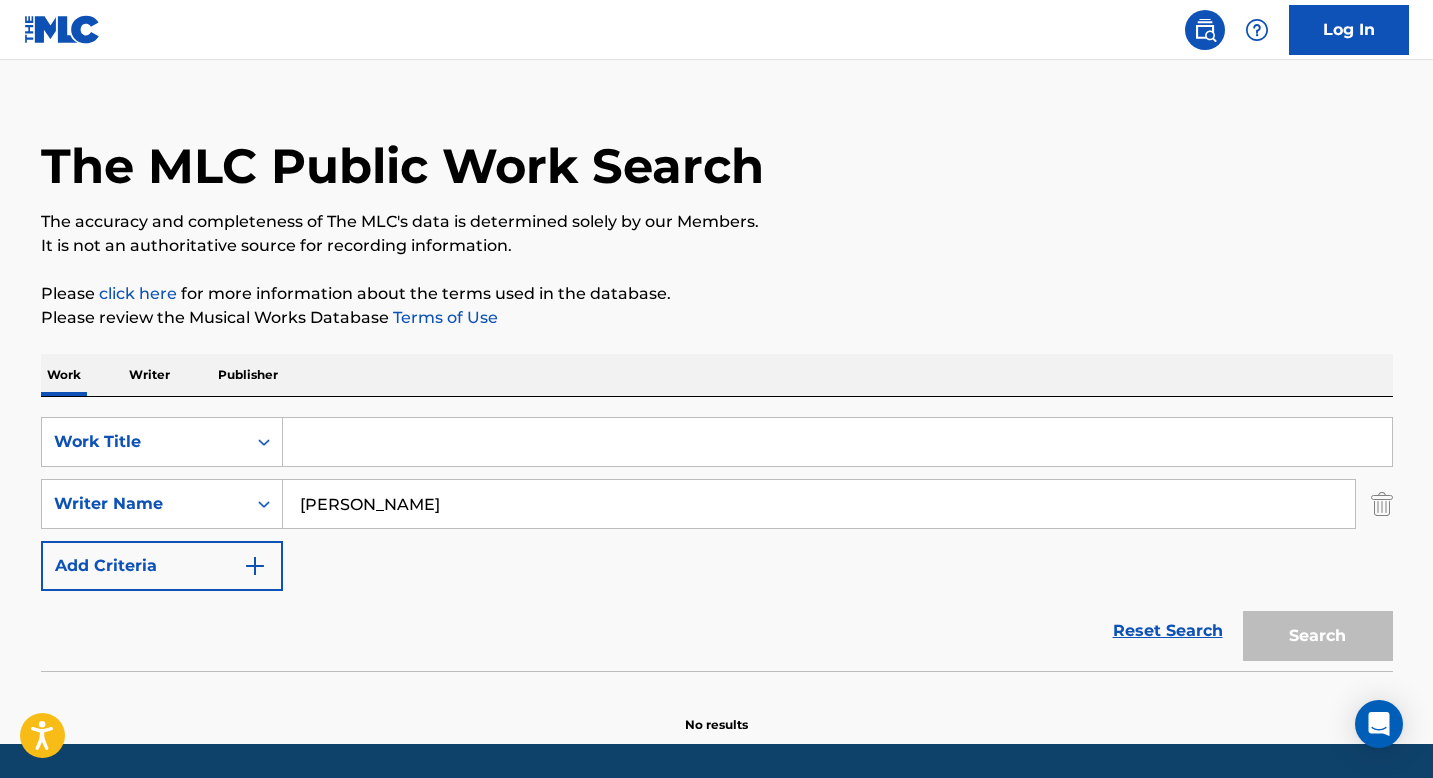 type on "[PERSON_NAME]" 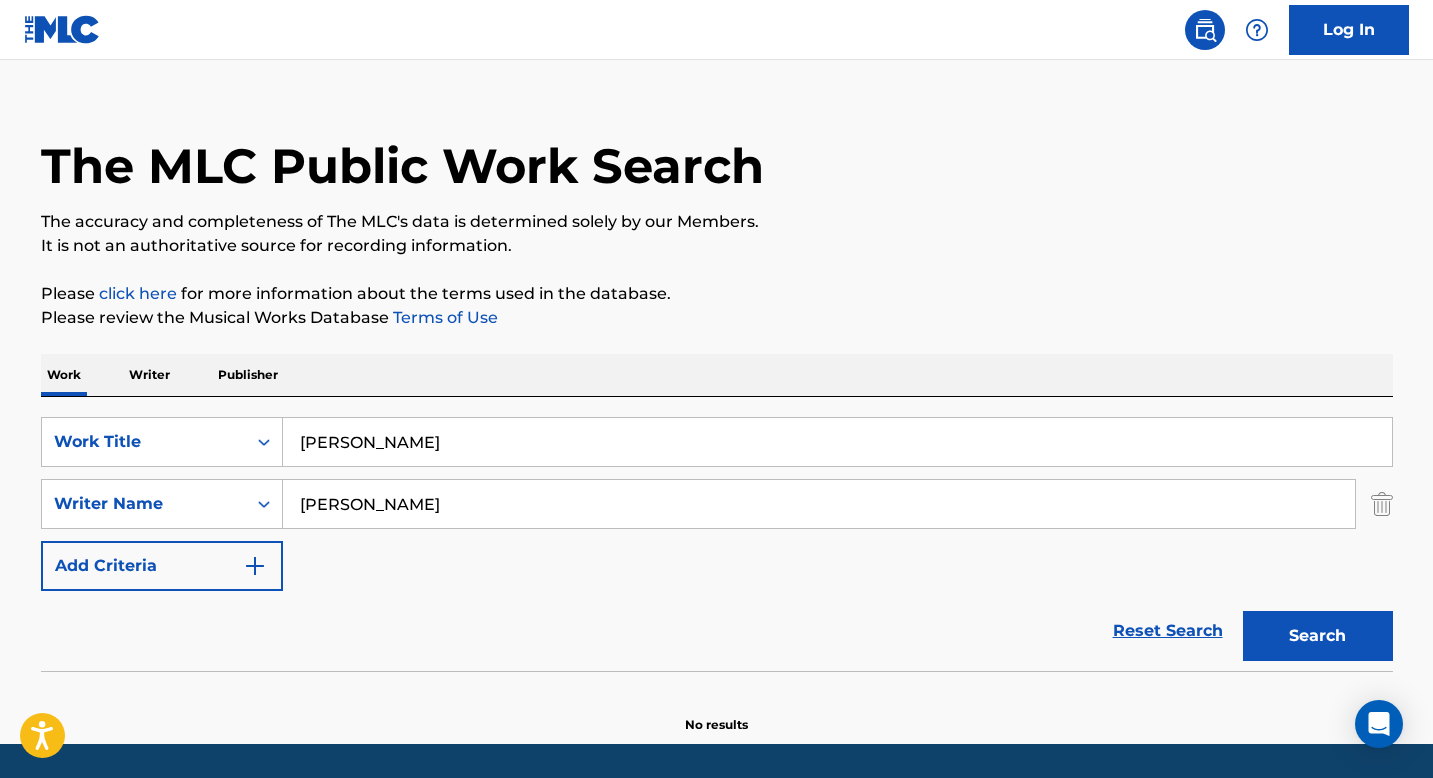 click on "Search" at bounding box center [1318, 636] 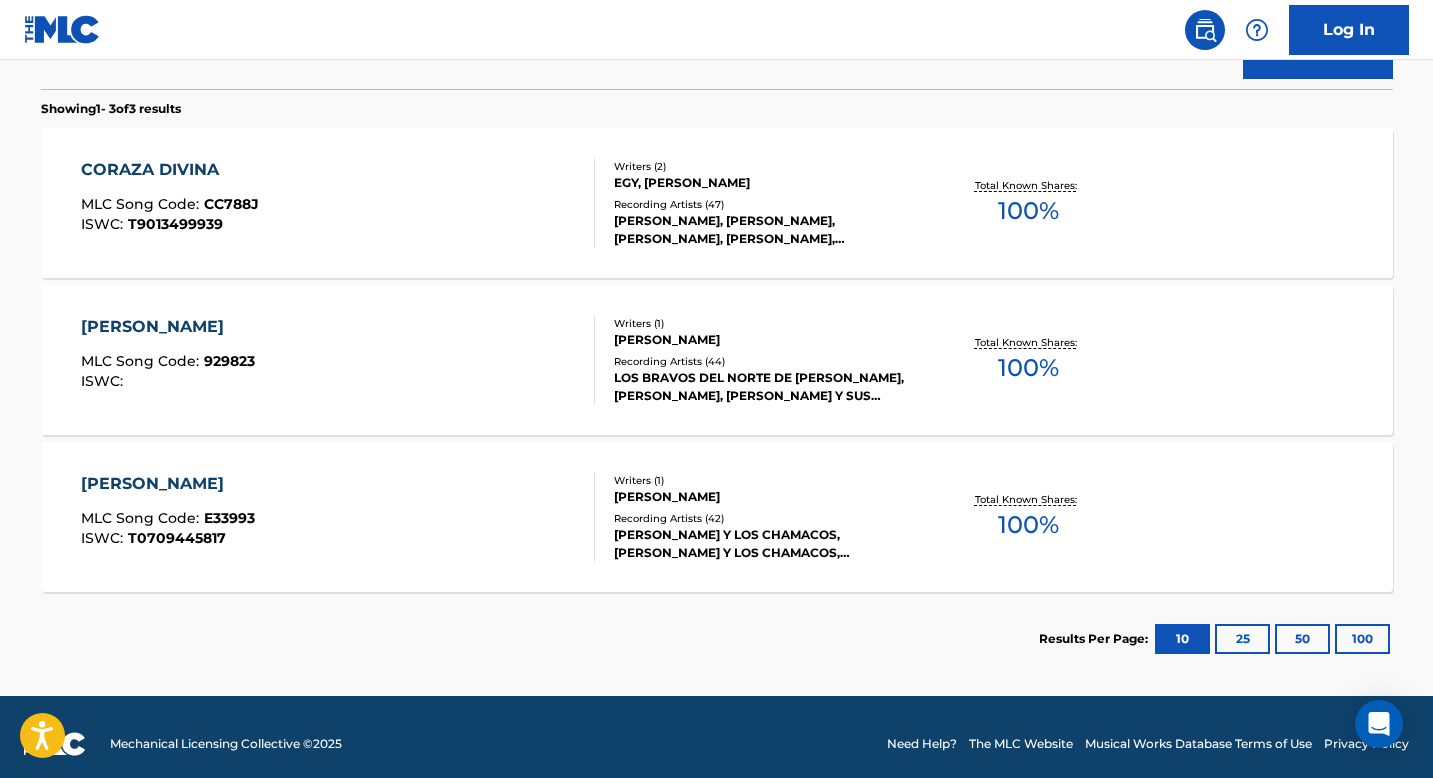 scroll, scrollTop: 624, scrollLeft: 0, axis: vertical 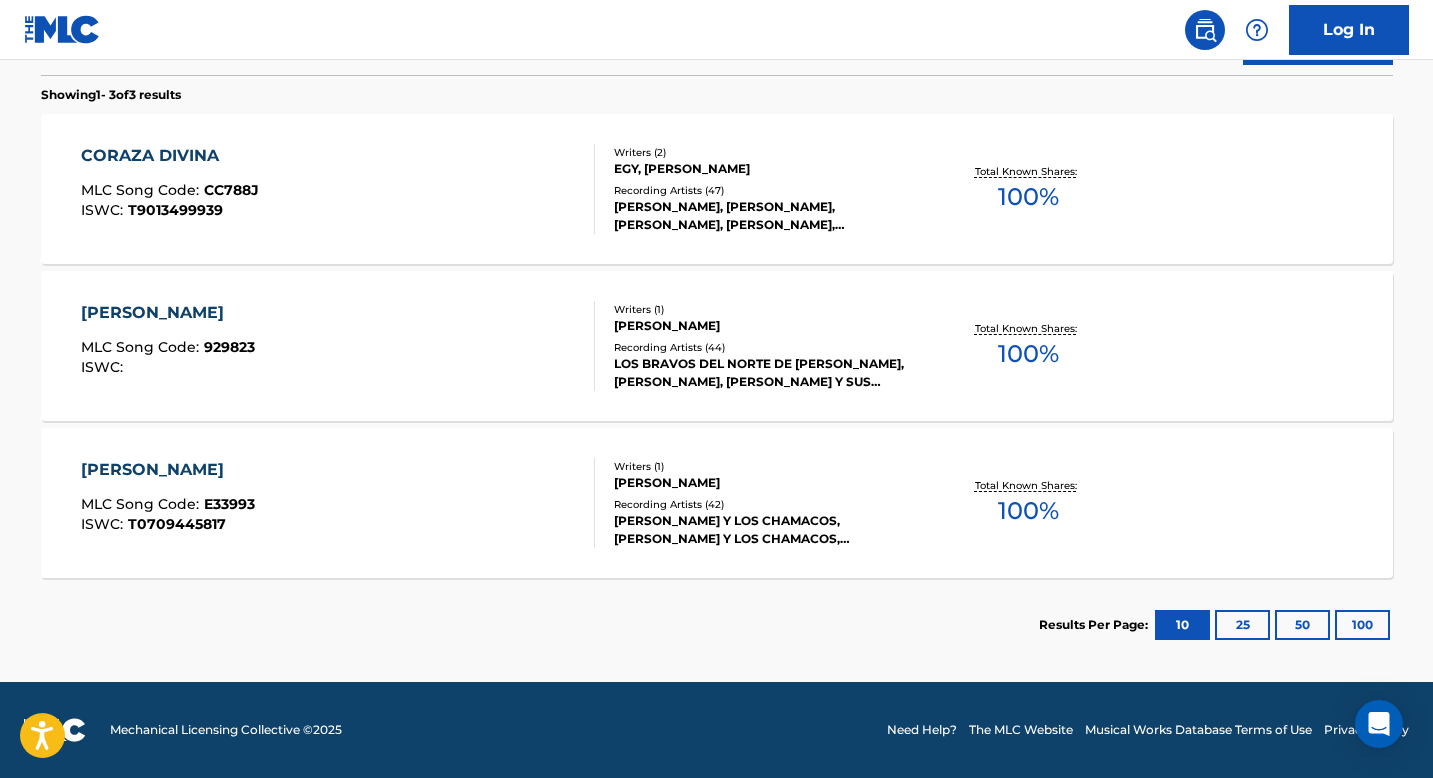 drag, startPoint x: 258, startPoint y: 310, endPoint x: 76, endPoint y: 309, distance: 182.00275 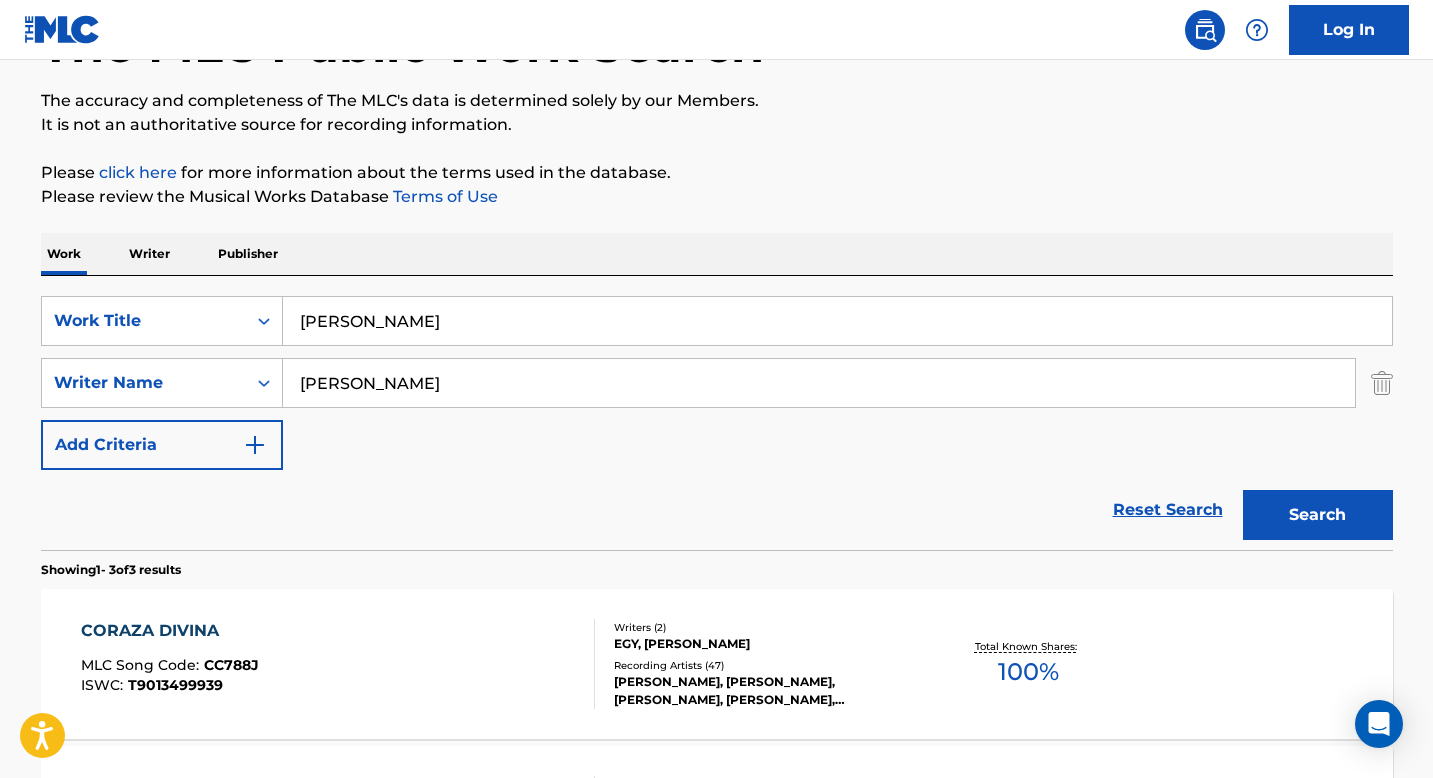 scroll, scrollTop: 0, scrollLeft: 0, axis: both 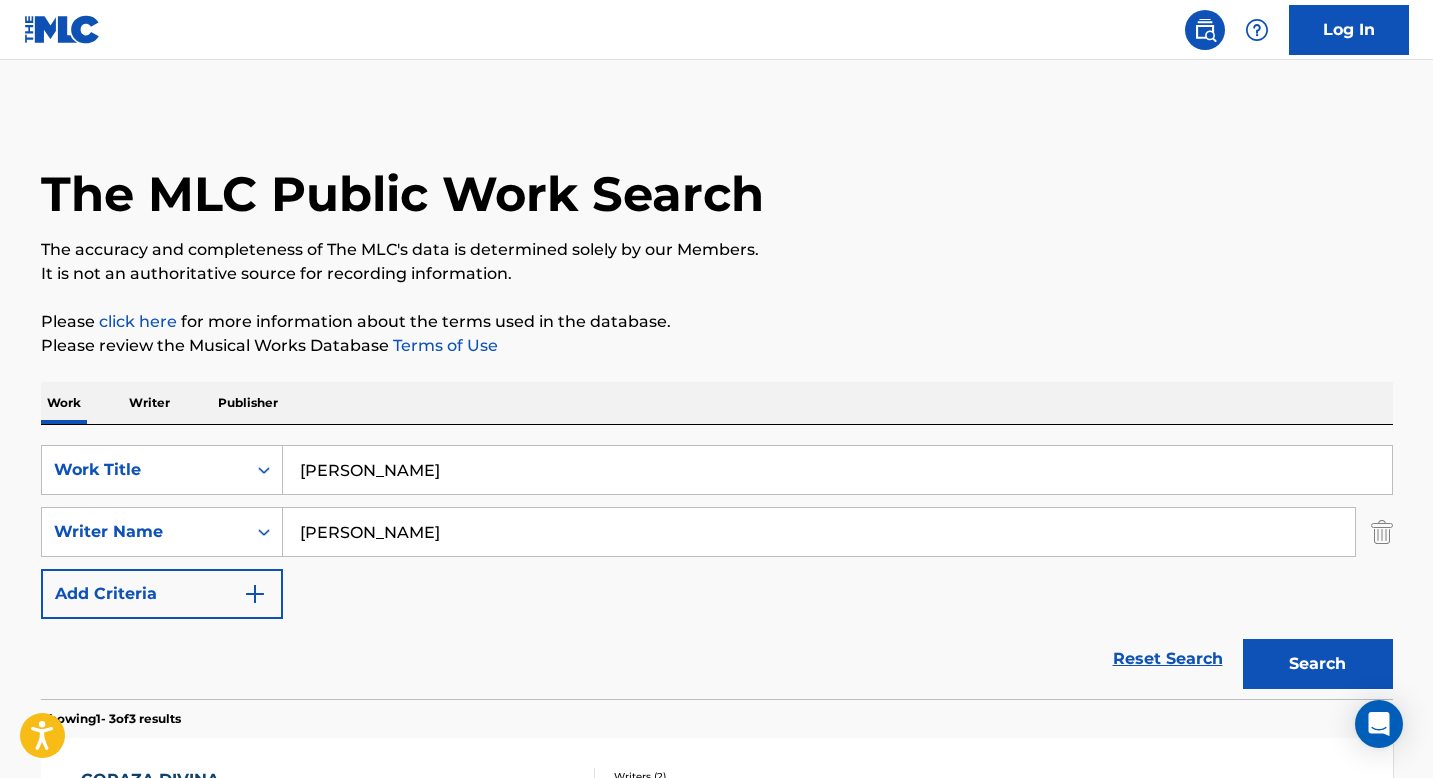 click on "[PERSON_NAME]" at bounding box center [837, 470] 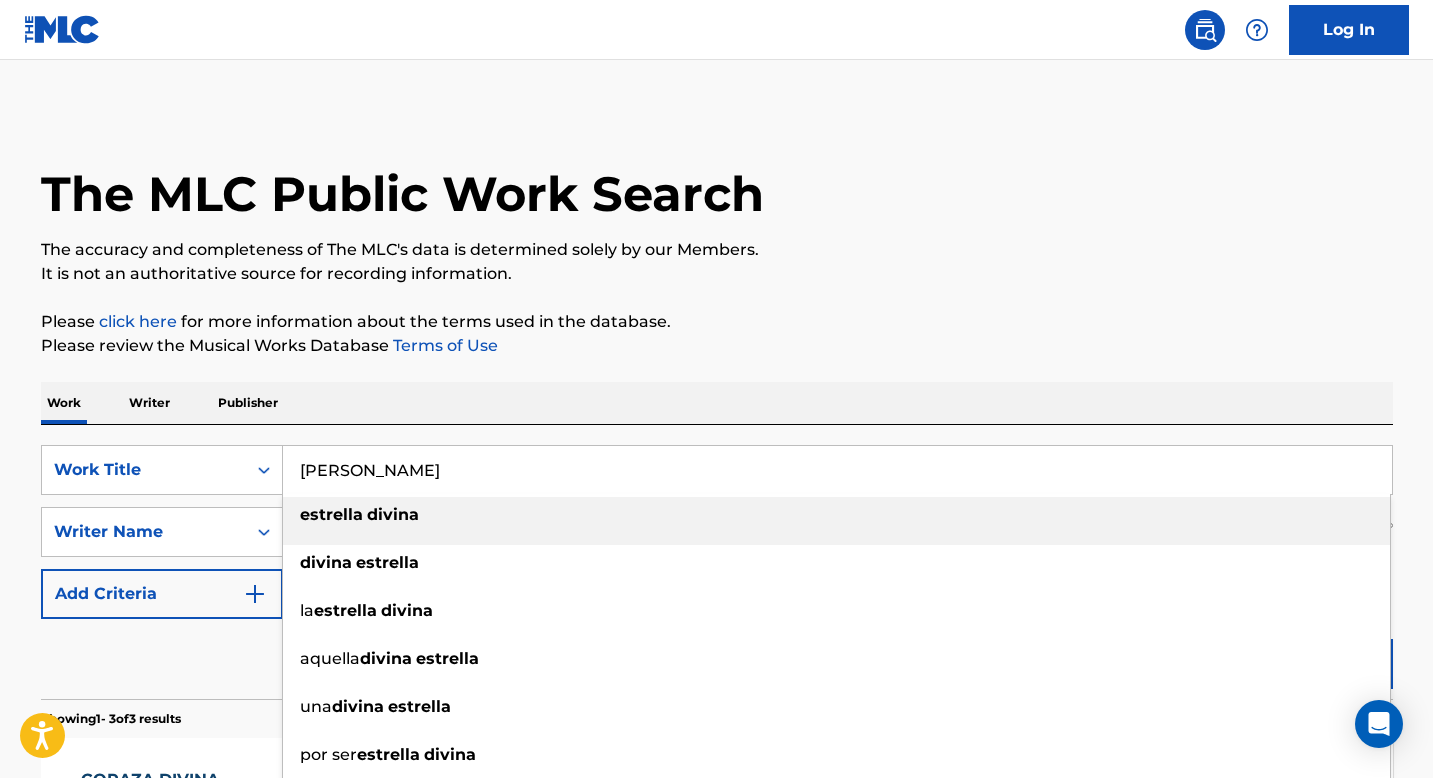 click on "[PERSON_NAME]" at bounding box center (837, 470) 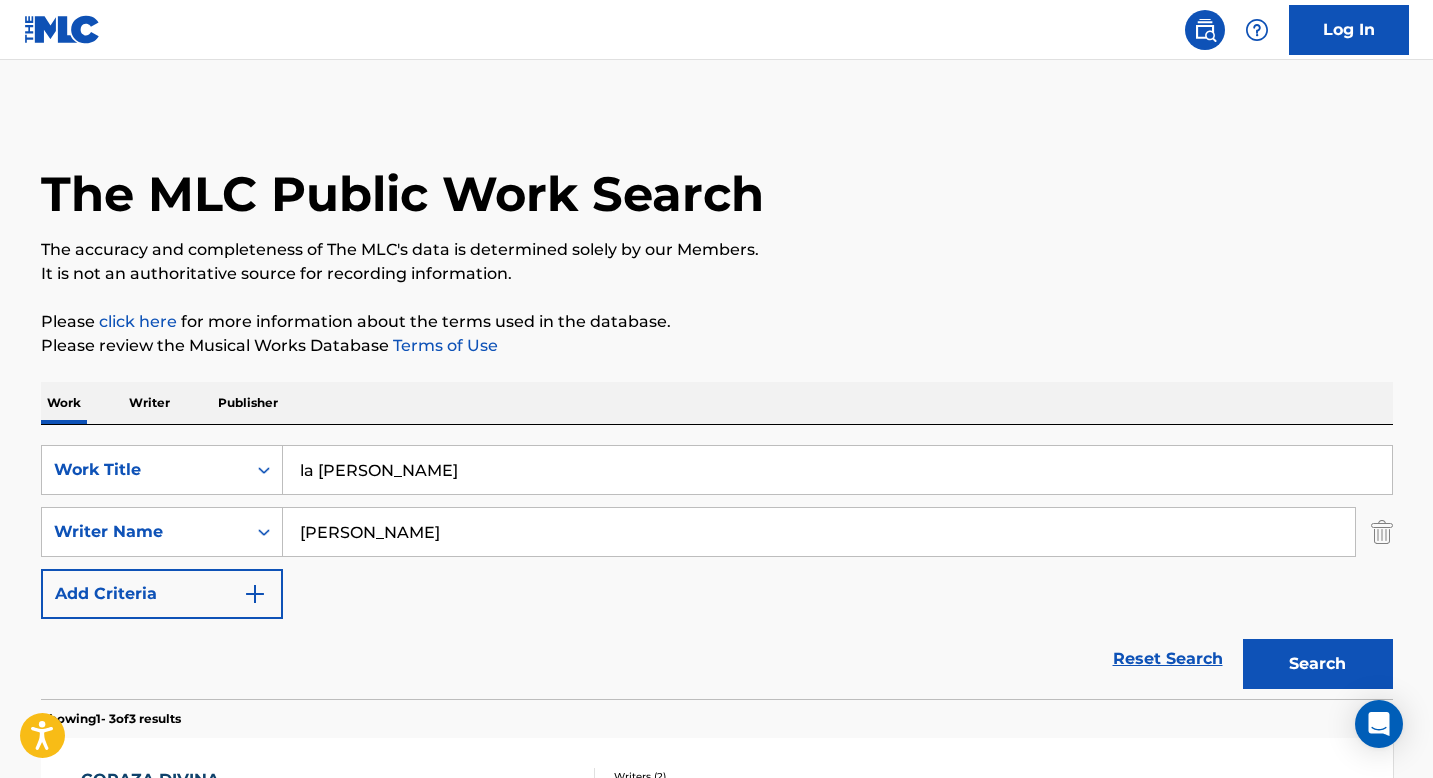 type on "la [PERSON_NAME]" 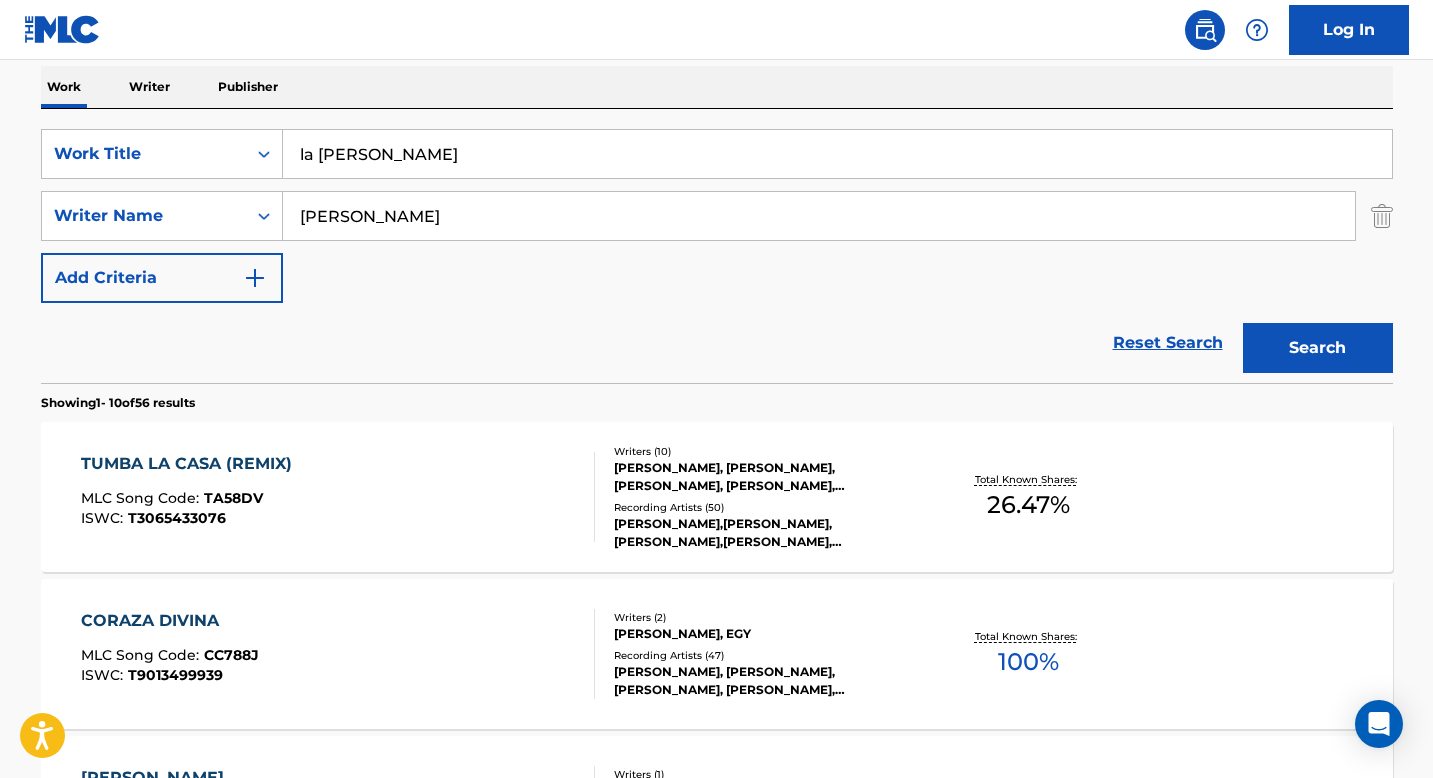 scroll, scrollTop: 0, scrollLeft: 0, axis: both 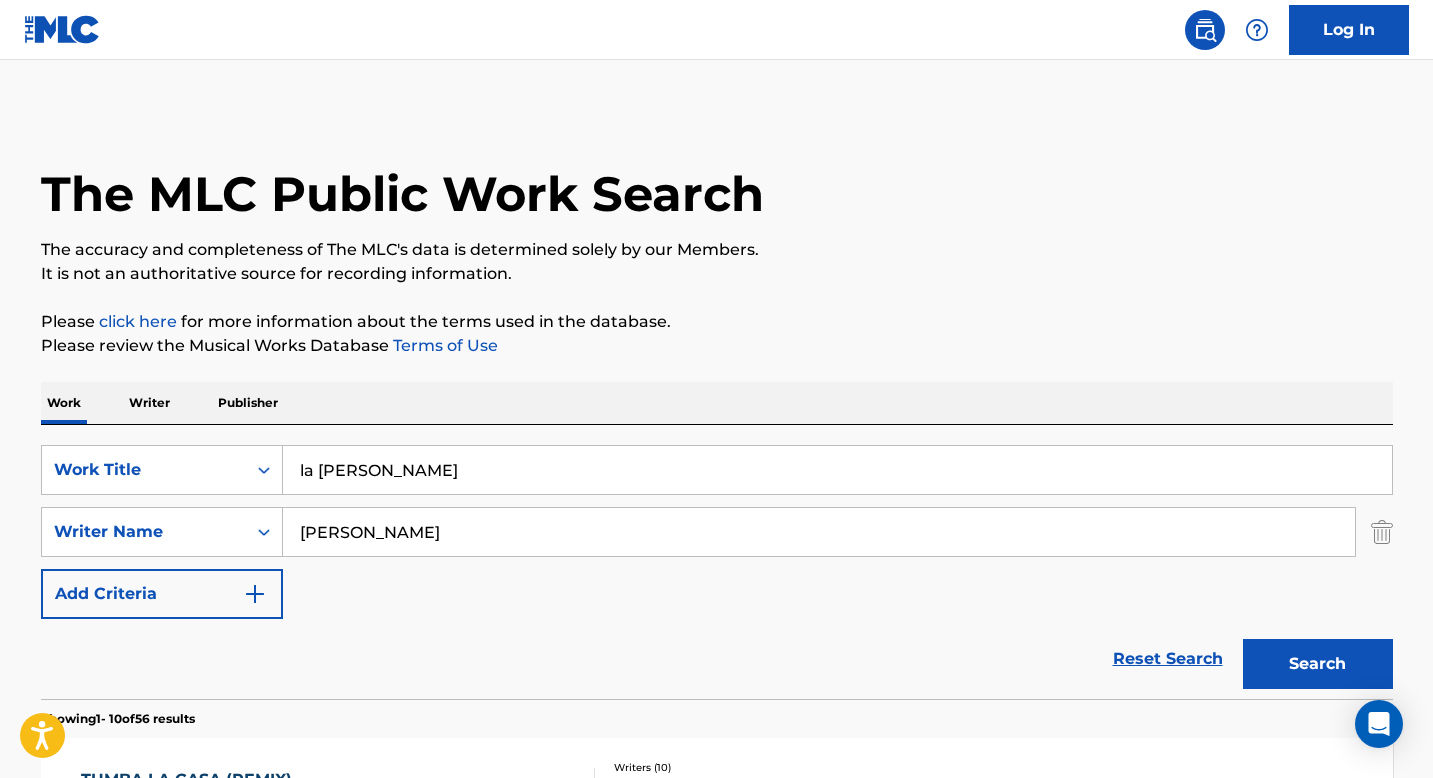 click on "[PERSON_NAME]" at bounding box center [819, 532] 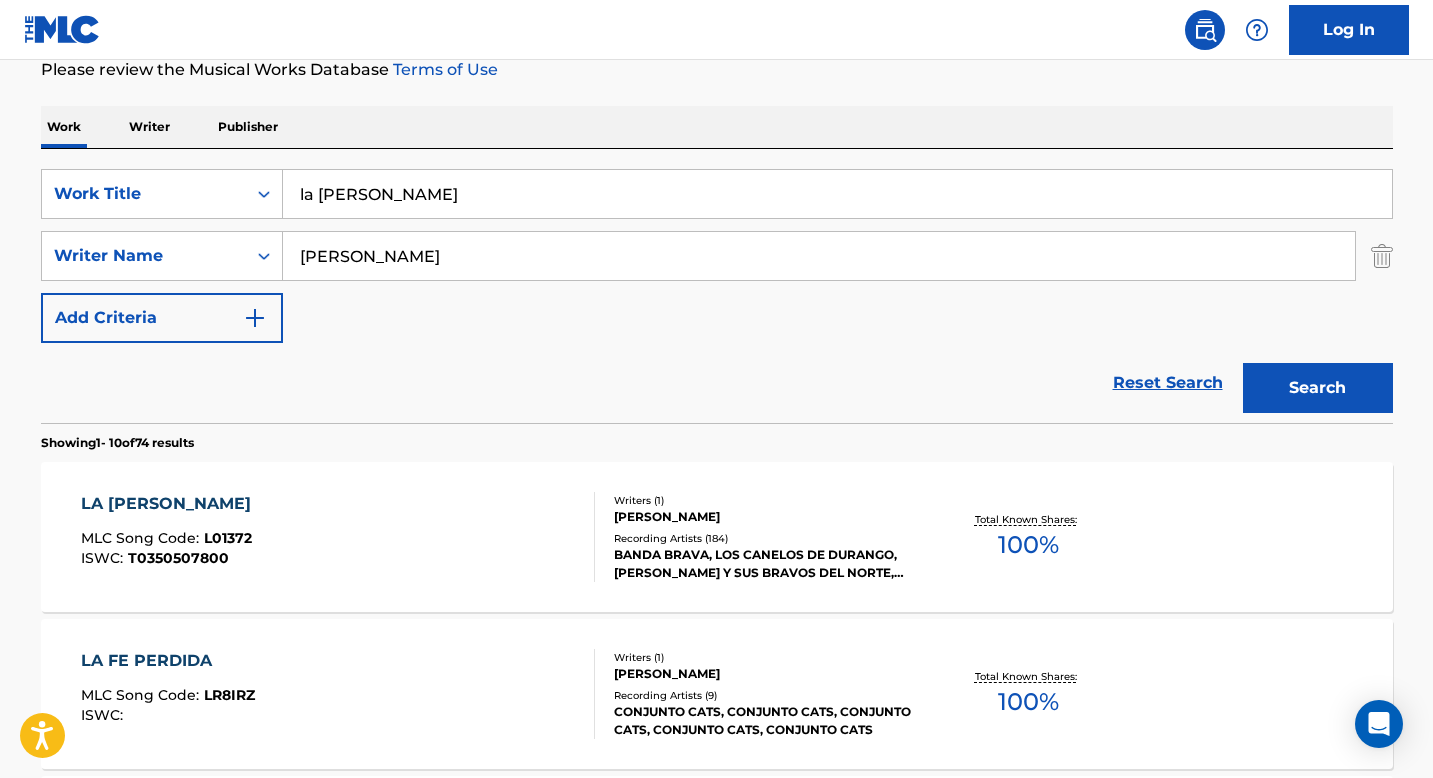 scroll, scrollTop: 377, scrollLeft: 0, axis: vertical 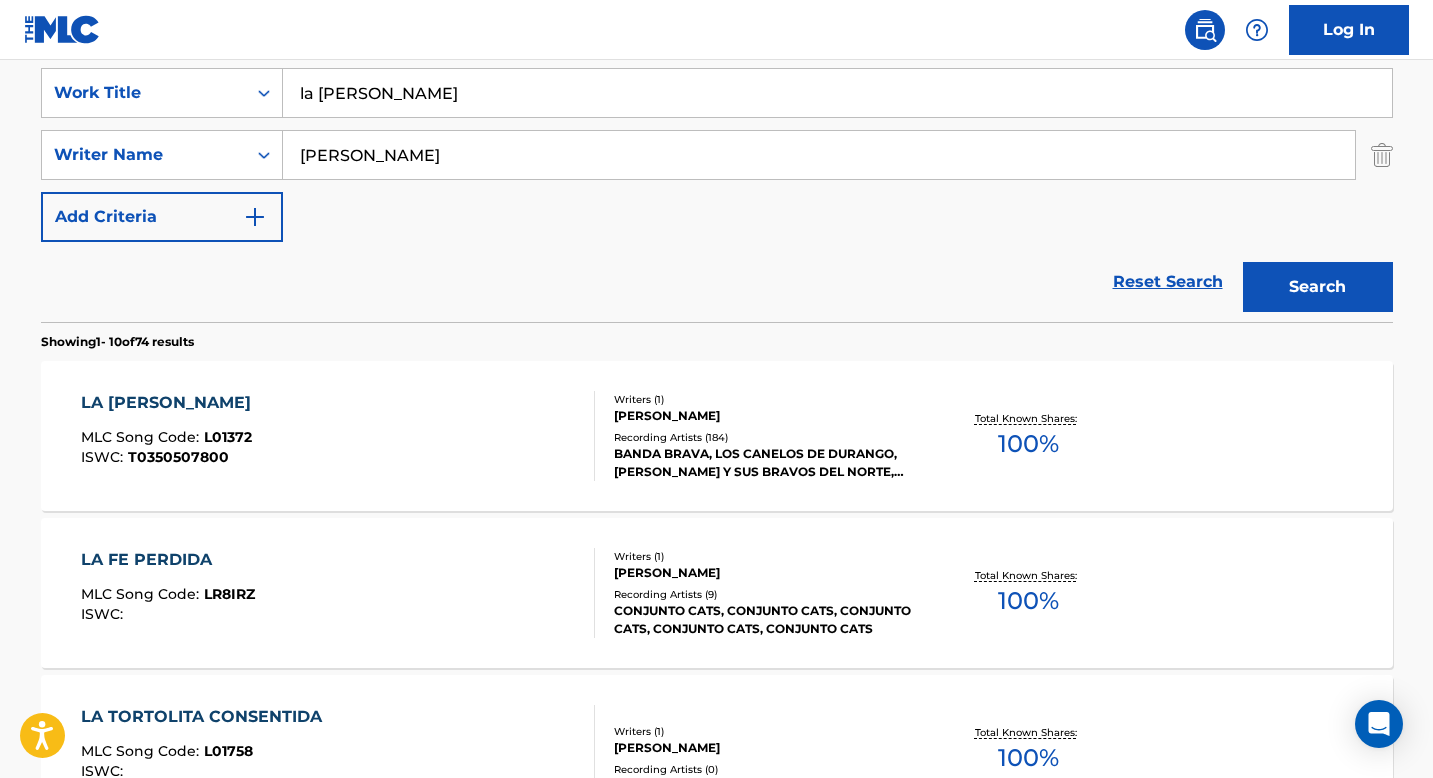 click on "LA [PERSON_NAME]" at bounding box center (171, 403) 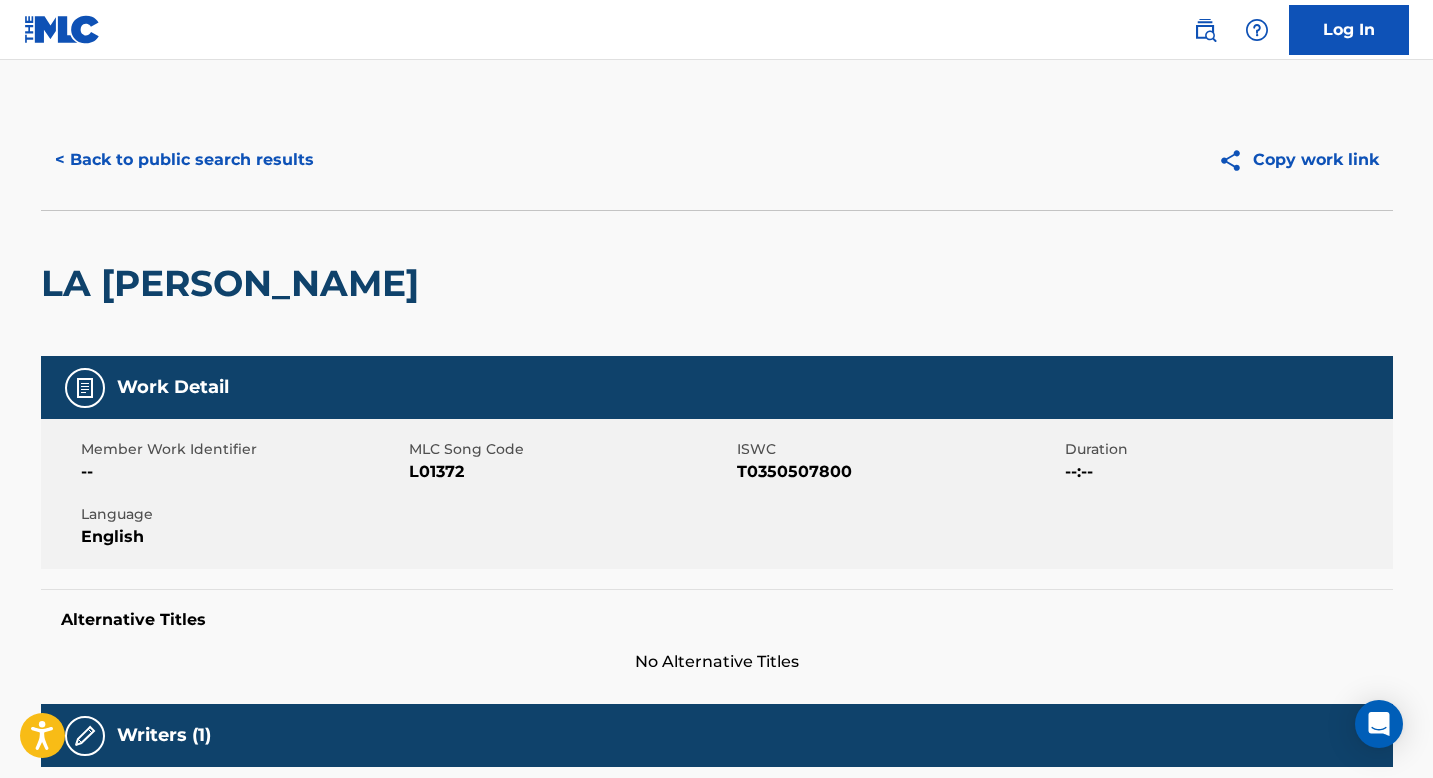 scroll, scrollTop: 72, scrollLeft: 0, axis: vertical 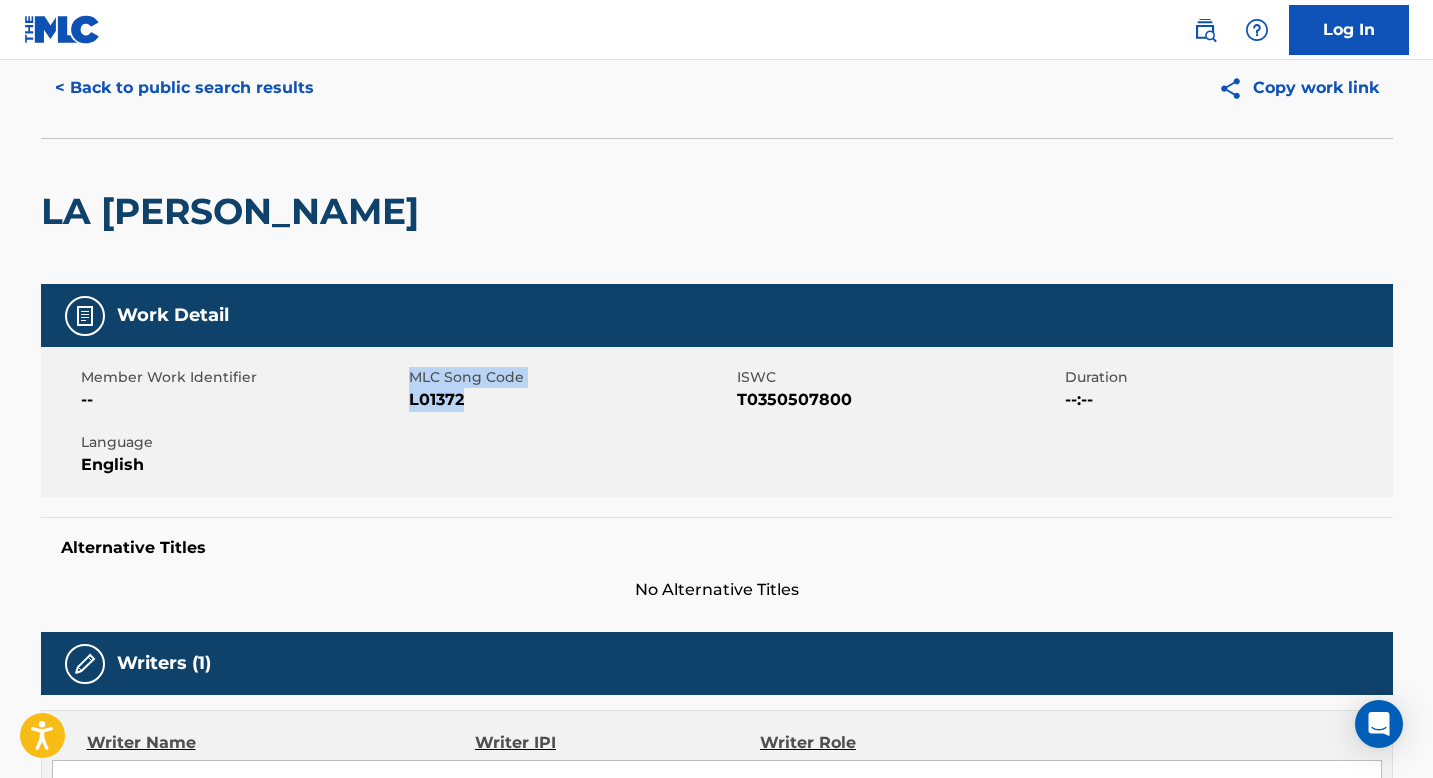 drag, startPoint x: 468, startPoint y: 399, endPoint x: 397, endPoint y: 399, distance: 71 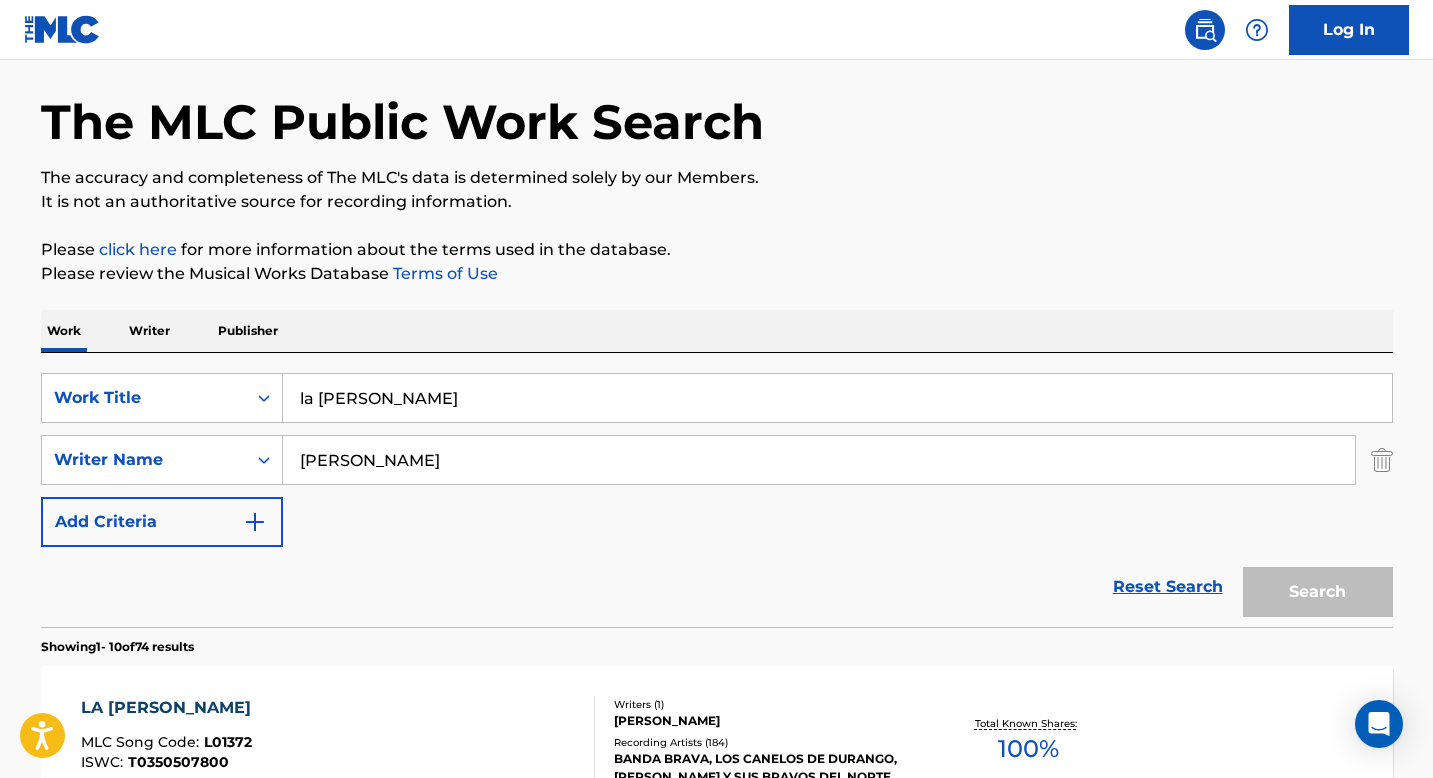 scroll, scrollTop: 377, scrollLeft: 0, axis: vertical 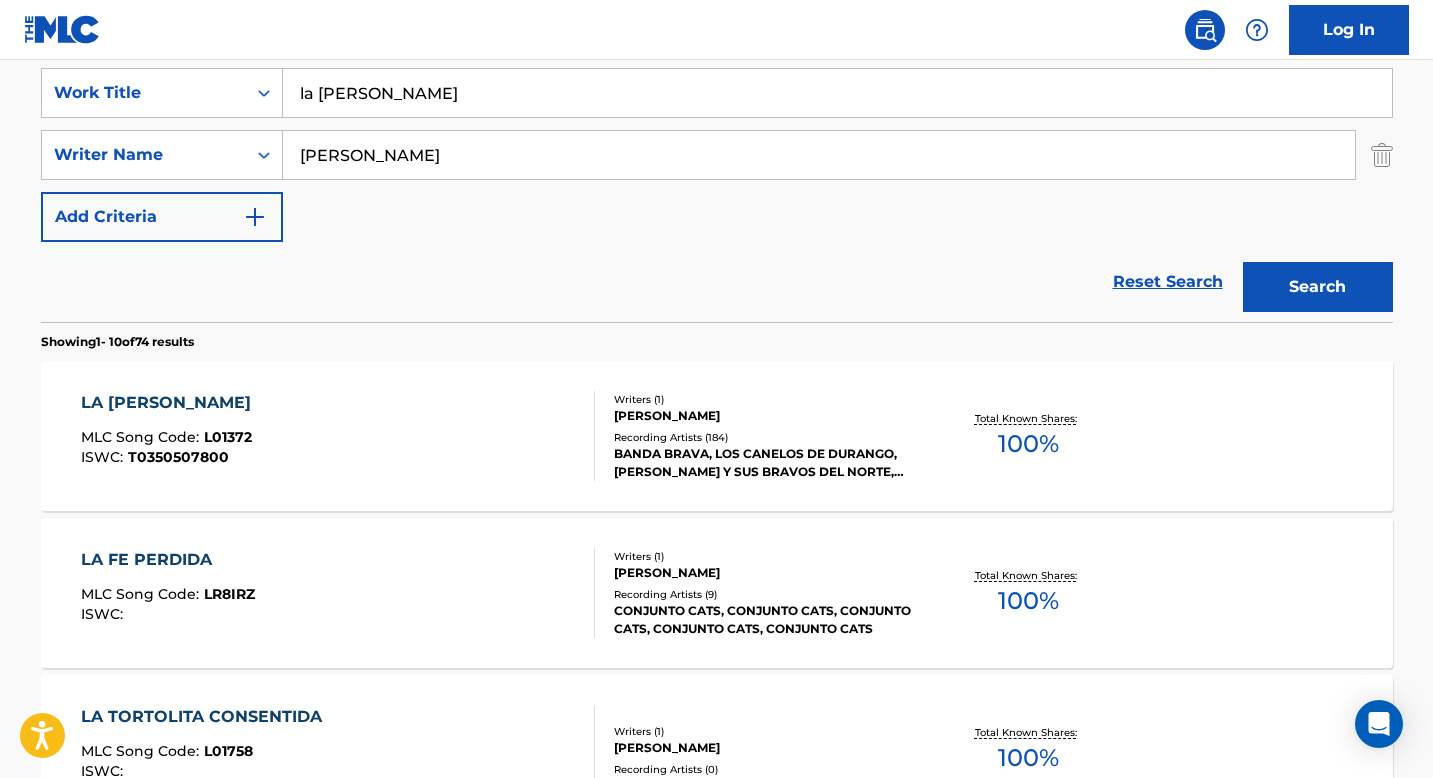 click on "la [PERSON_NAME]" at bounding box center (837, 93) 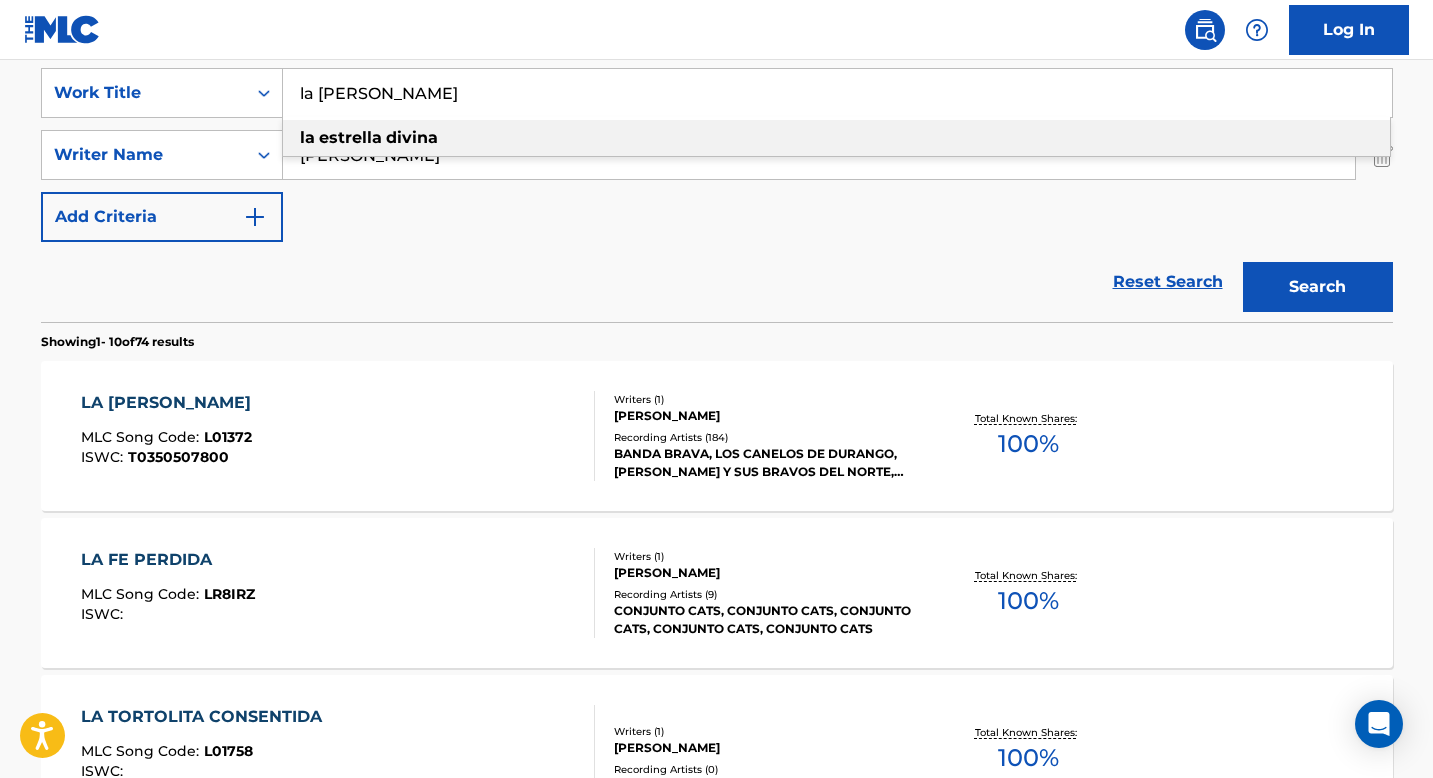 click on "la [PERSON_NAME]" at bounding box center (837, 93) 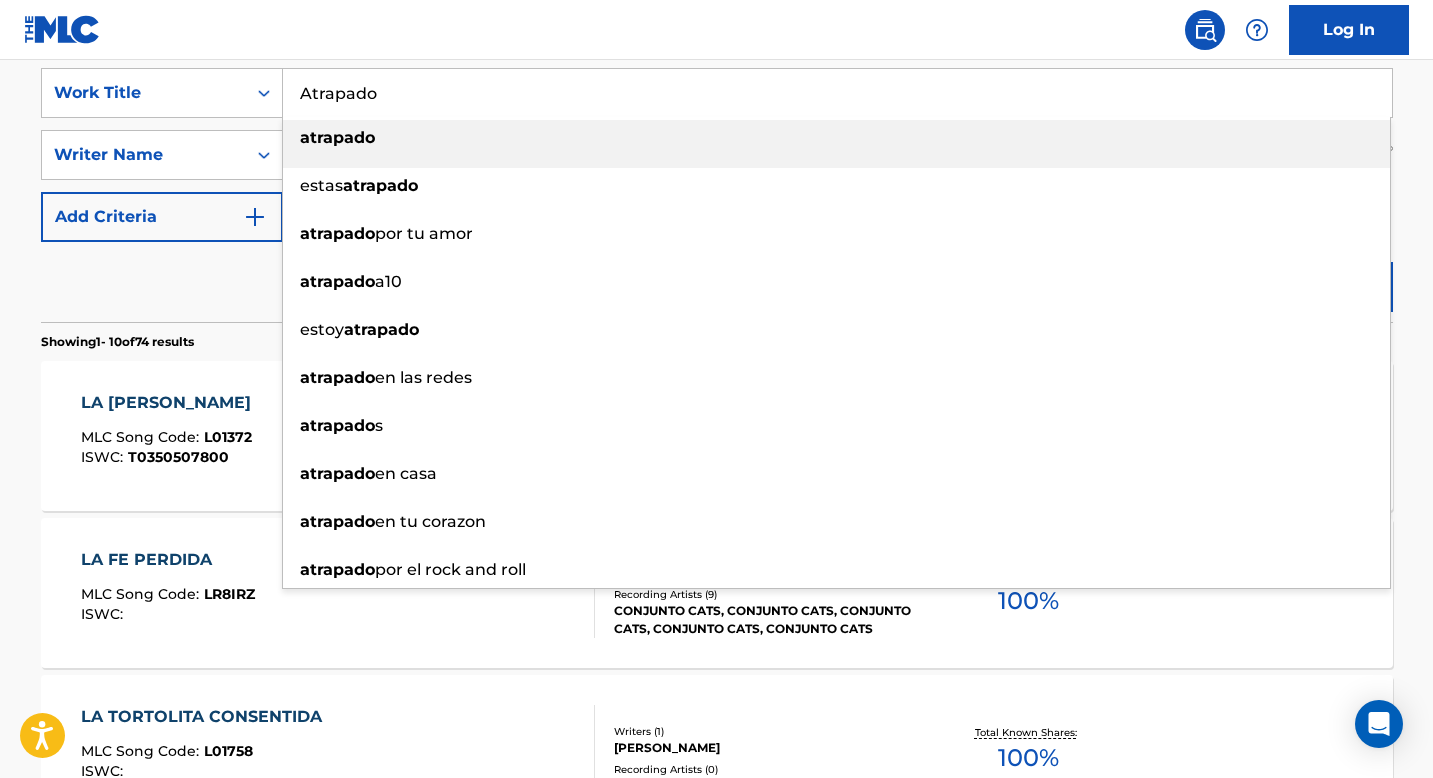 type on "Atrapado" 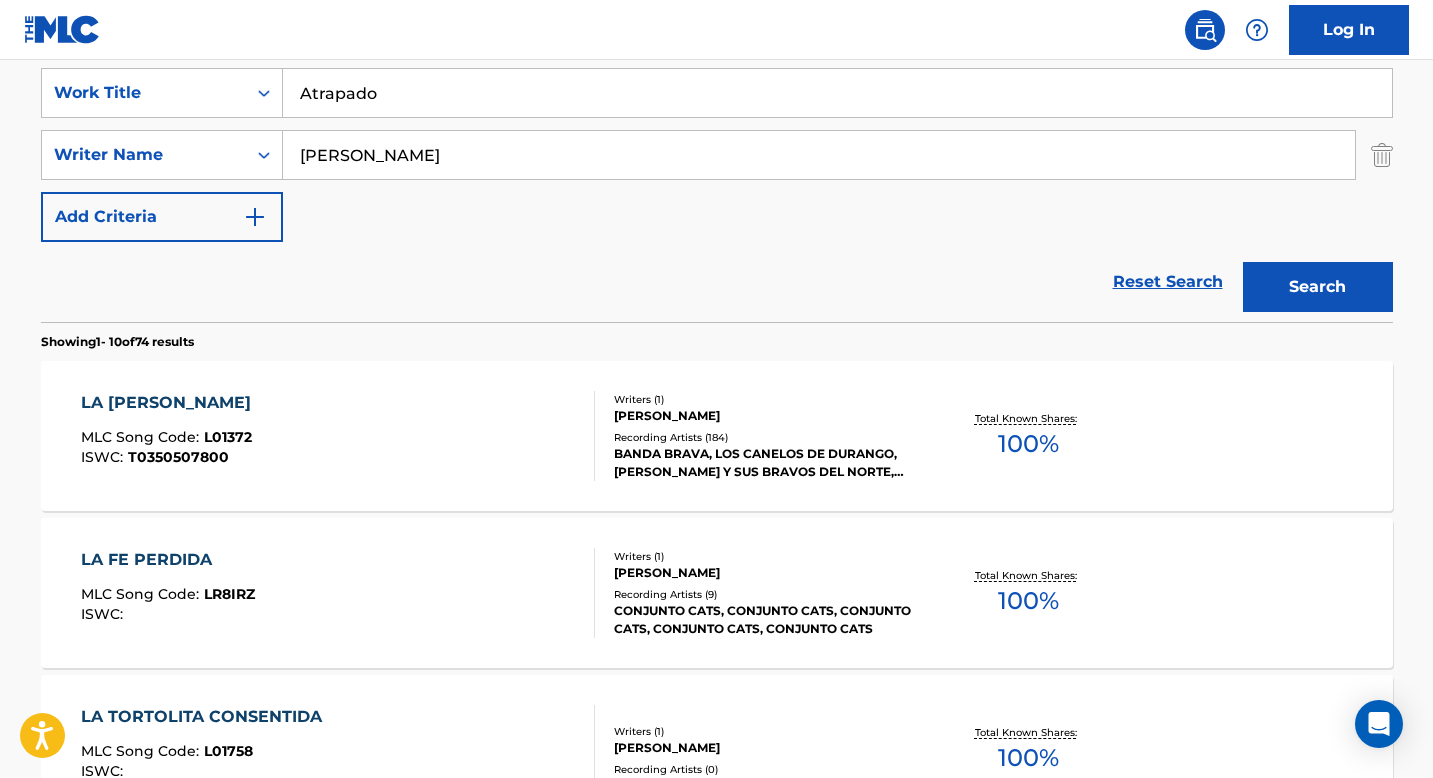 click on "Reset Search Search" at bounding box center [717, 282] 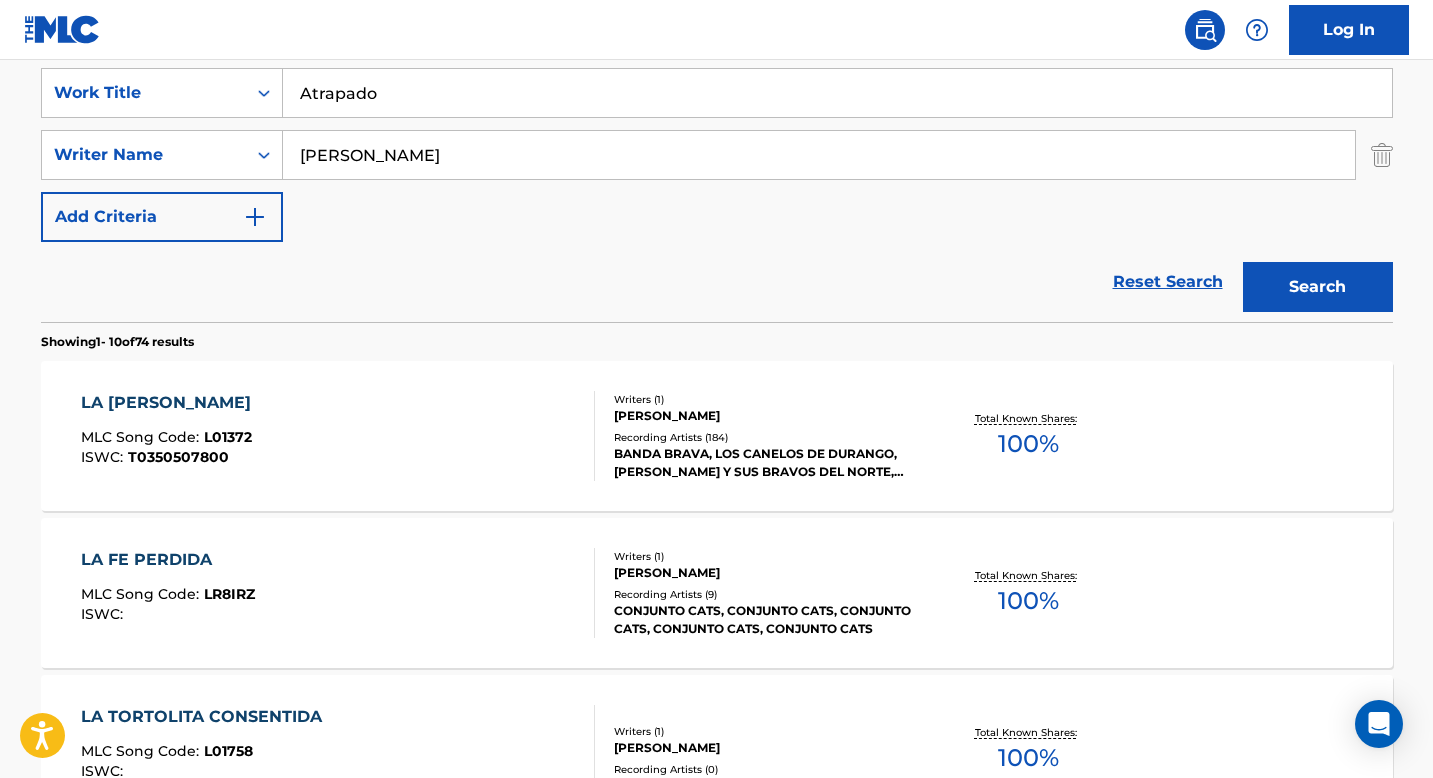type on "[PERSON_NAME]" 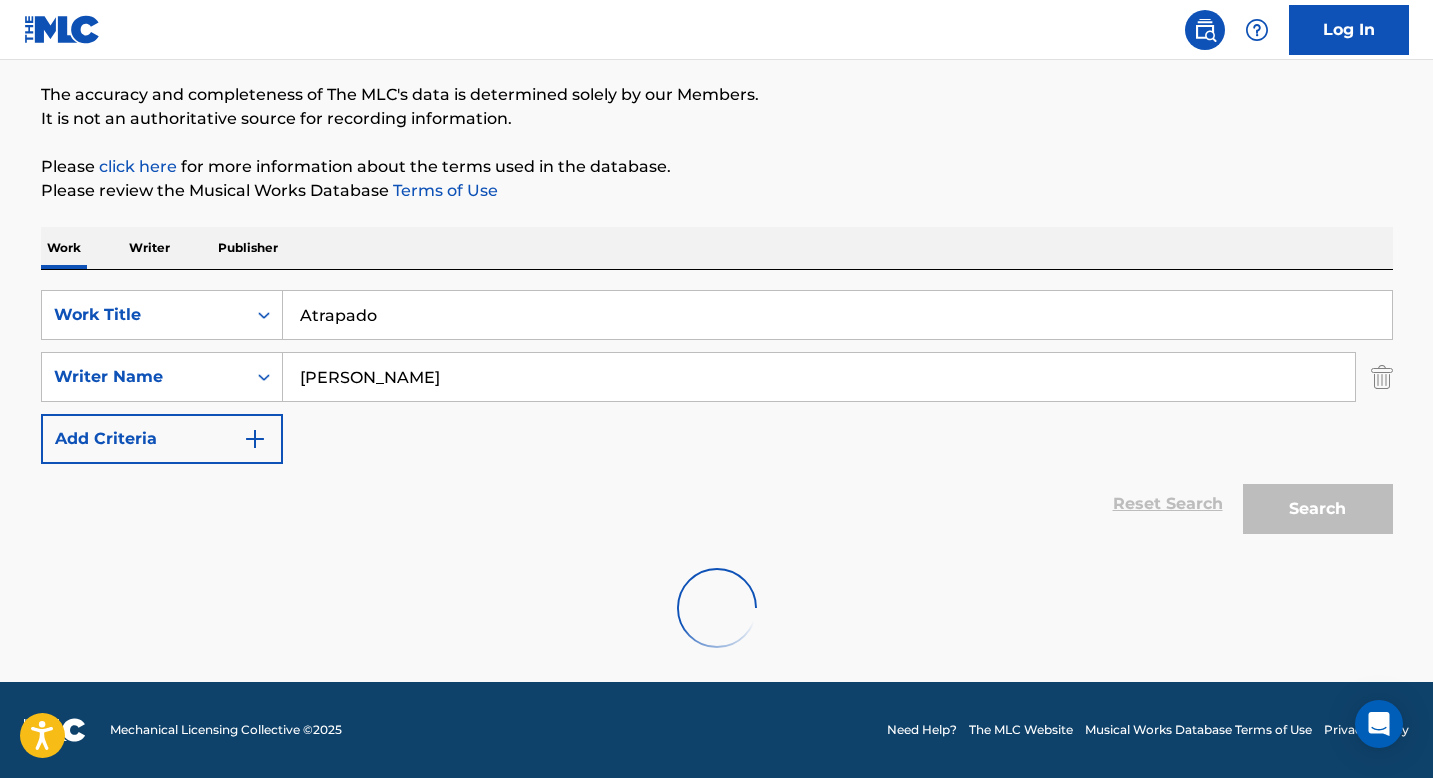 scroll, scrollTop: 310, scrollLeft: 0, axis: vertical 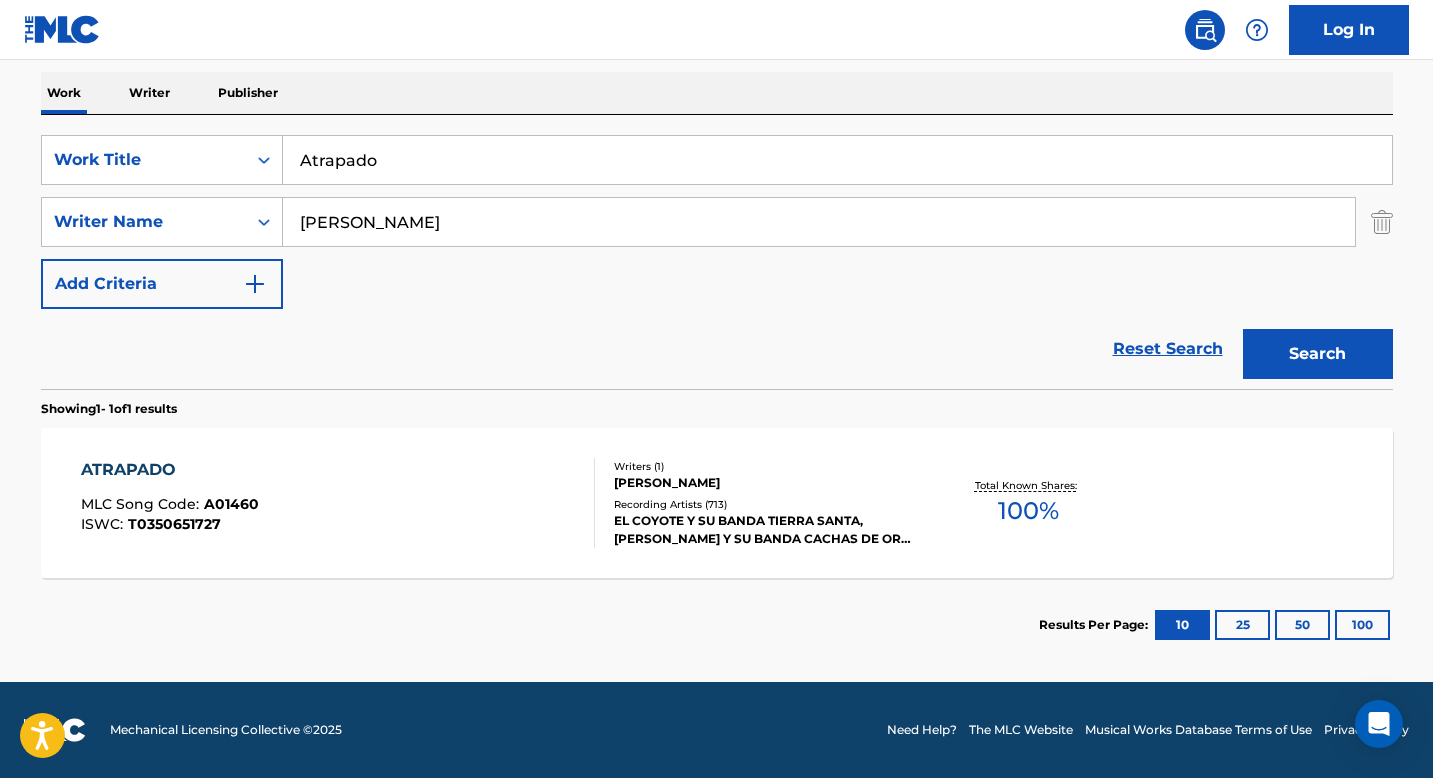 drag, startPoint x: 260, startPoint y: 501, endPoint x: 127, endPoint y: 442, distance: 145.49915 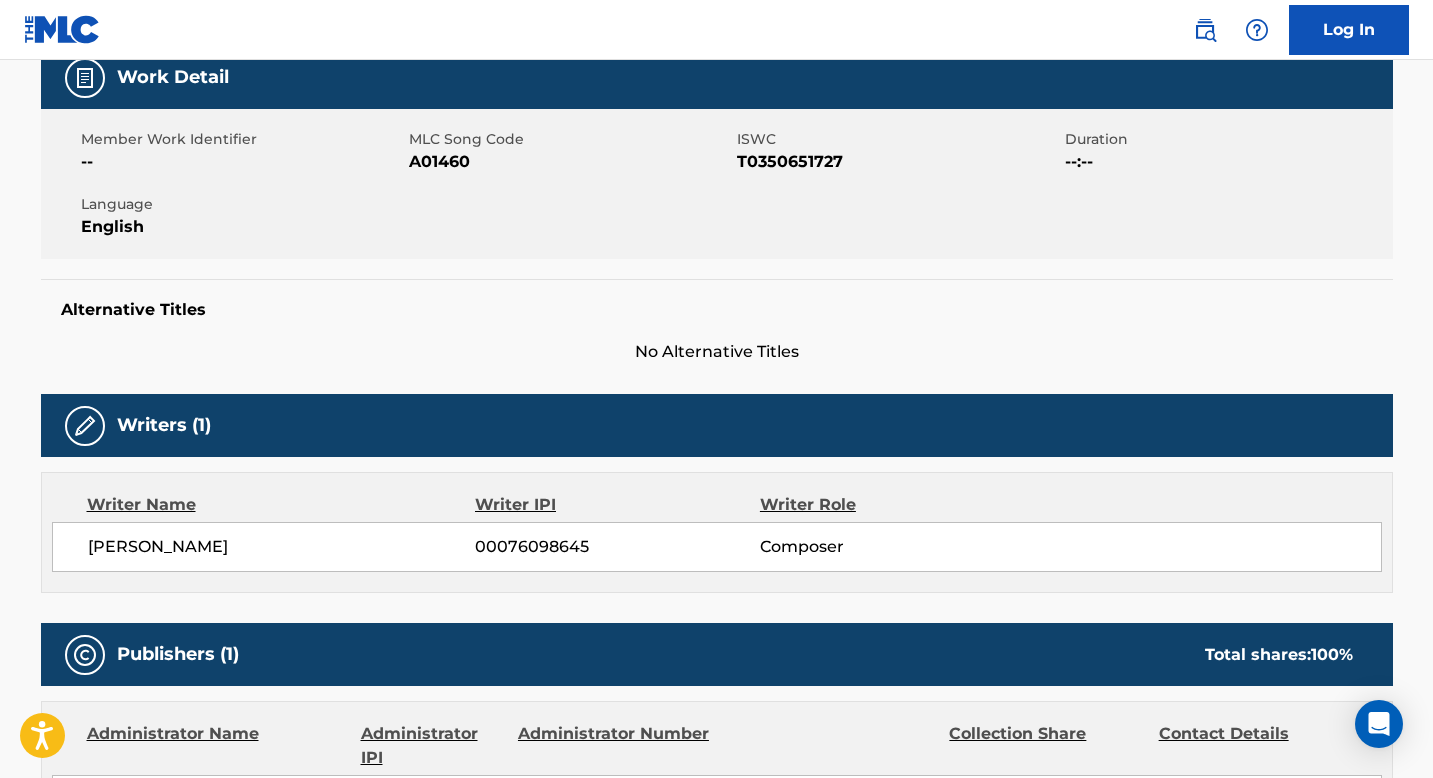 scroll, scrollTop: 0, scrollLeft: 0, axis: both 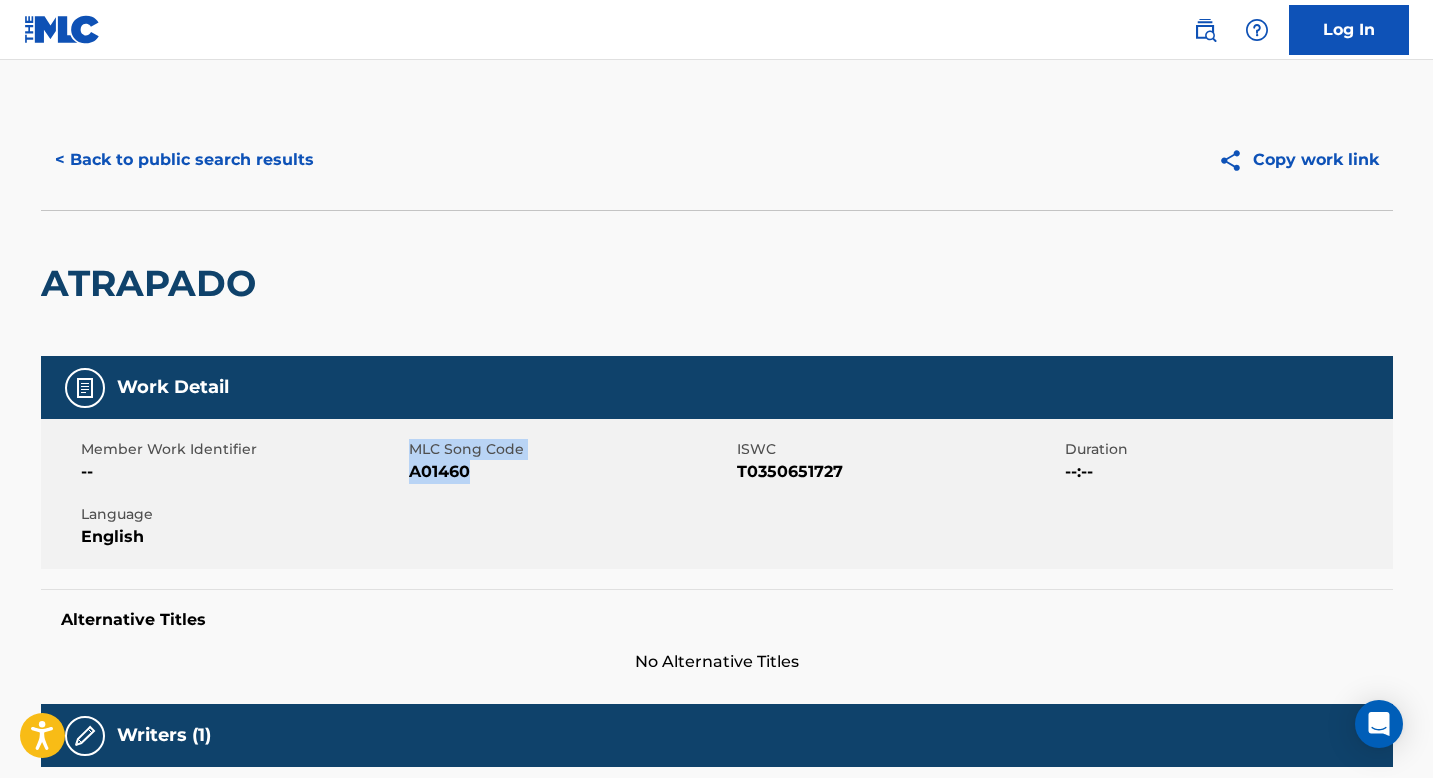 drag, startPoint x: 481, startPoint y: 472, endPoint x: 402, endPoint y: 473, distance: 79.00633 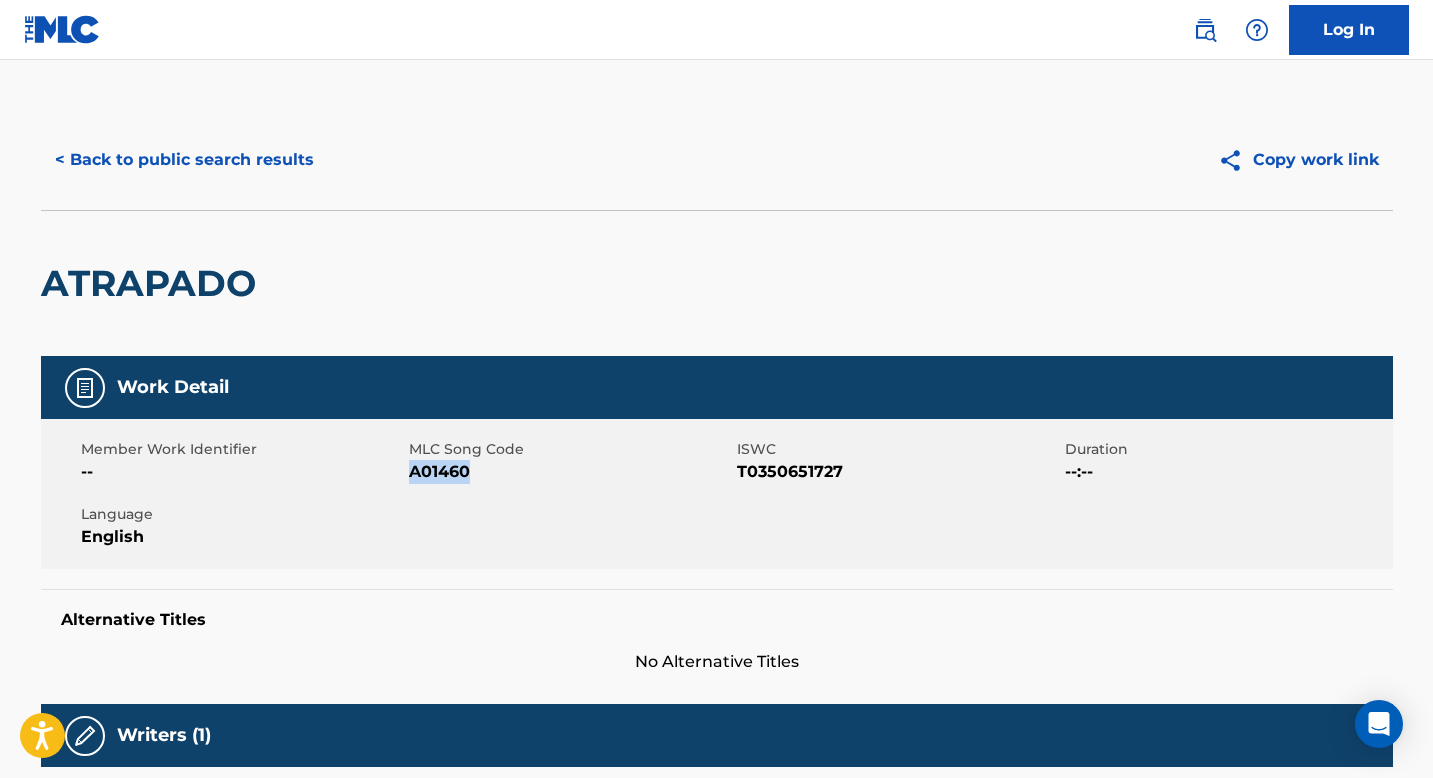 drag, startPoint x: 469, startPoint y: 471, endPoint x: 410, endPoint y: 472, distance: 59.008472 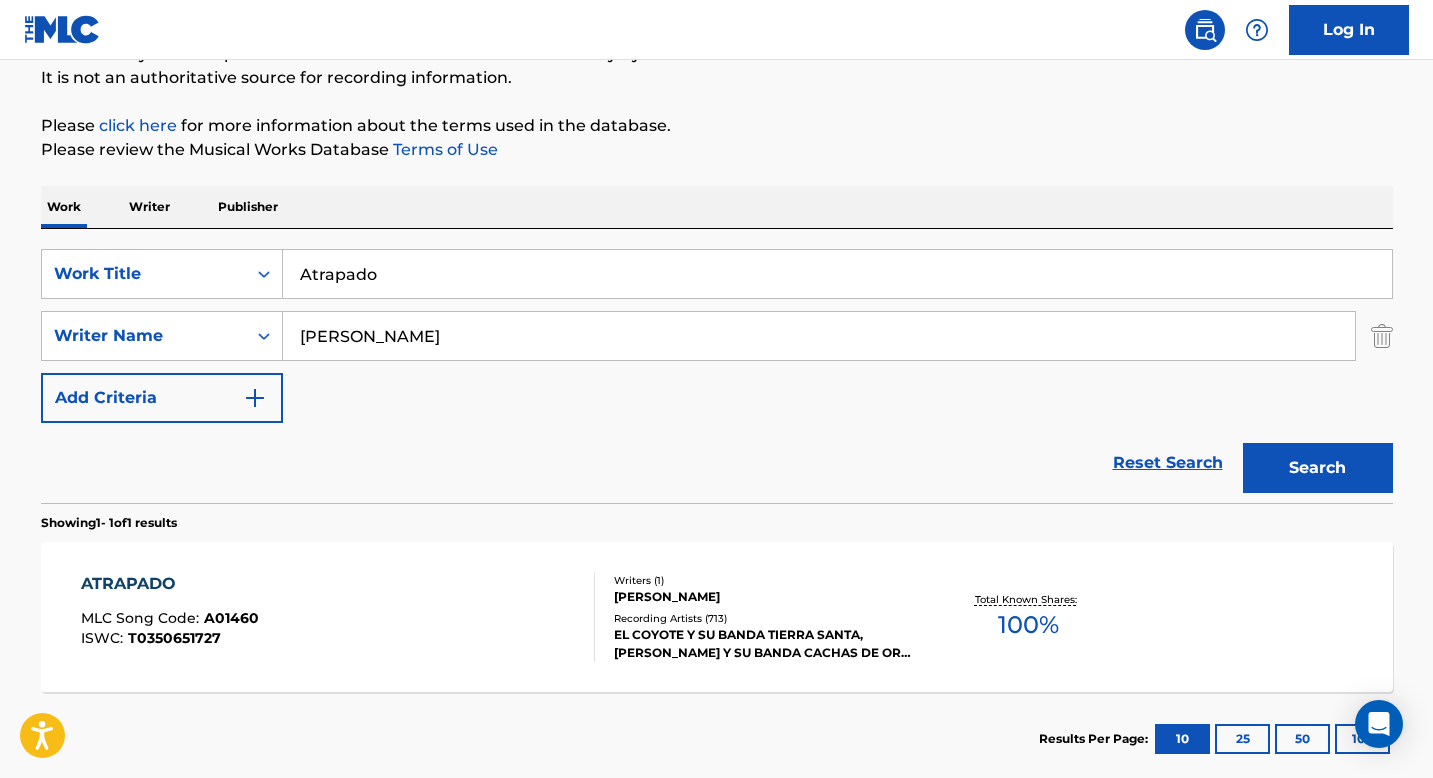 click on "Atrapado" at bounding box center (837, 274) 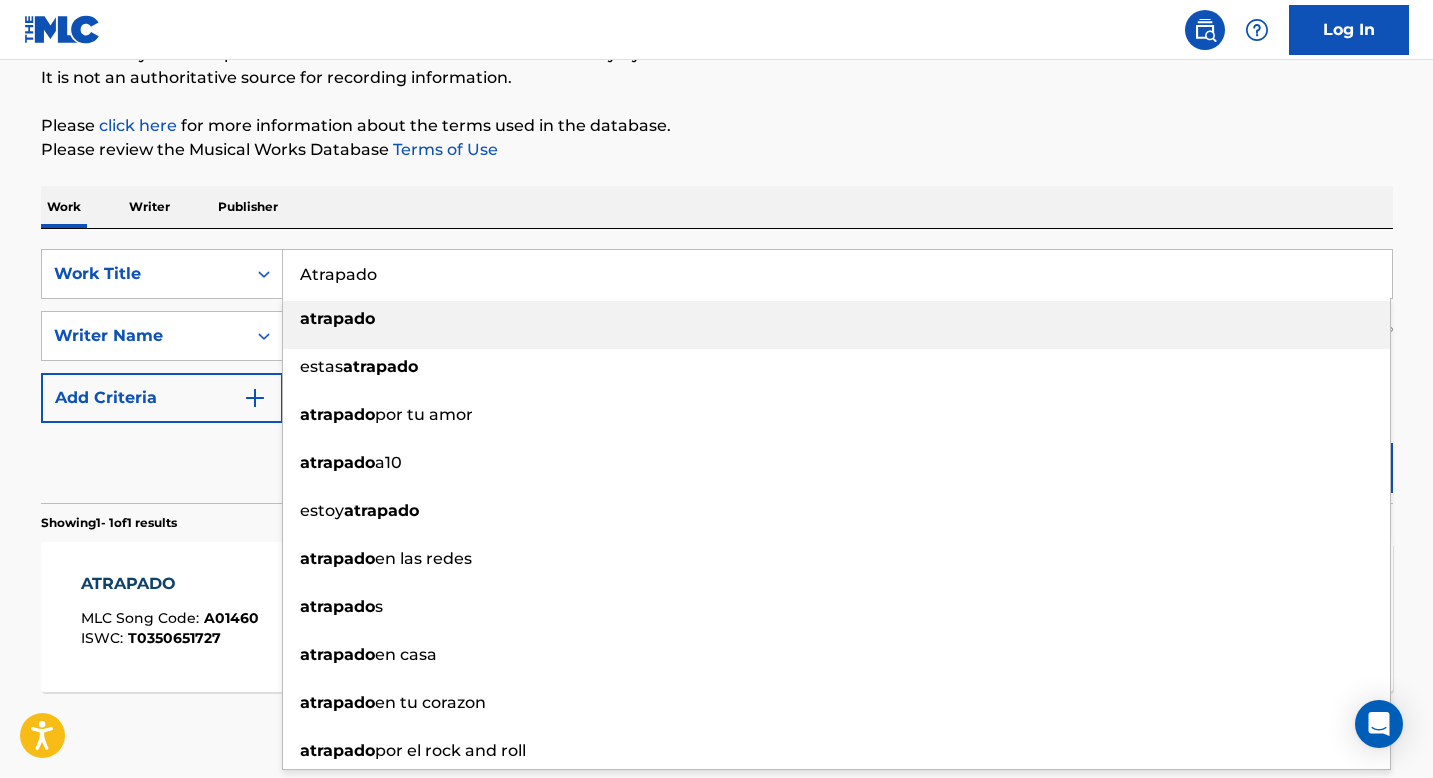click on "Atrapado" at bounding box center (837, 274) 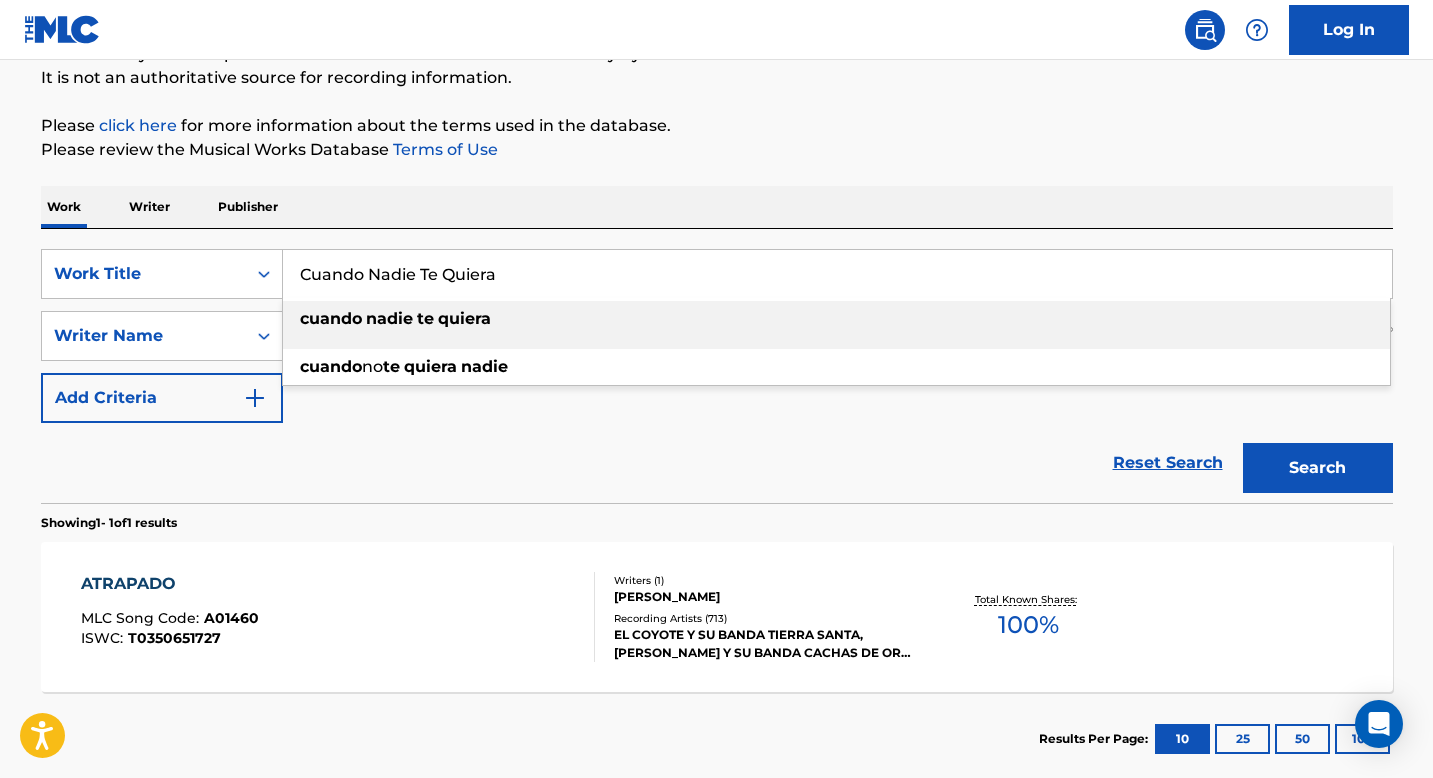 type on "Cuando Nadie Te Quiera" 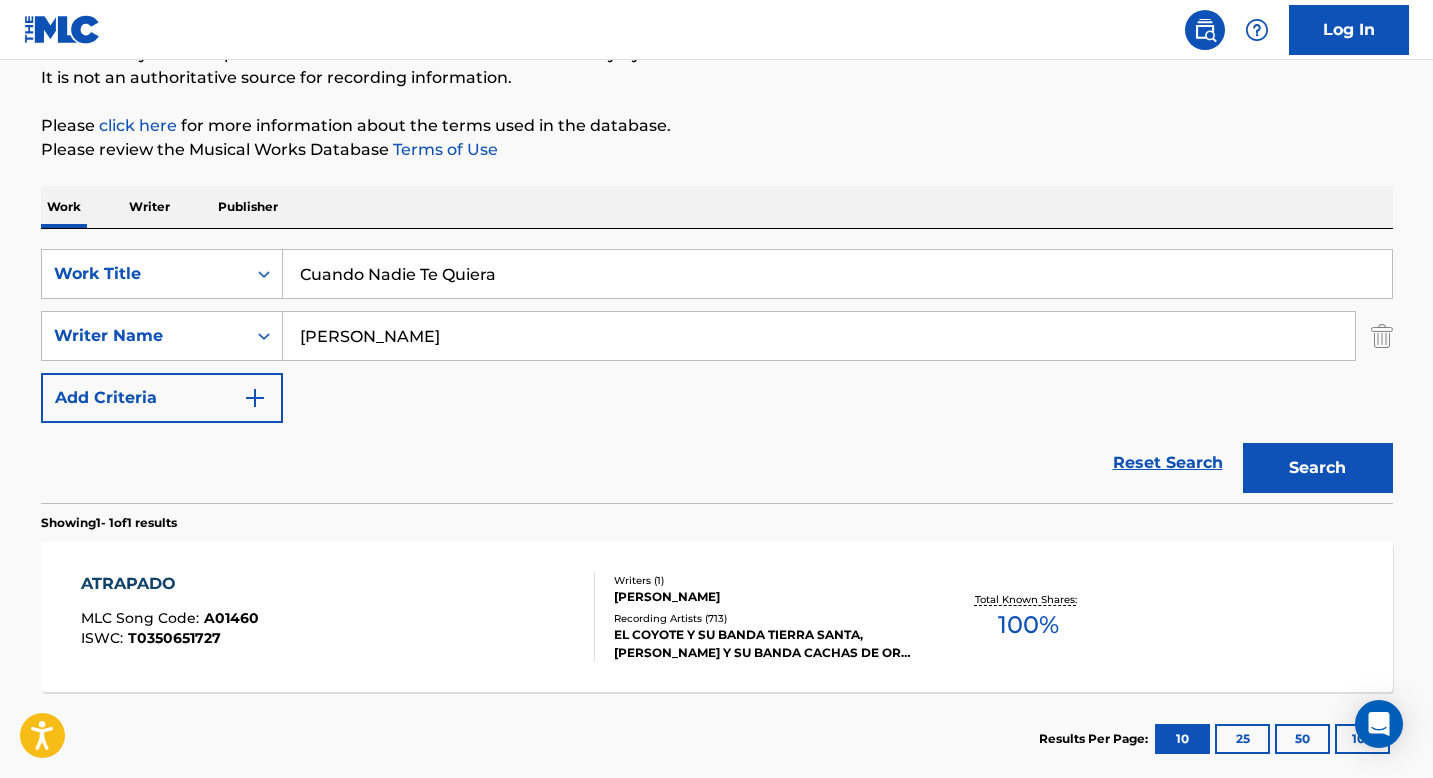 click on "SearchWithCriteriaf56c147f-3b74-4853-9591-d8b64df146e7 Work Title Cuando Nadie Te Quiera SearchWithCriteria438f9254-ce51-4c35-abca-bf80809fe57e Writer Name [PERSON_NAME] Add Criteria Reset Search Search" at bounding box center (717, 366) 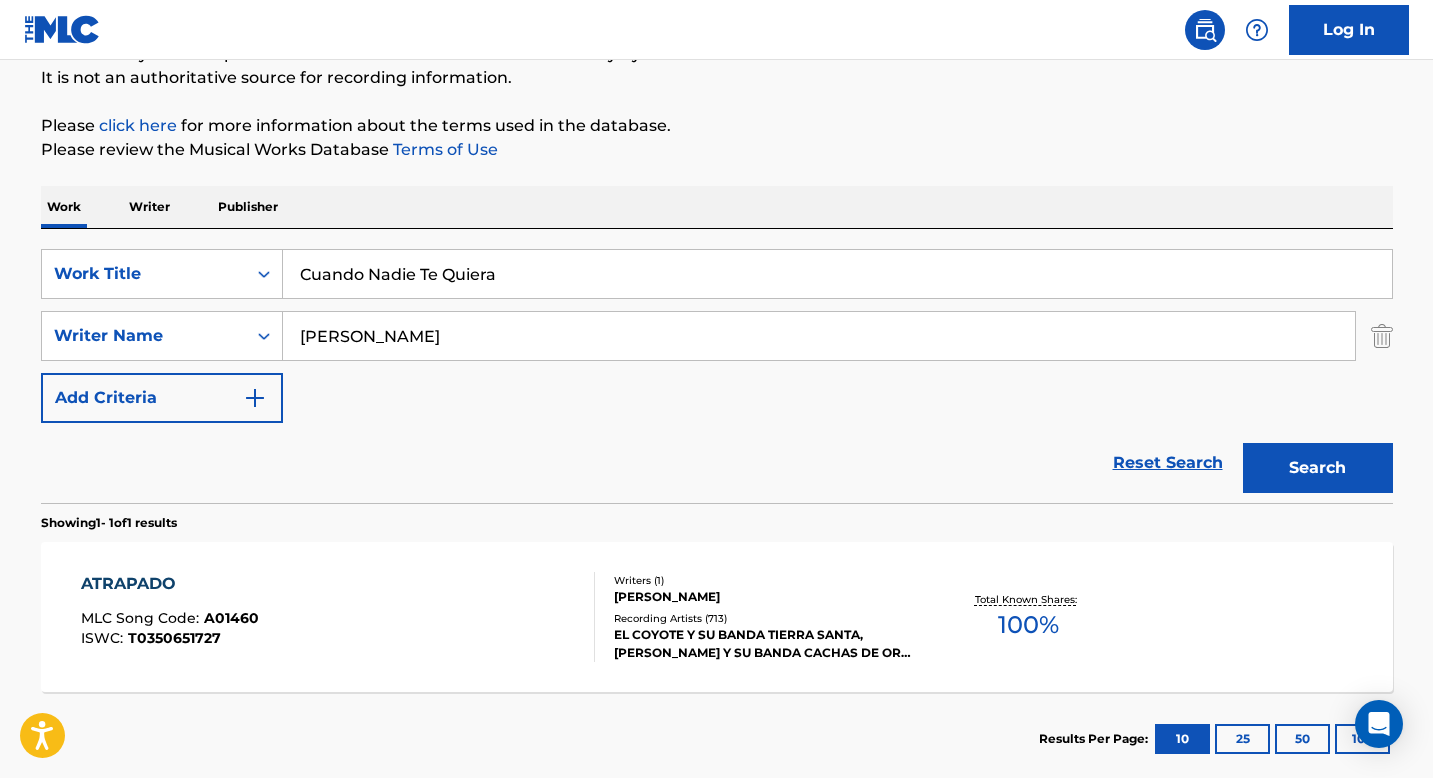 type on "[PERSON_NAME]" 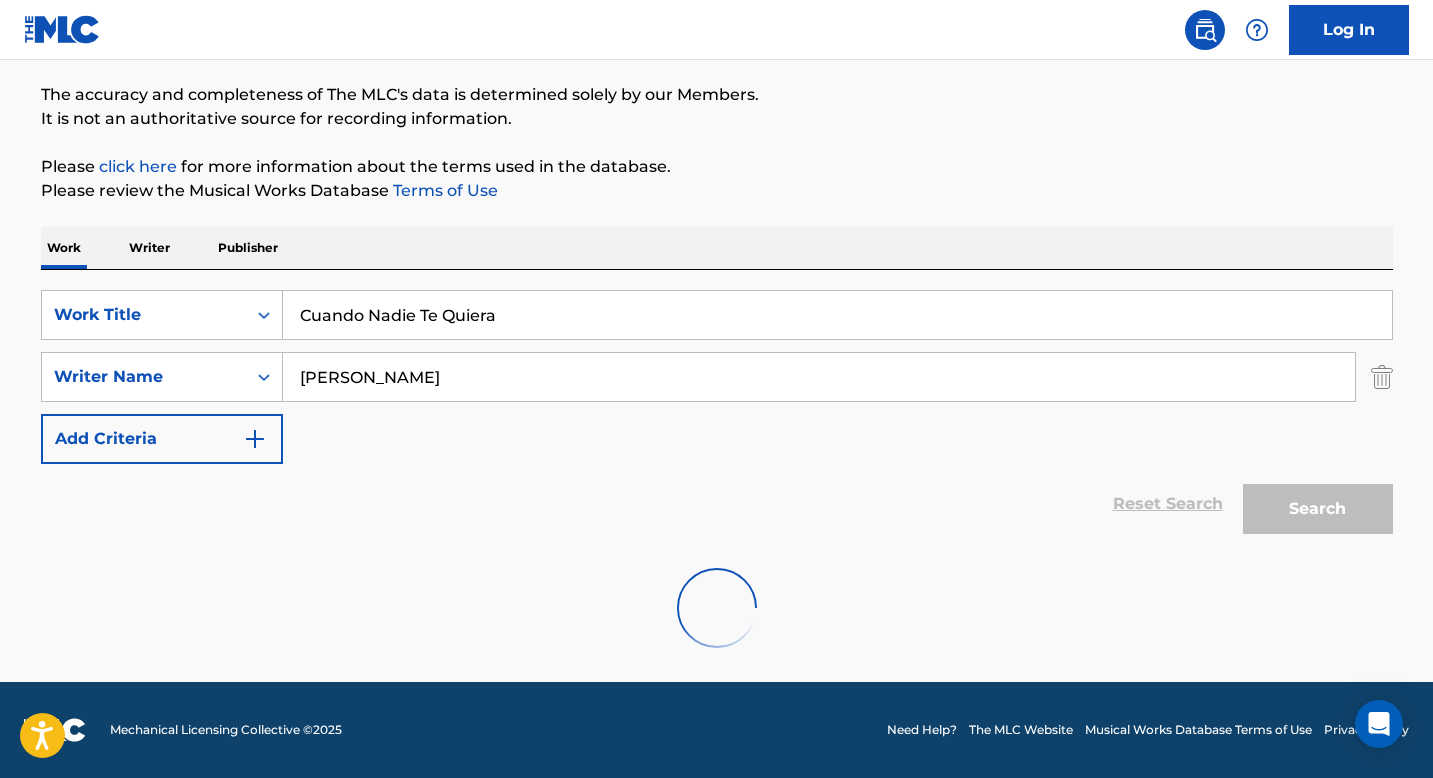 scroll, scrollTop: 196, scrollLeft: 0, axis: vertical 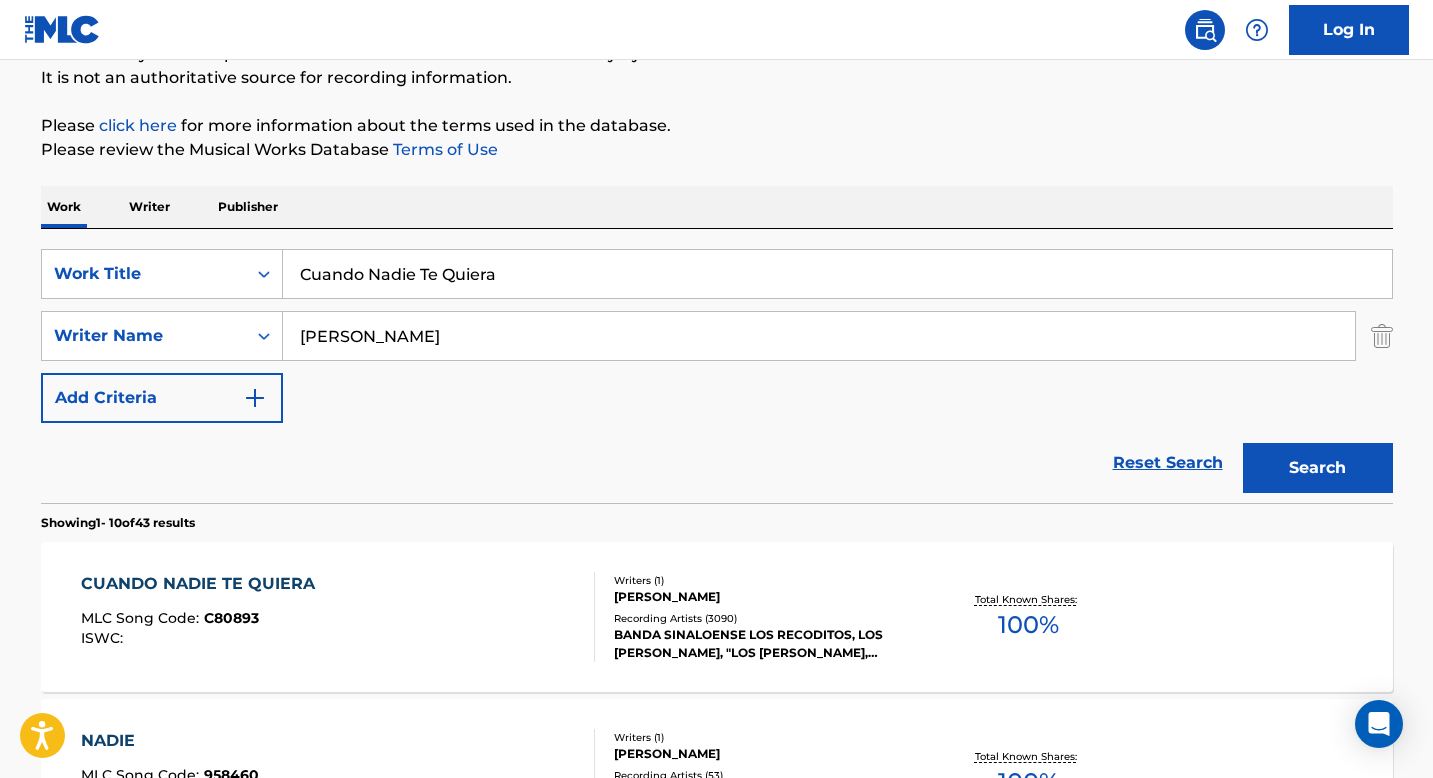 click on "CUANDO NADIE TE QUIERA" at bounding box center (203, 584) 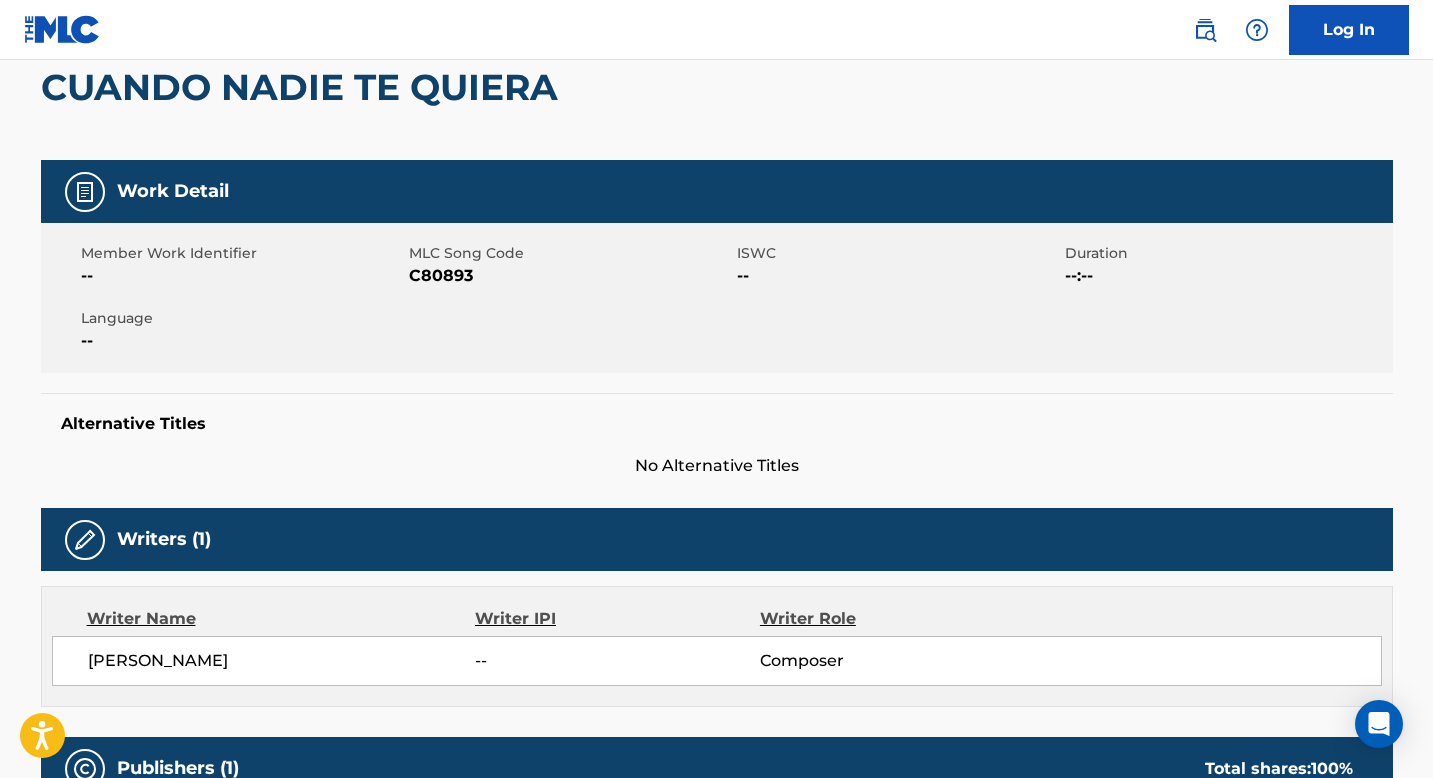 scroll, scrollTop: 0, scrollLeft: 0, axis: both 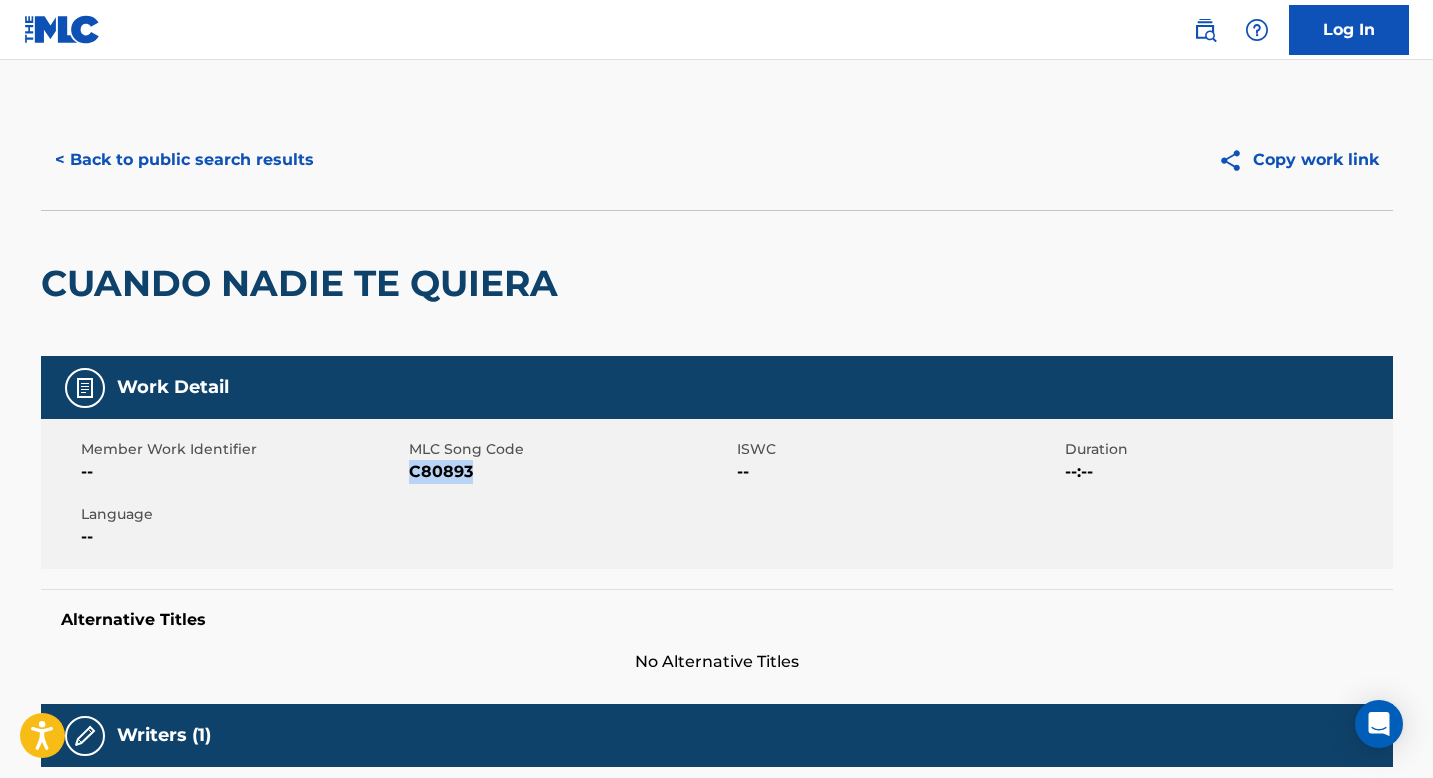 drag, startPoint x: 482, startPoint y: 472, endPoint x: 410, endPoint y: 472, distance: 72 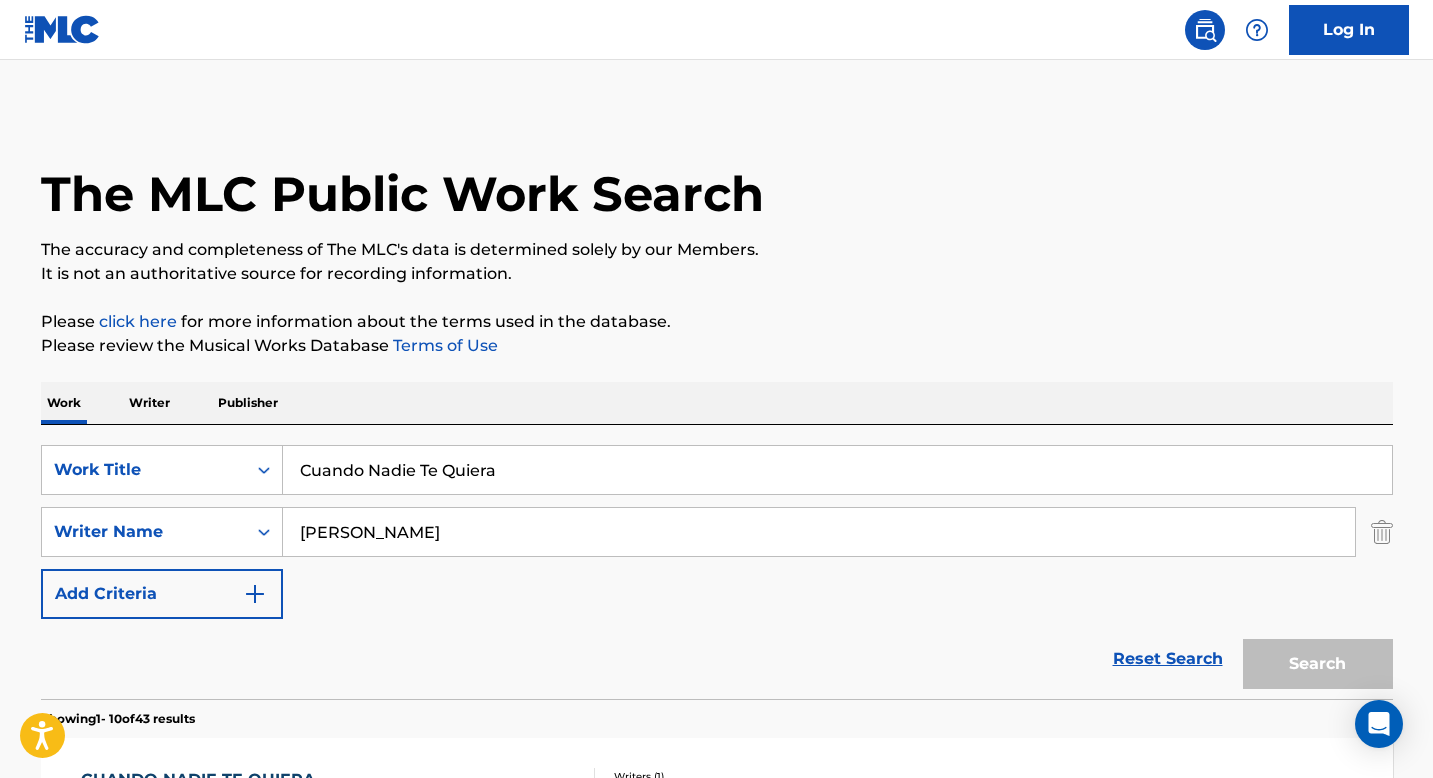scroll, scrollTop: 196, scrollLeft: 0, axis: vertical 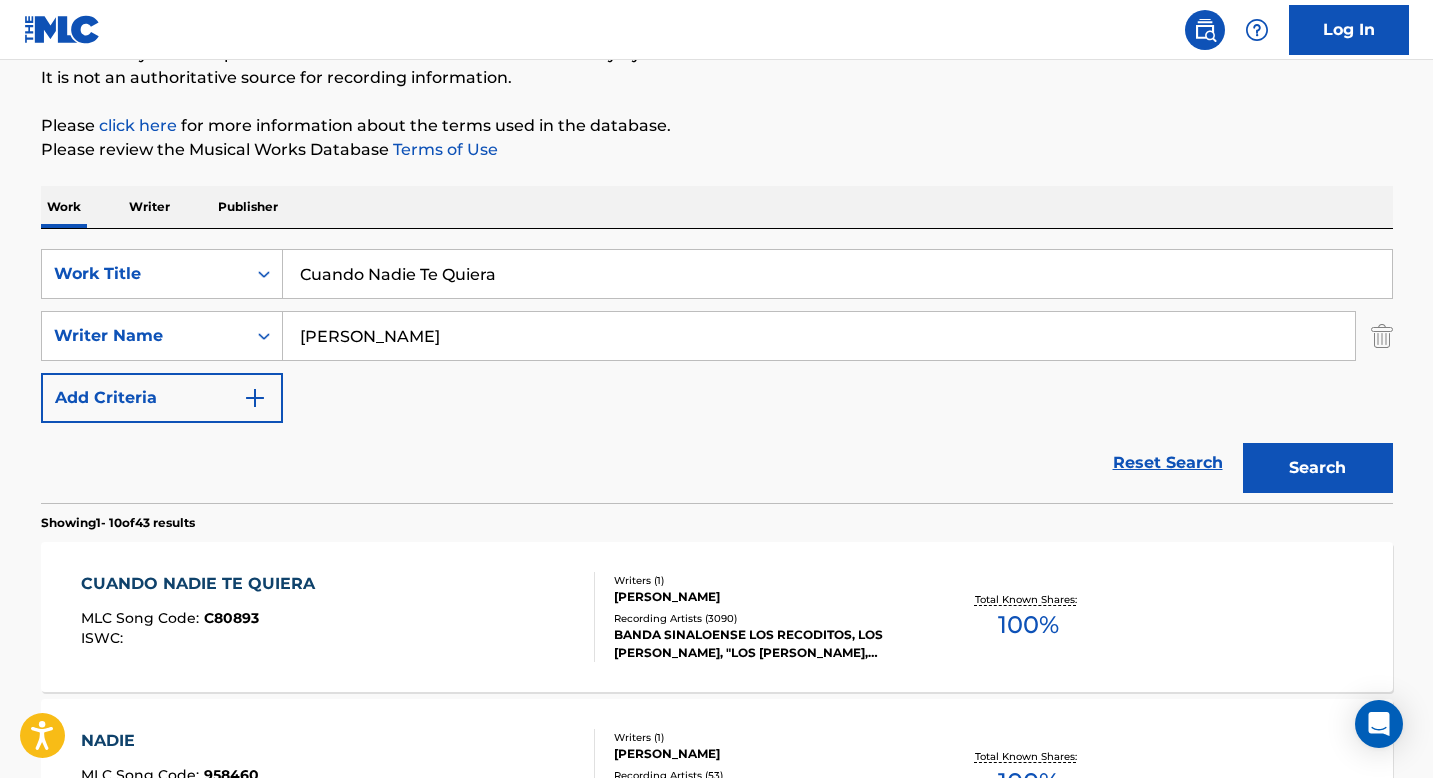 click on "Cuando Nadie Te Quiera" at bounding box center [837, 274] 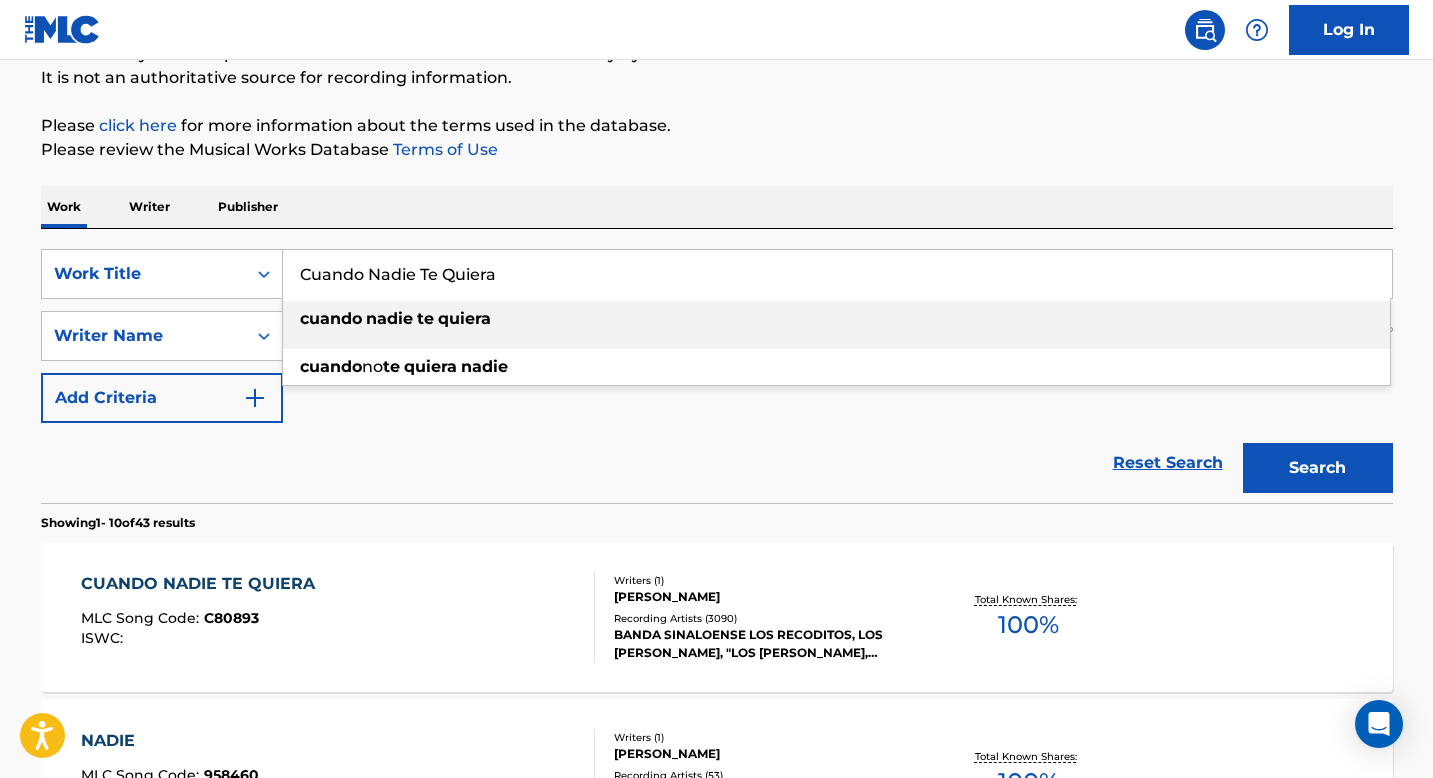 click on "Cuando Nadie Te Quiera" at bounding box center (837, 274) 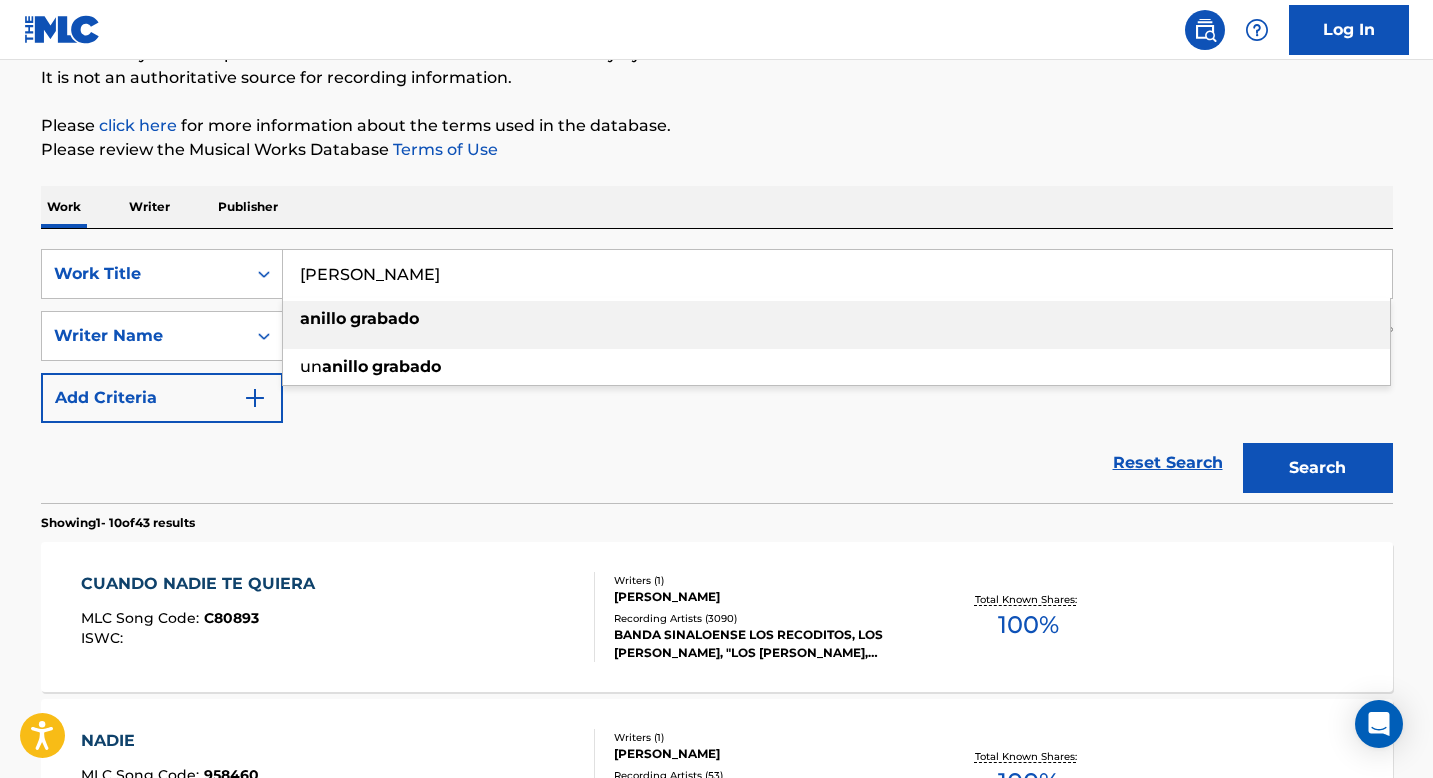 type on "[PERSON_NAME]" 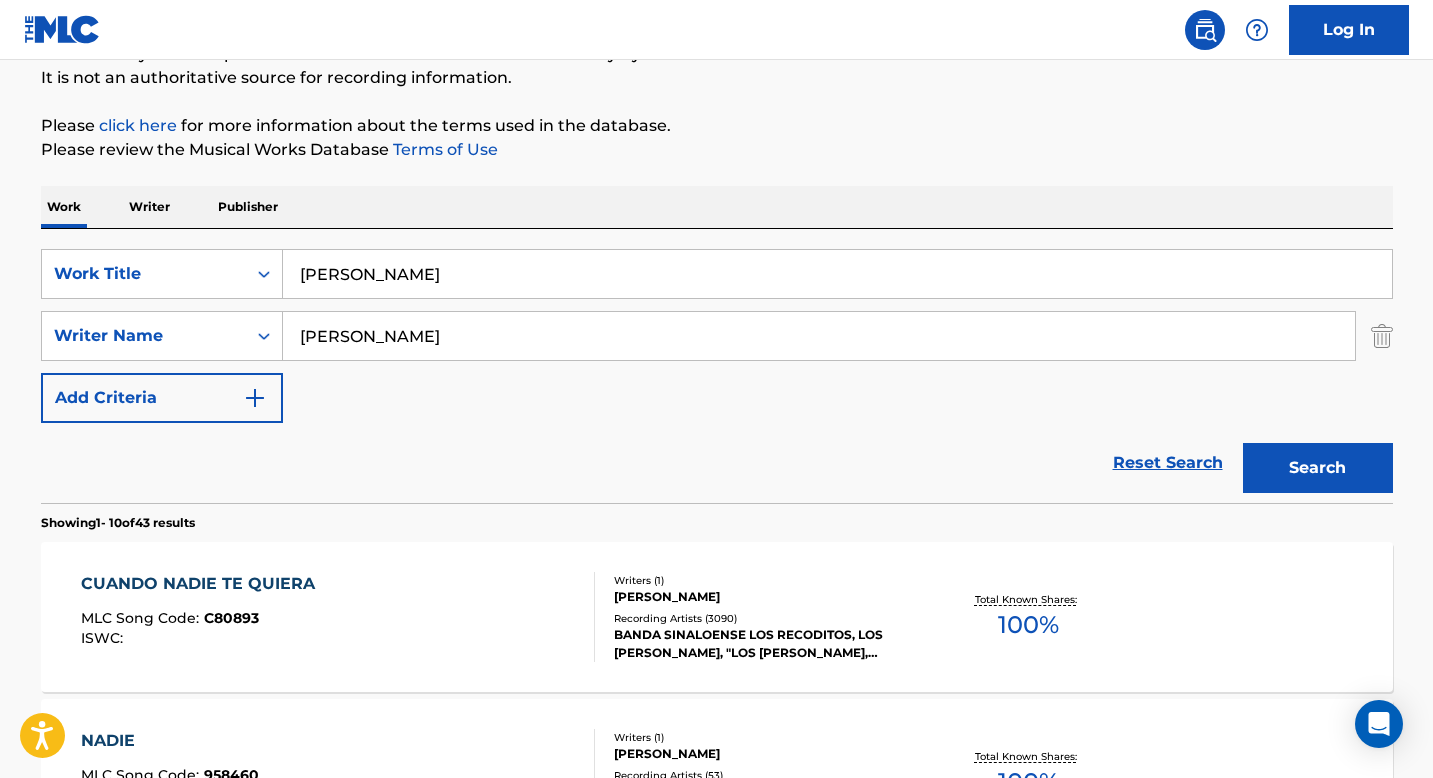 click on "Reset Search Search" at bounding box center [717, 463] 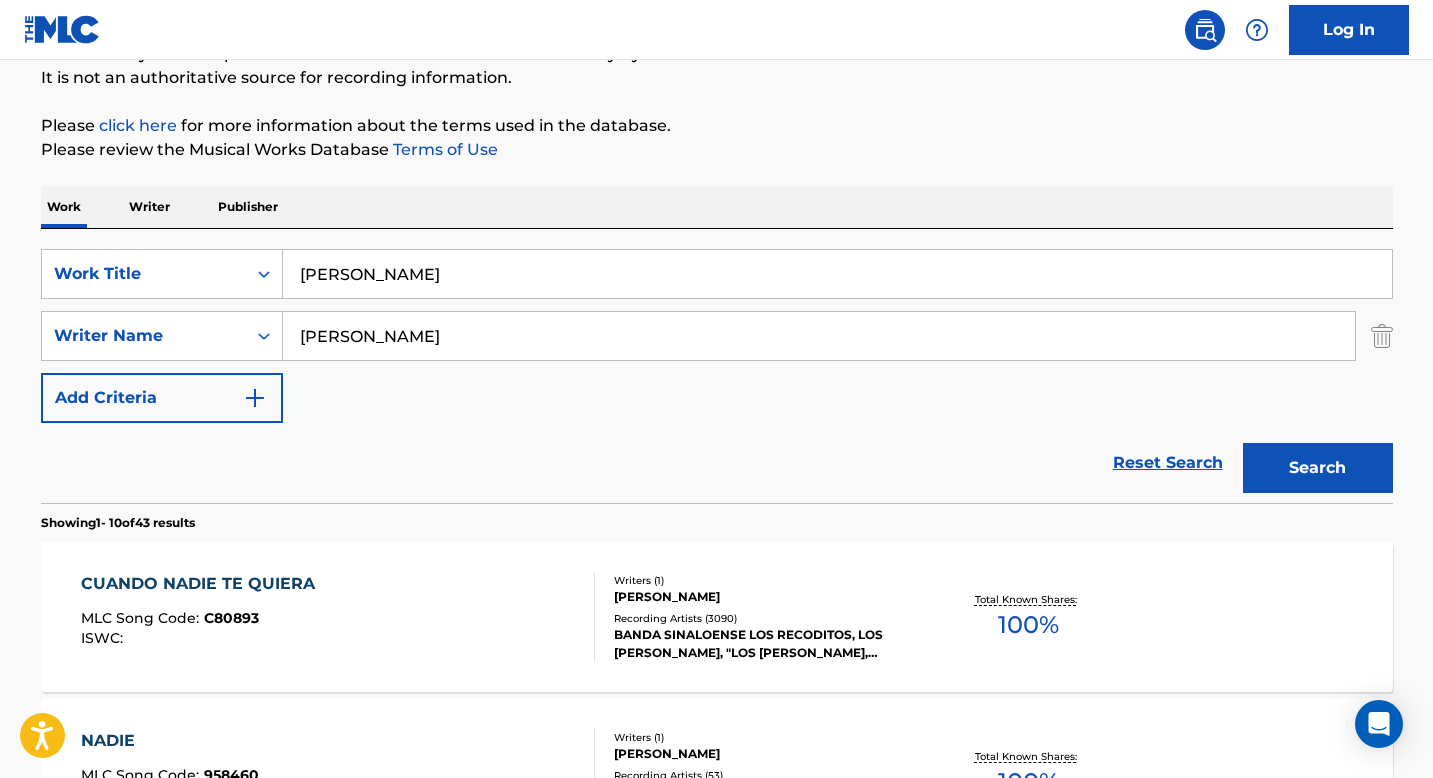 click on "Search" at bounding box center [1318, 468] 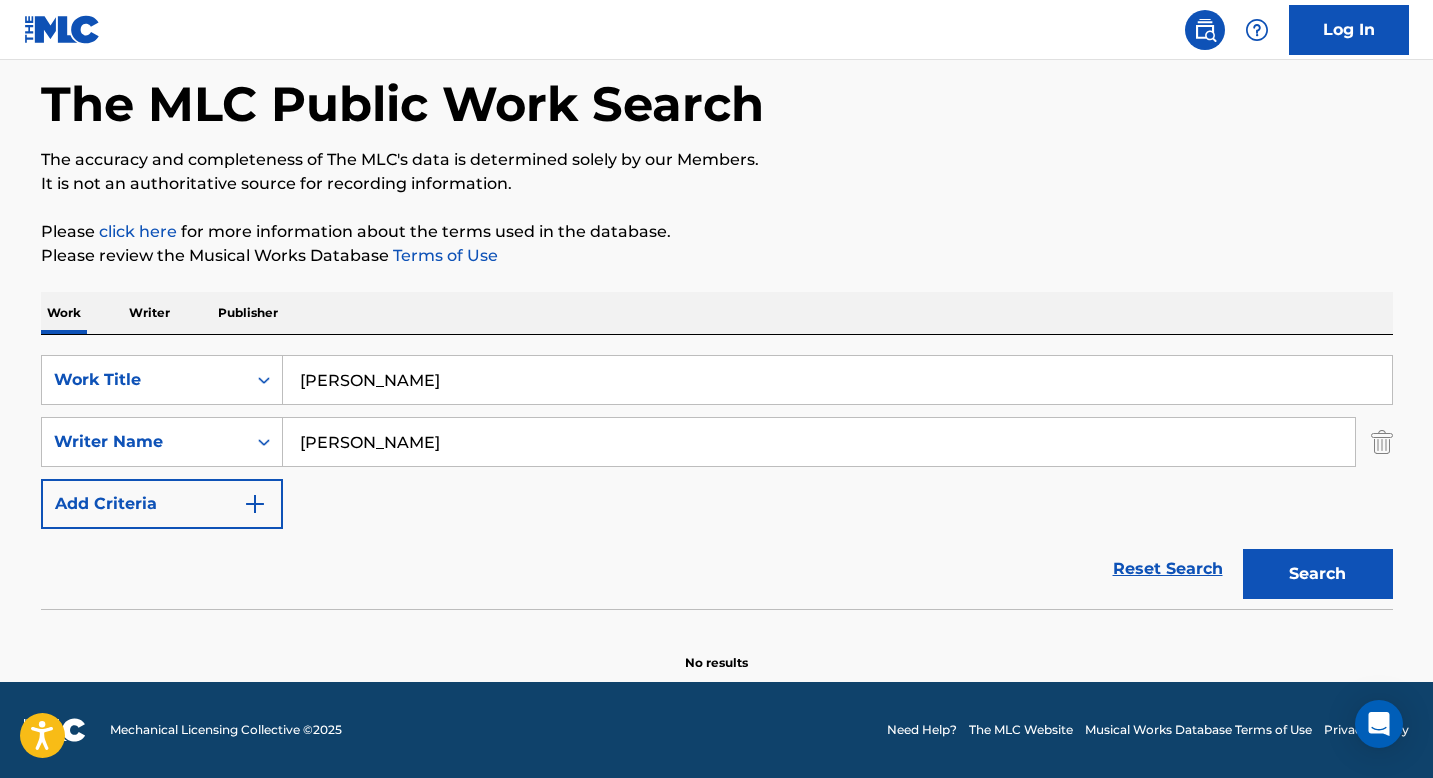 scroll, scrollTop: 90, scrollLeft: 0, axis: vertical 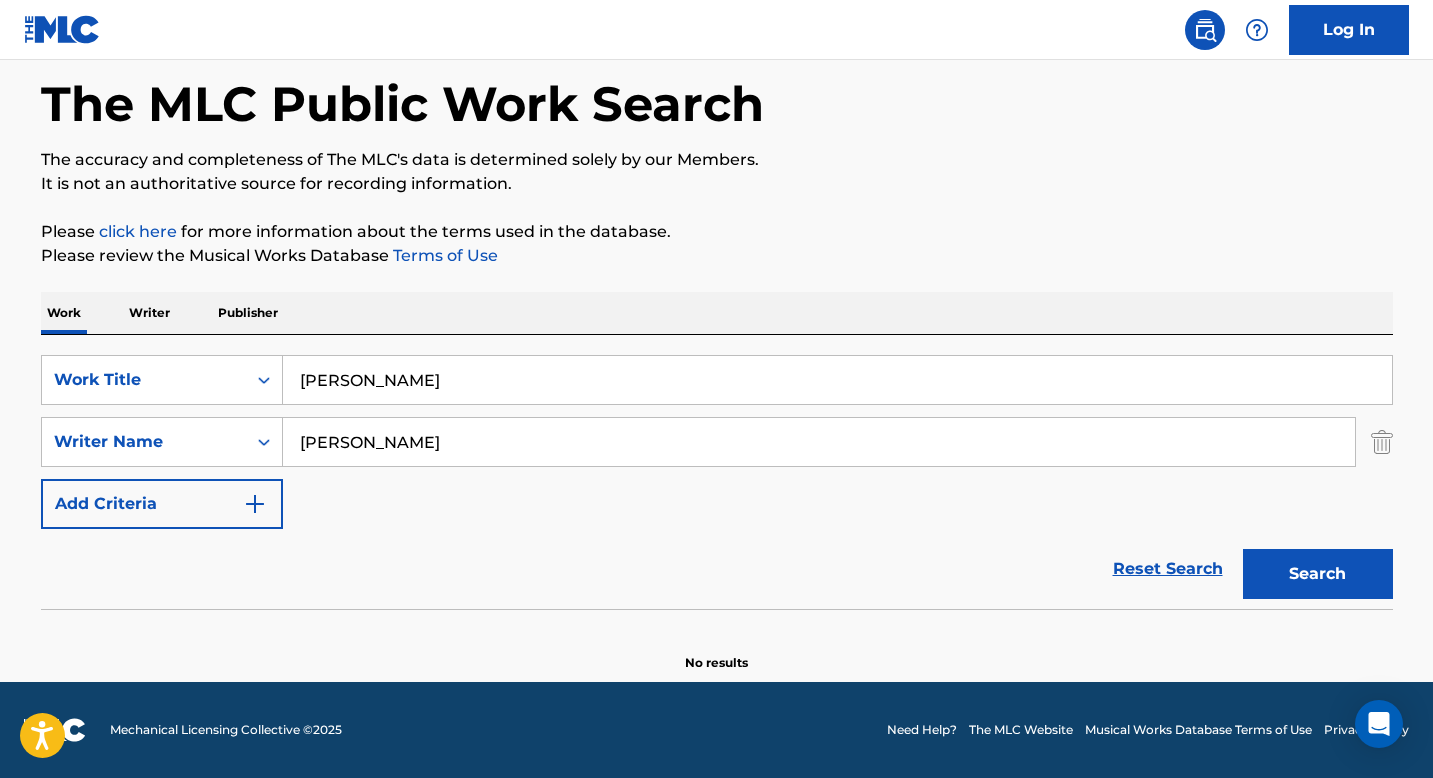 click on "Search" at bounding box center (1318, 574) 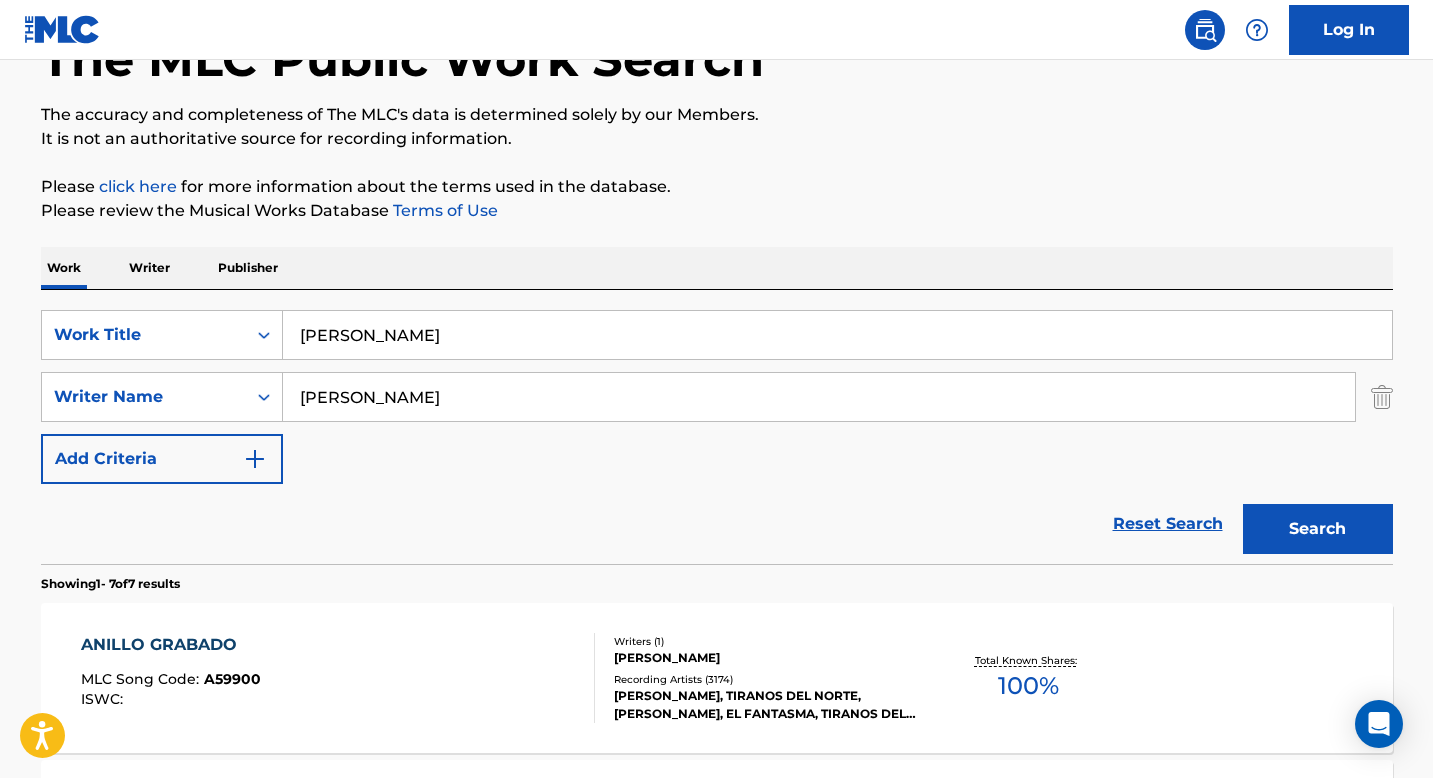 scroll, scrollTop: 132, scrollLeft: 0, axis: vertical 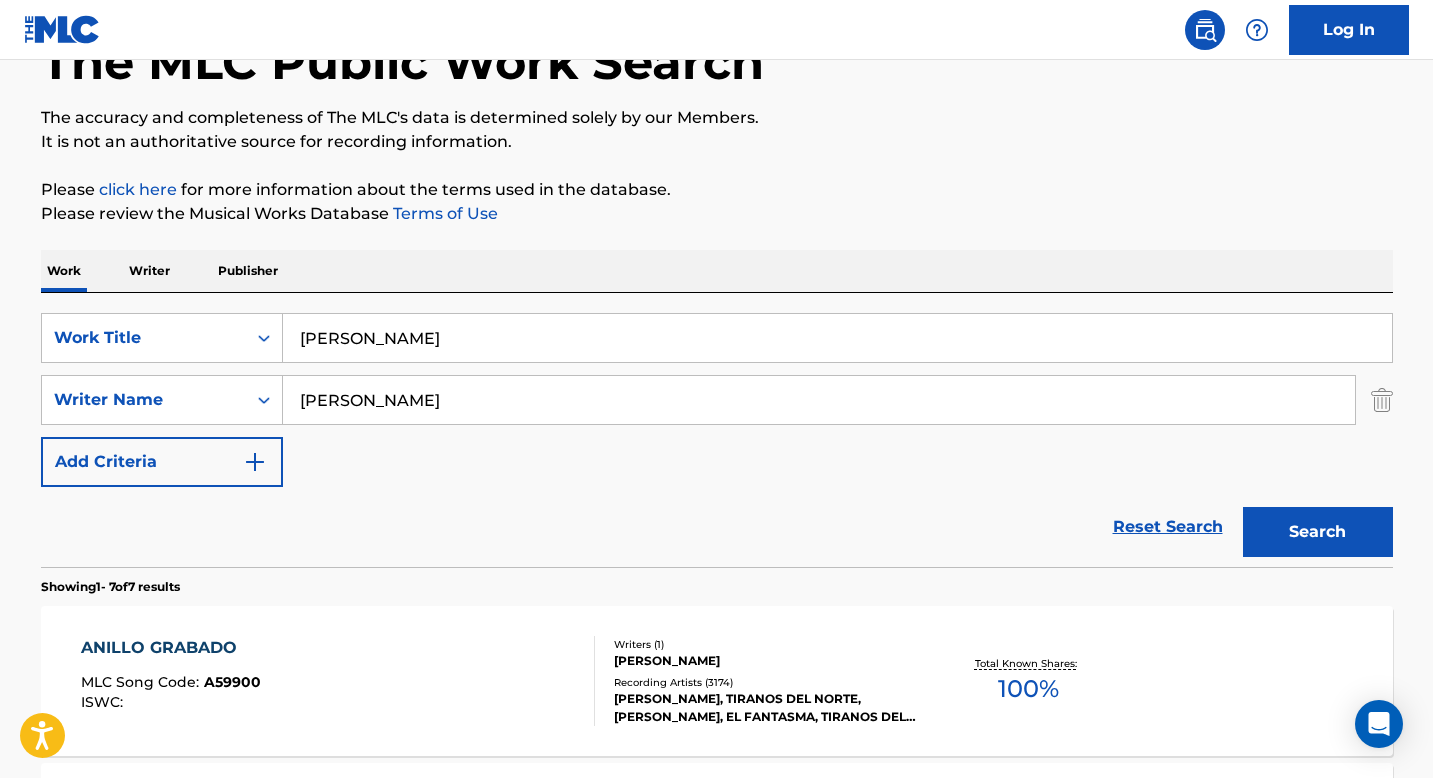 click on "ANILLO GRABADO" at bounding box center [171, 648] 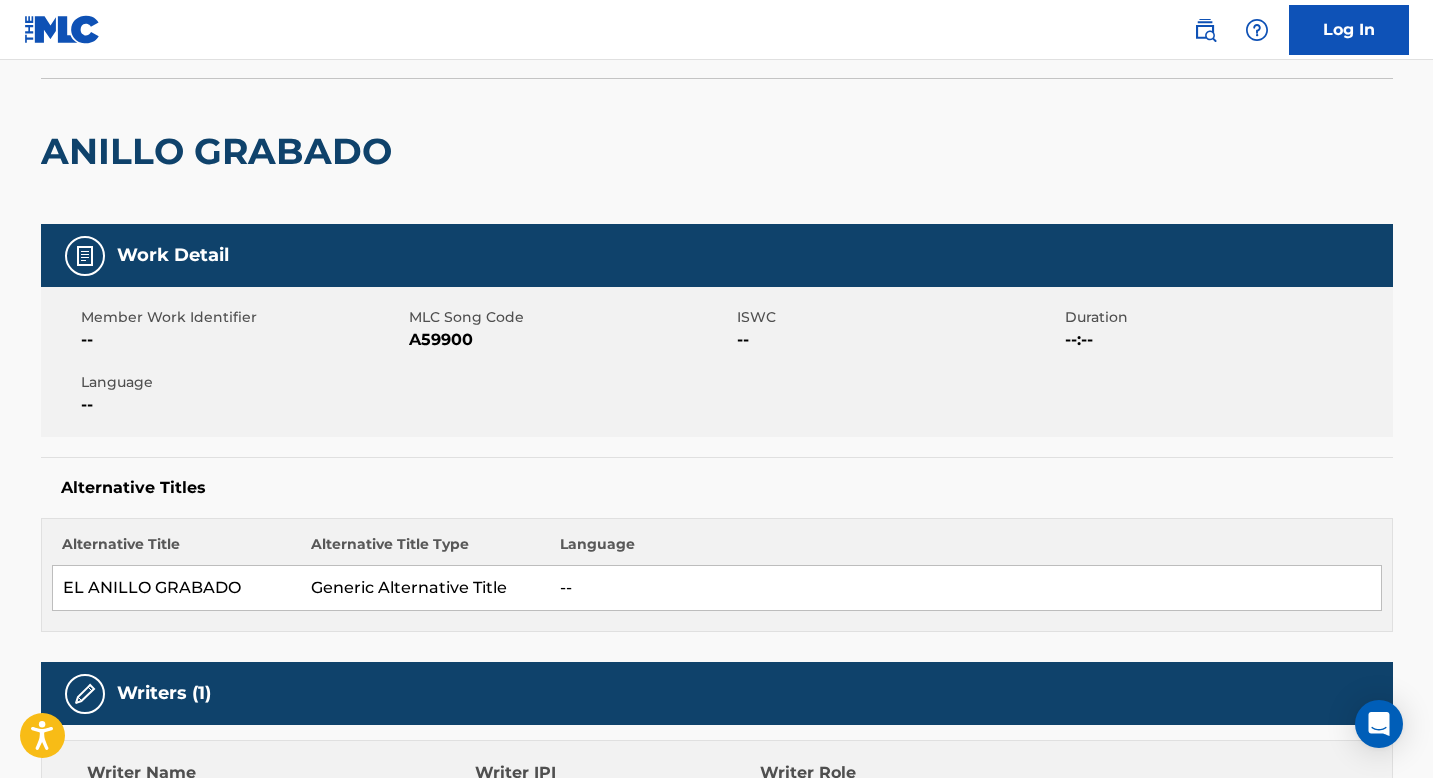 scroll, scrollTop: 0, scrollLeft: 0, axis: both 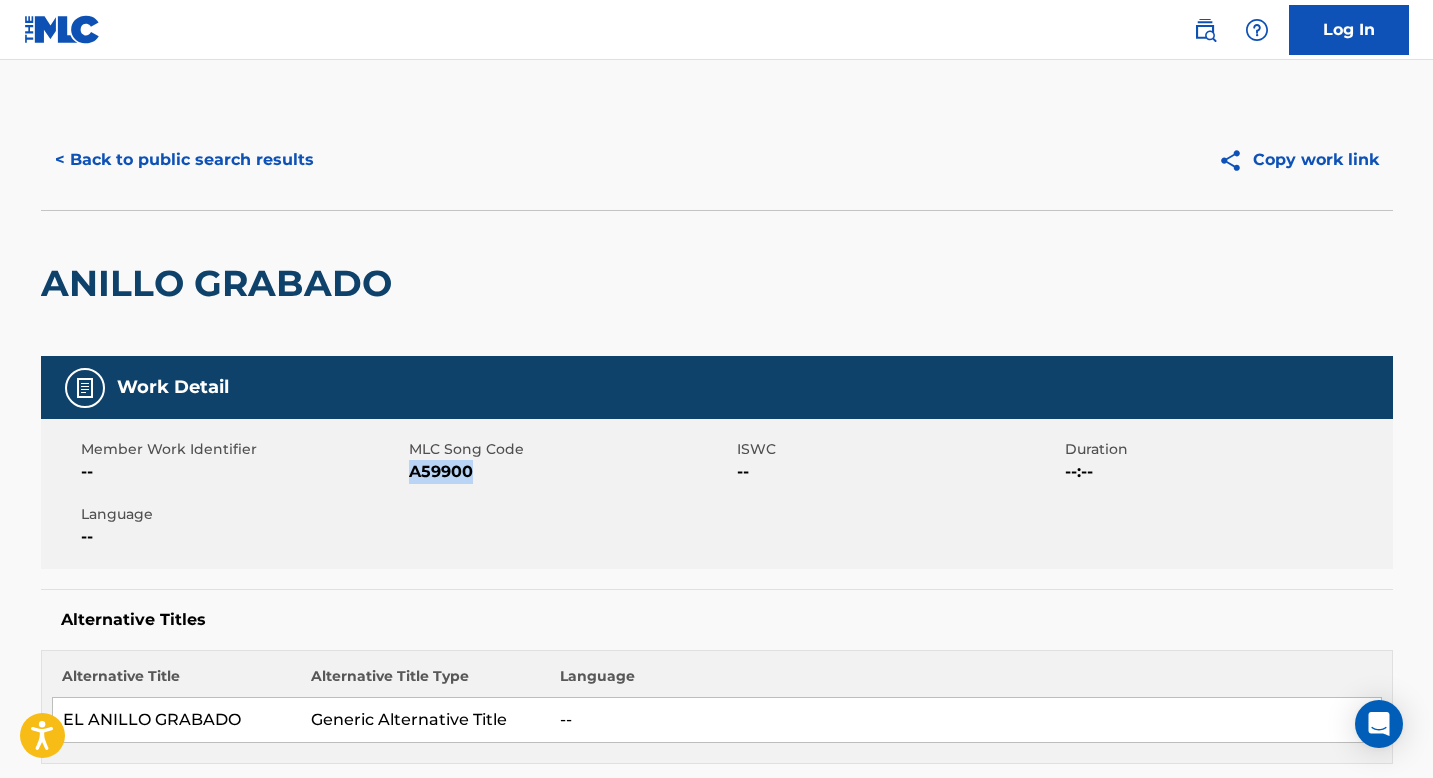 drag, startPoint x: 476, startPoint y: 474, endPoint x: 410, endPoint y: 477, distance: 66.068146 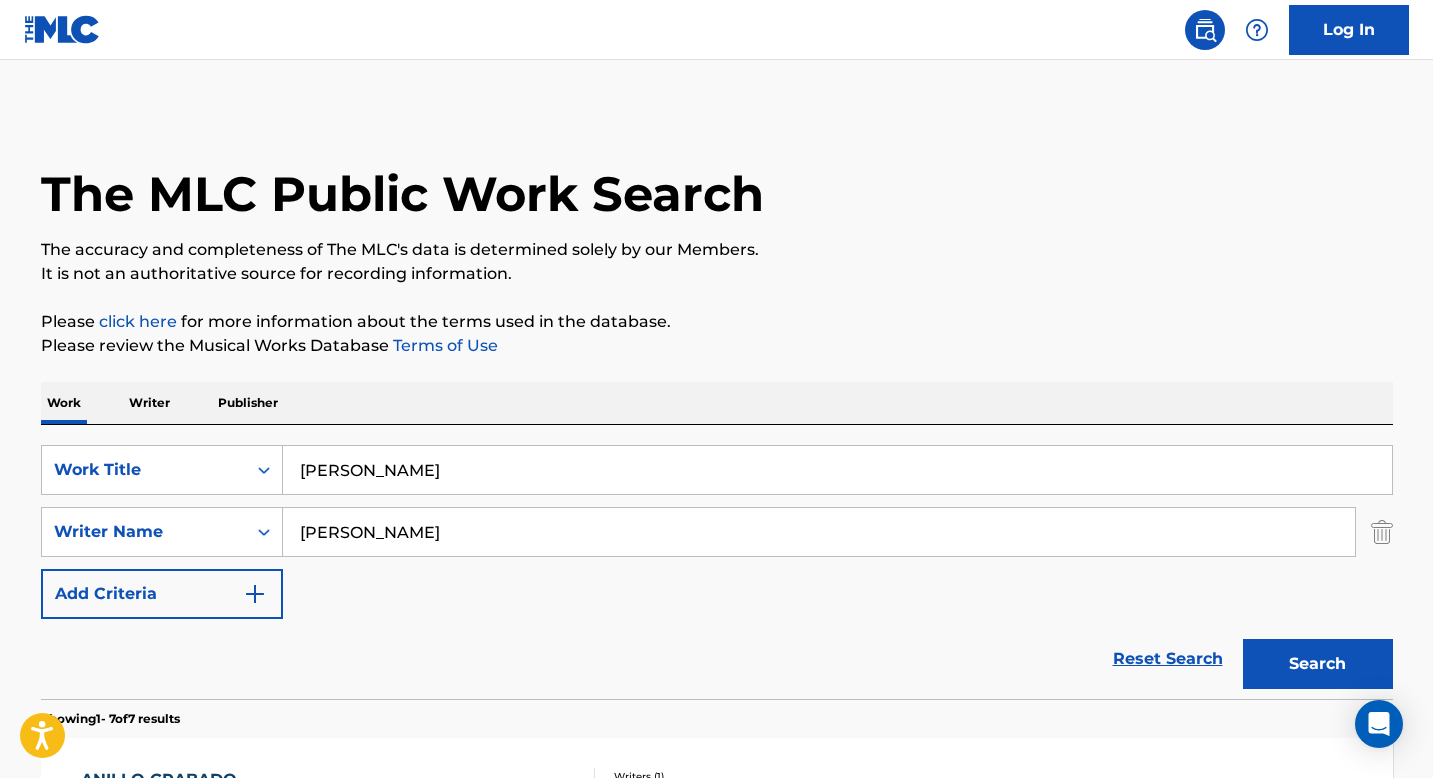scroll, scrollTop: 132, scrollLeft: 0, axis: vertical 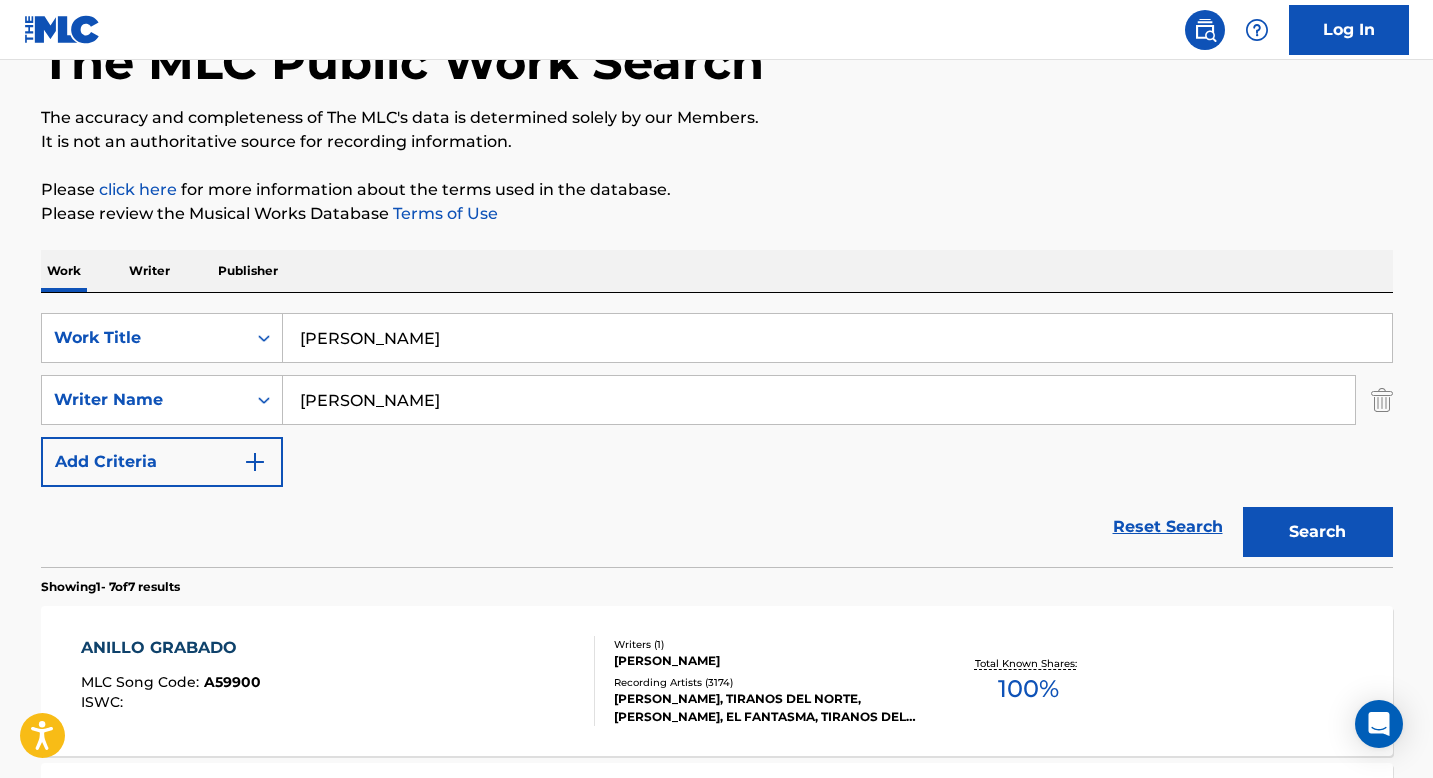 click on "[PERSON_NAME]" at bounding box center [837, 338] 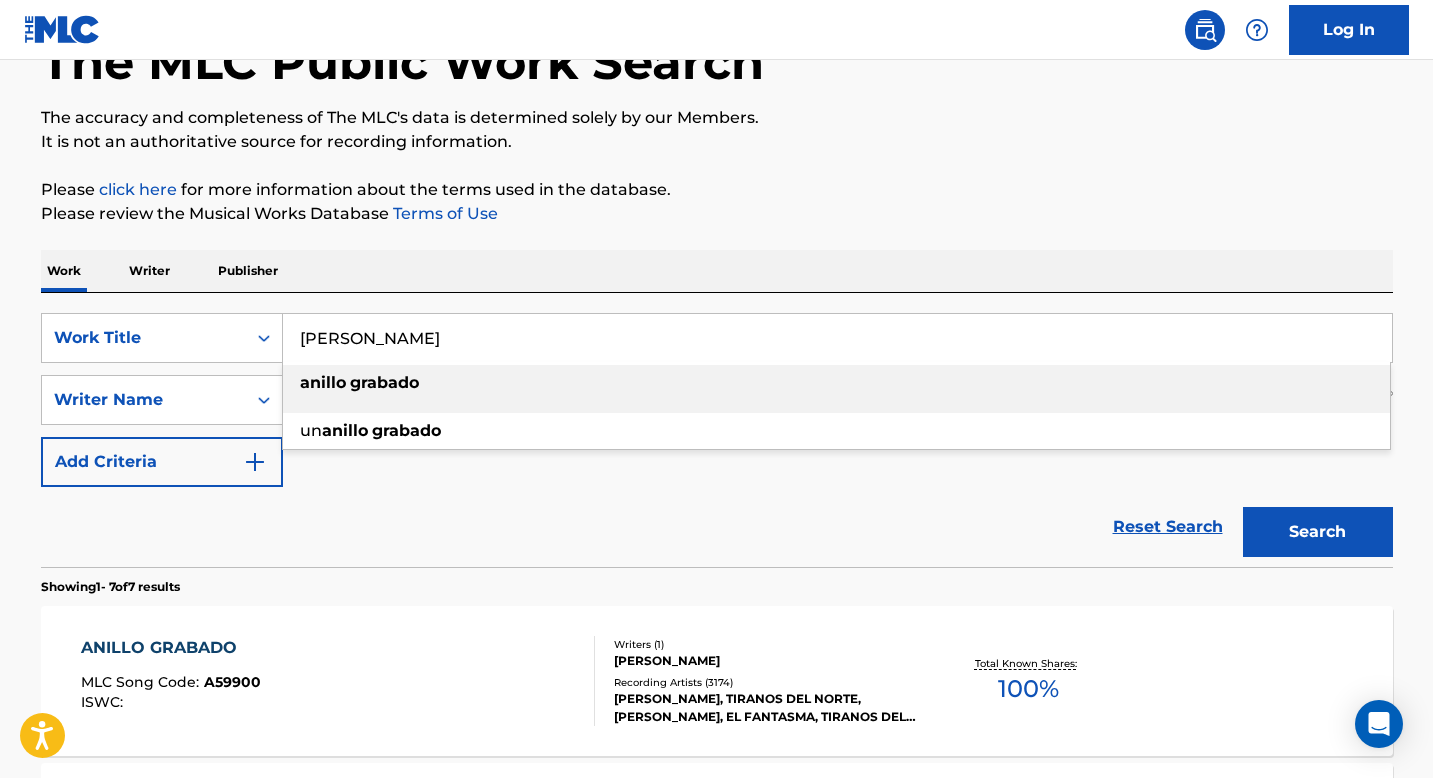 click on "[PERSON_NAME]" at bounding box center [837, 338] 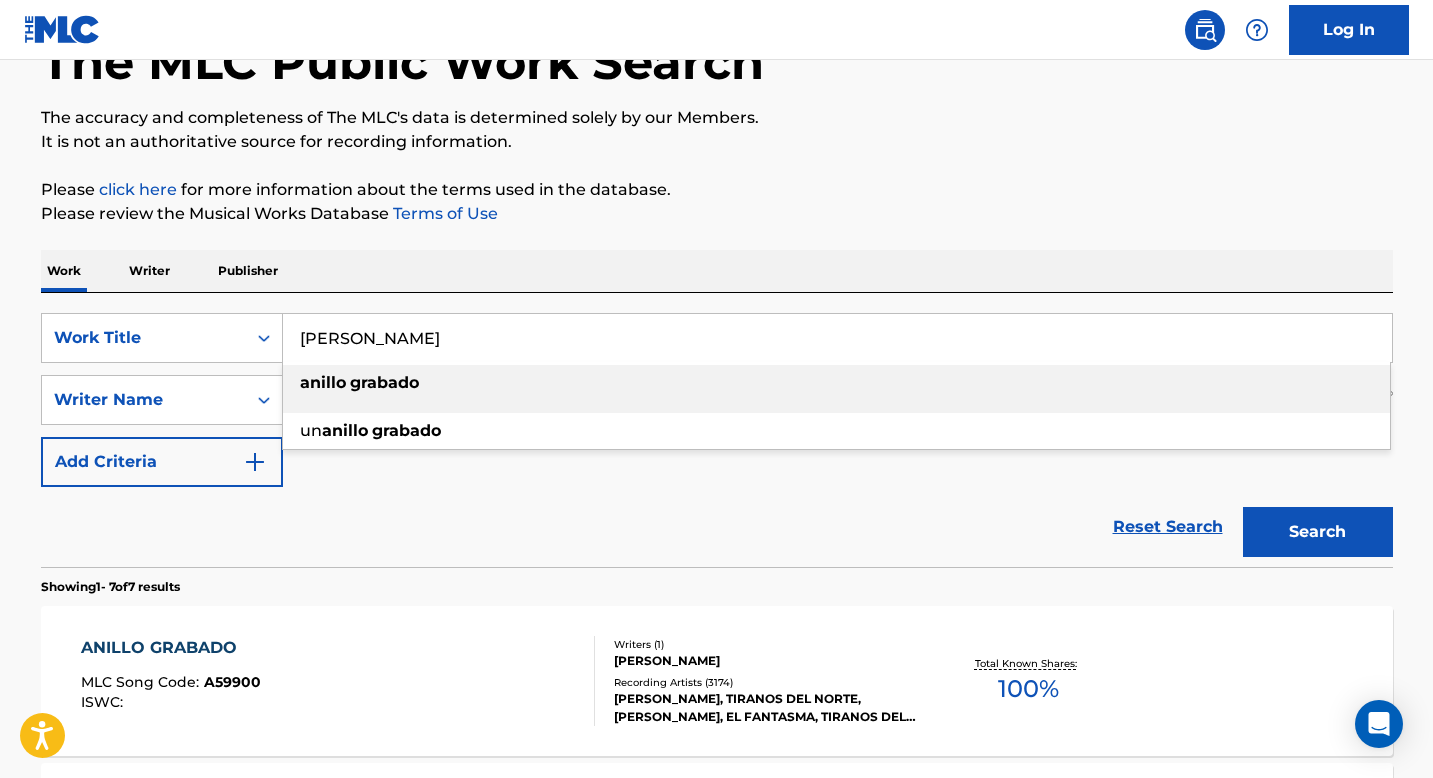 paste on "Con La Misma Tijera" 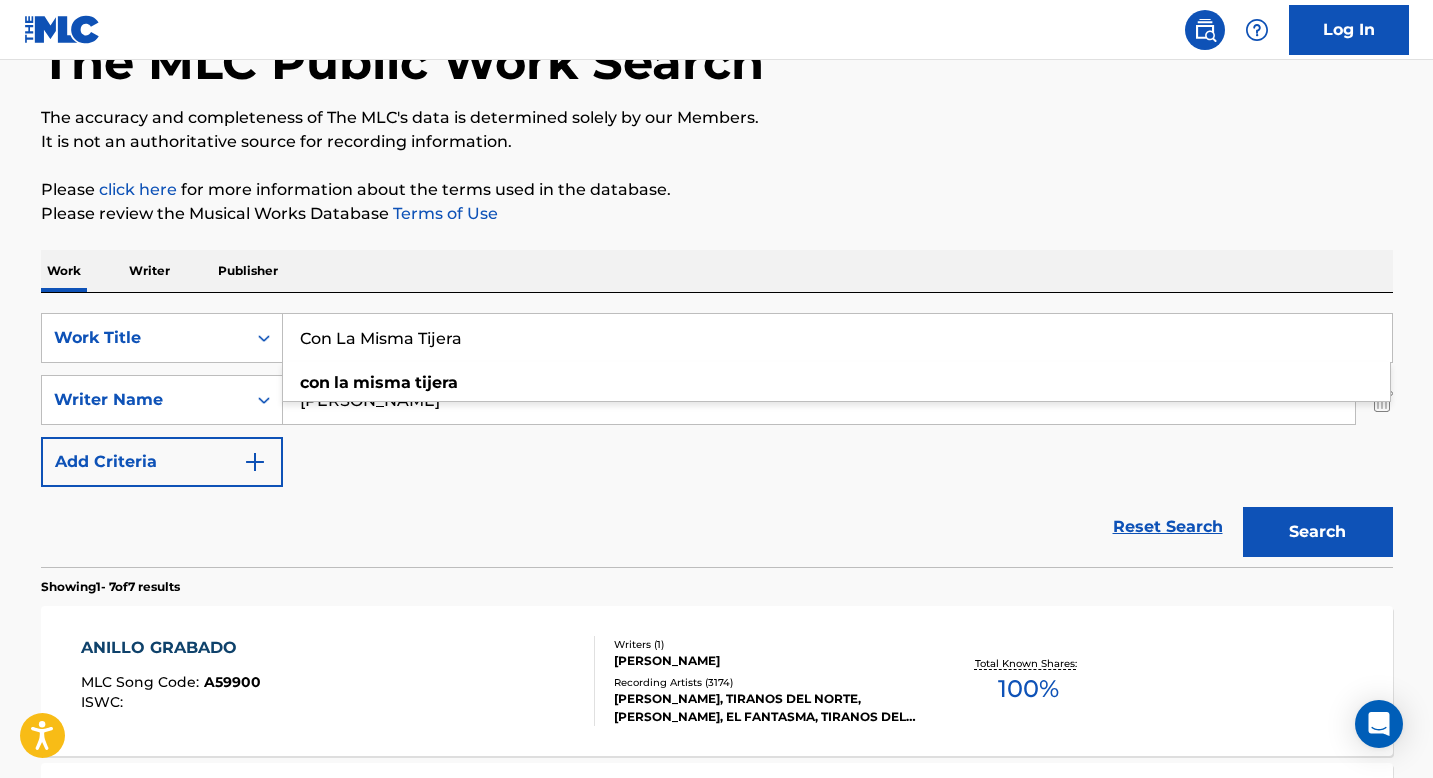 type on "Con La Misma Tijera" 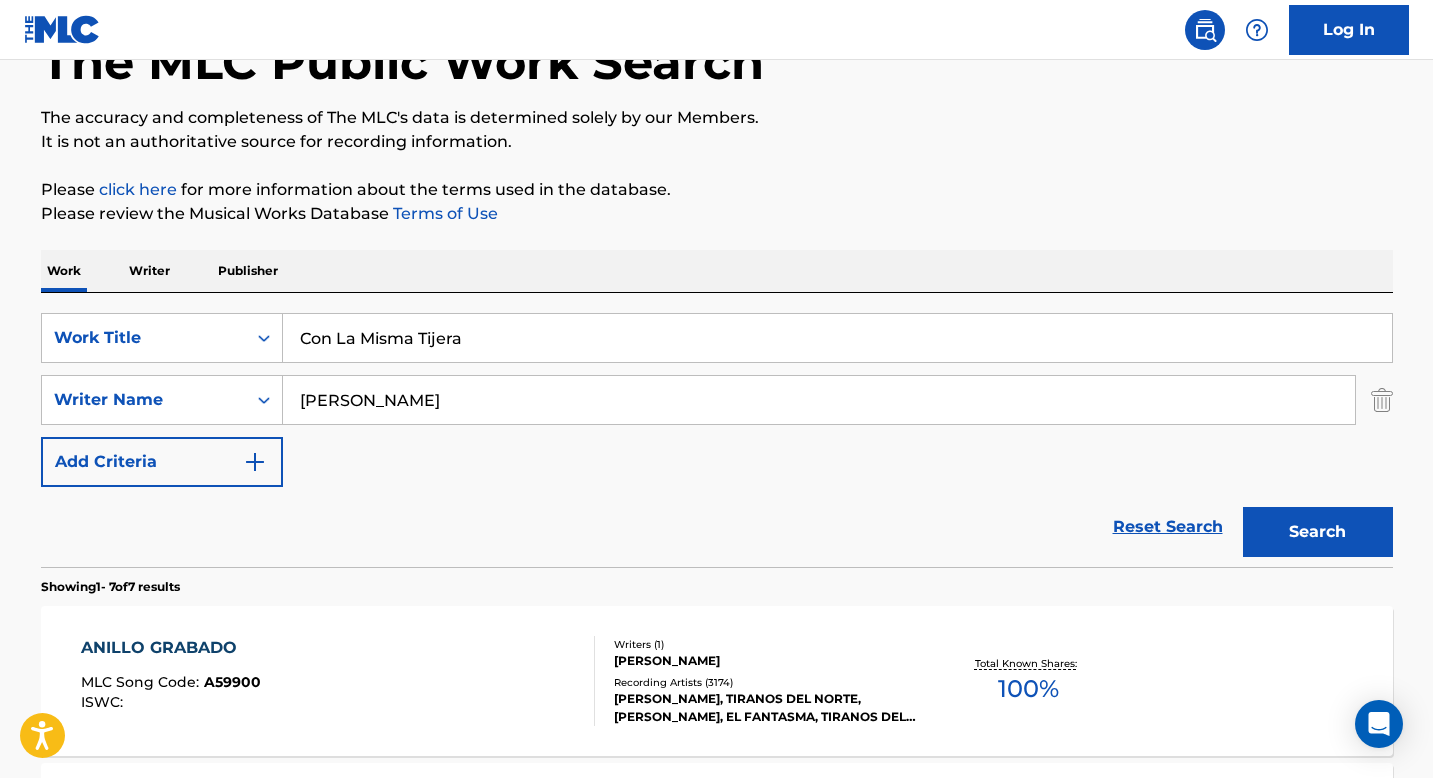 click on "Reset Search Search" at bounding box center (717, 527) 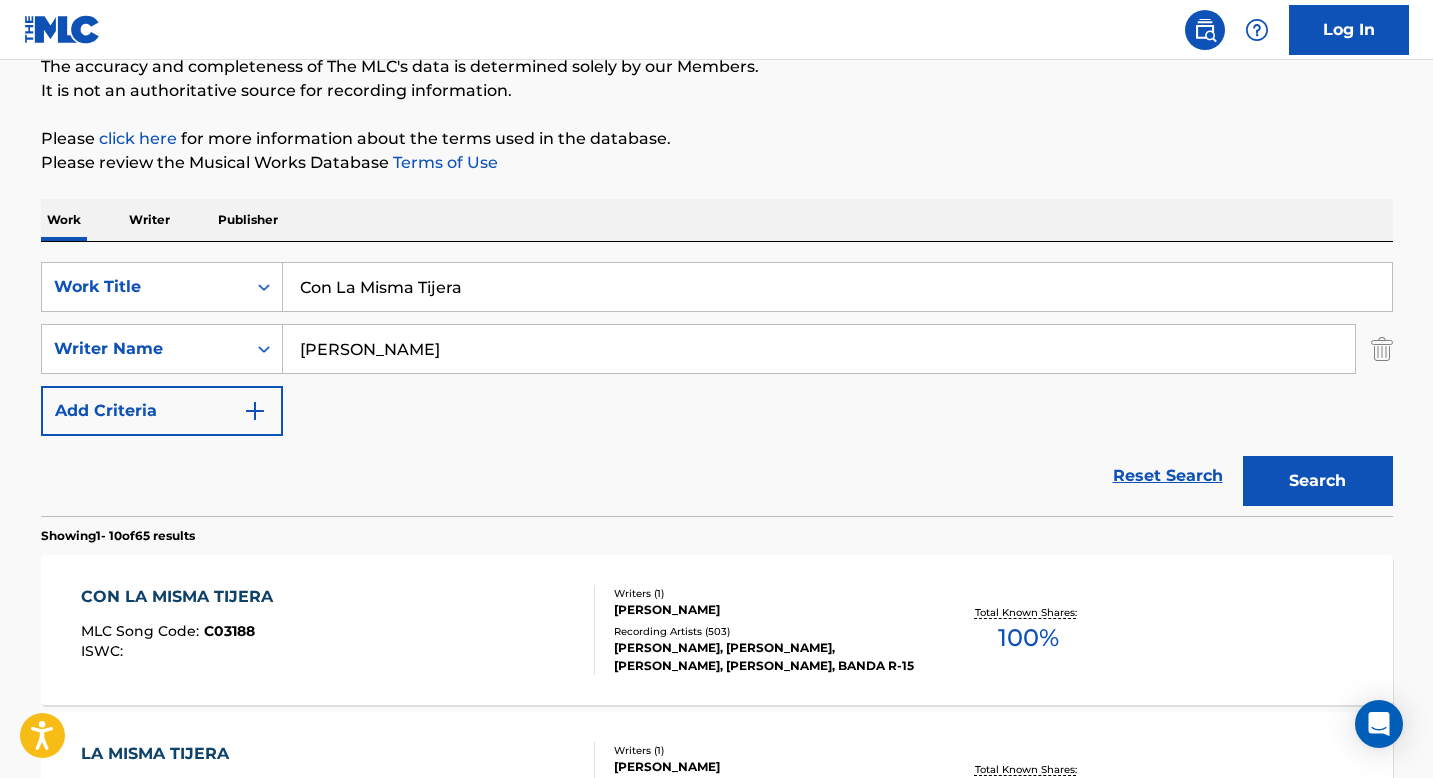 scroll, scrollTop: 185, scrollLeft: 0, axis: vertical 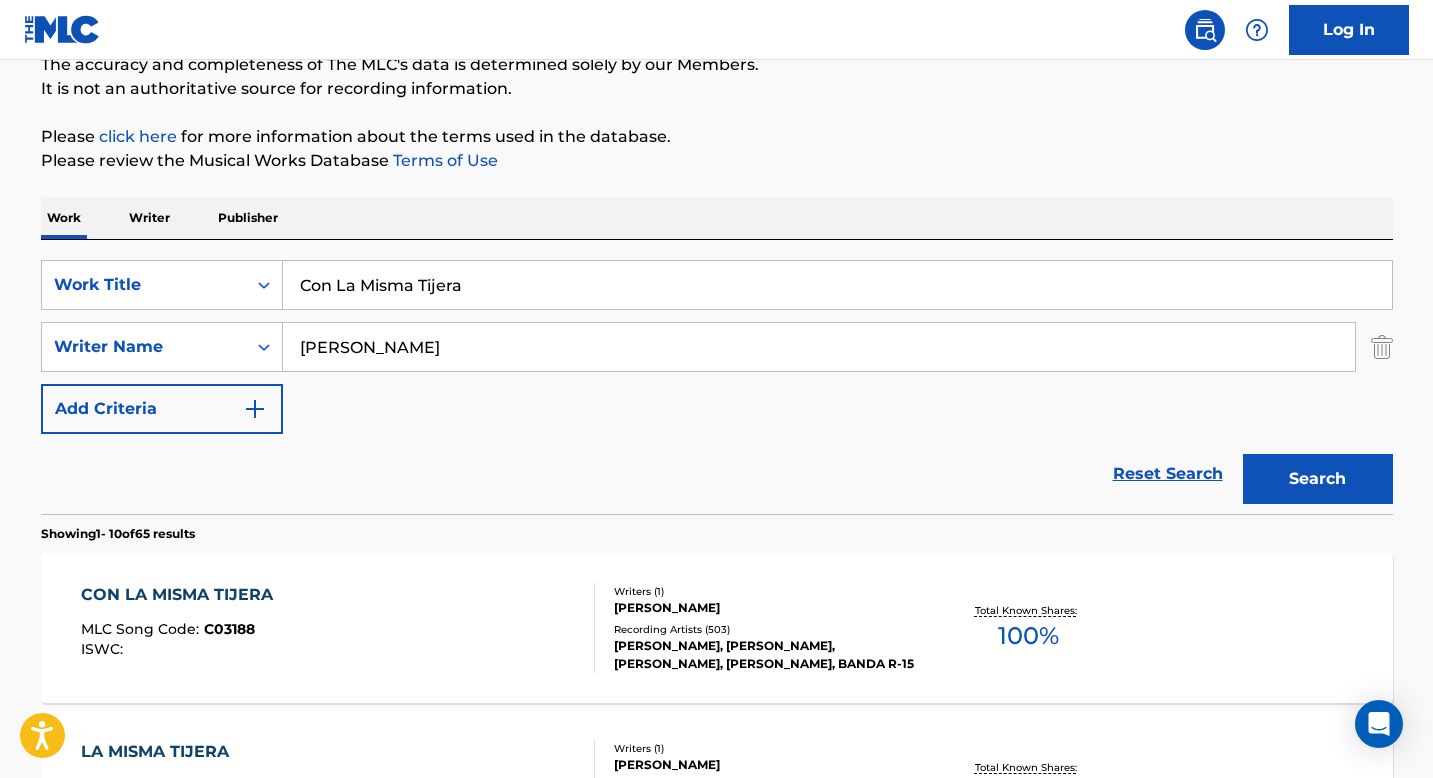 click on "CON LA MISMA TIJERA" at bounding box center (182, 595) 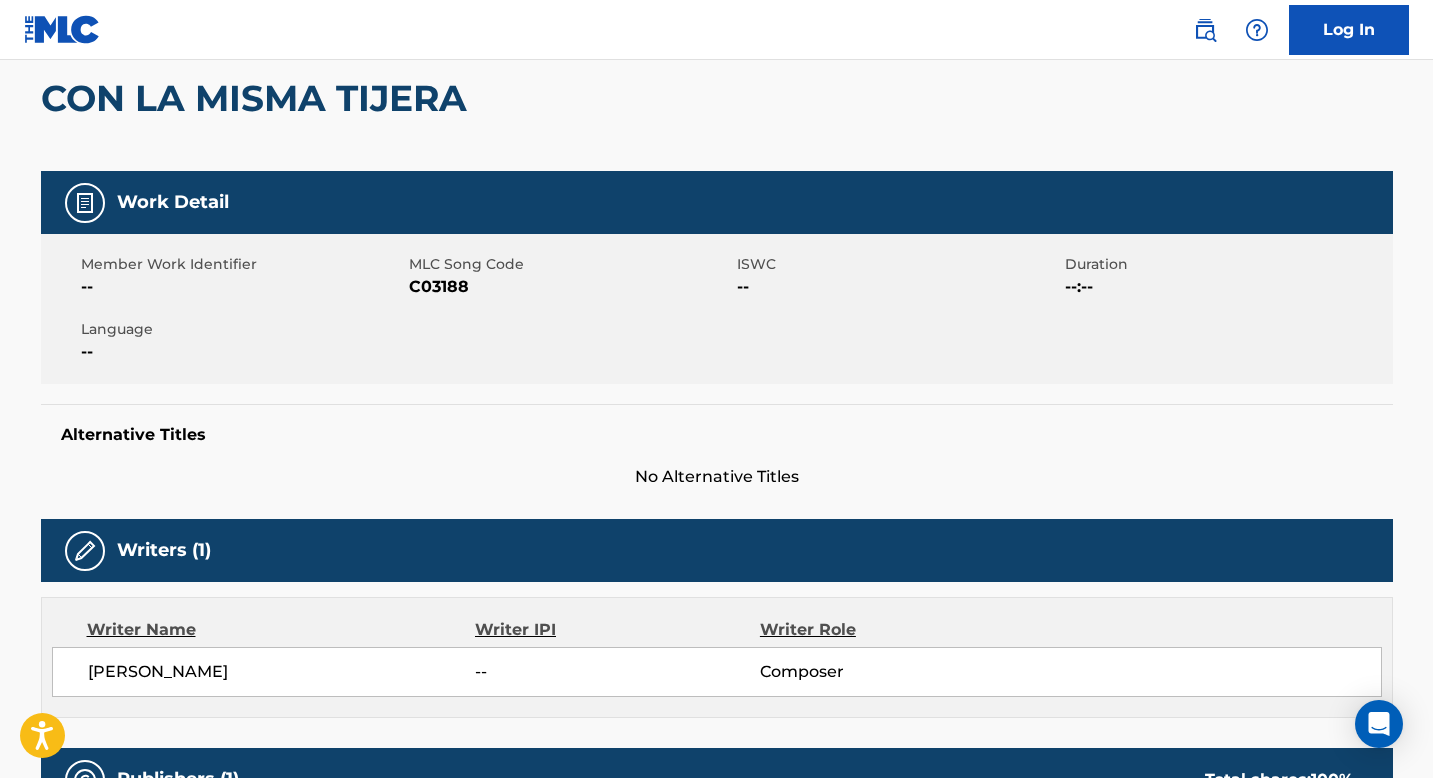 scroll, scrollTop: 0, scrollLeft: 0, axis: both 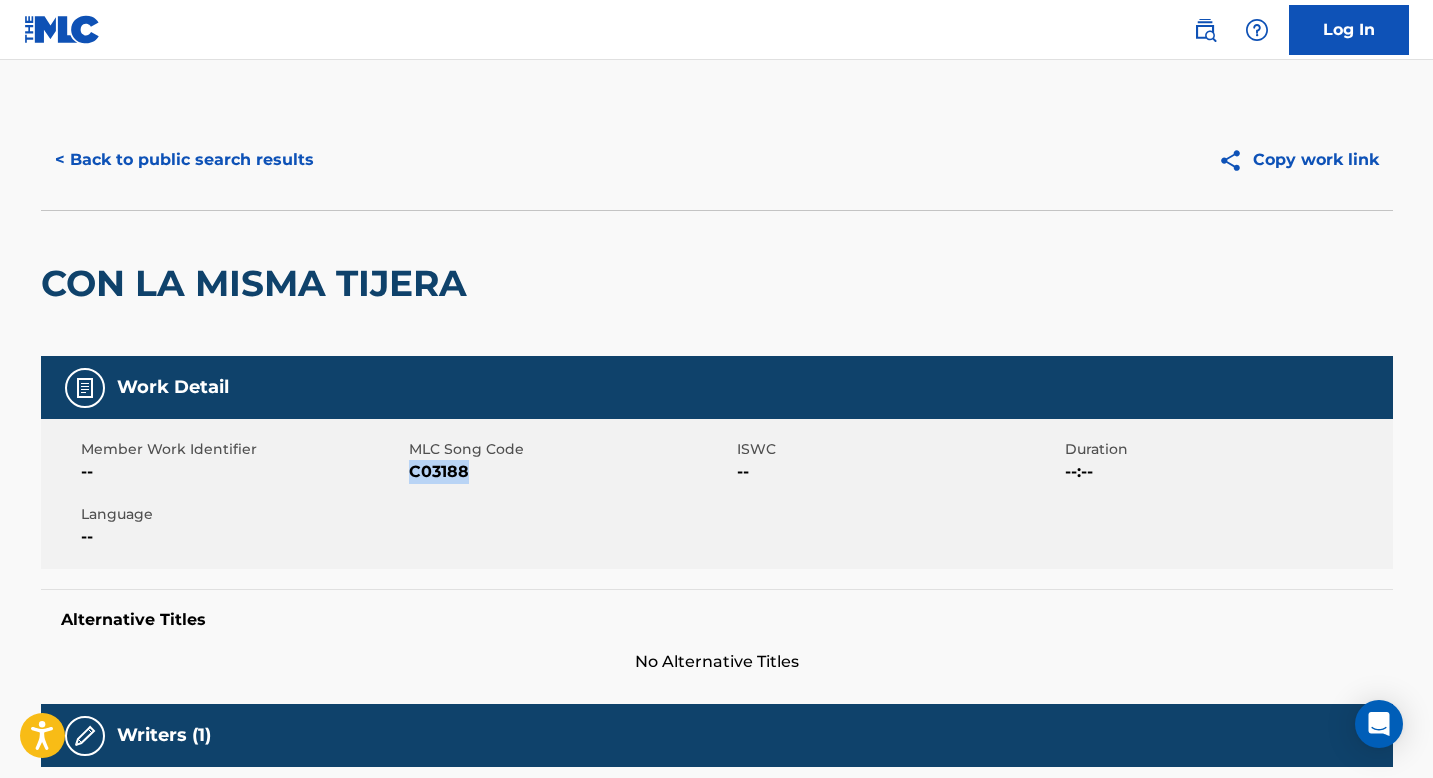 drag, startPoint x: 465, startPoint y: 474, endPoint x: 412, endPoint y: 475, distance: 53.009434 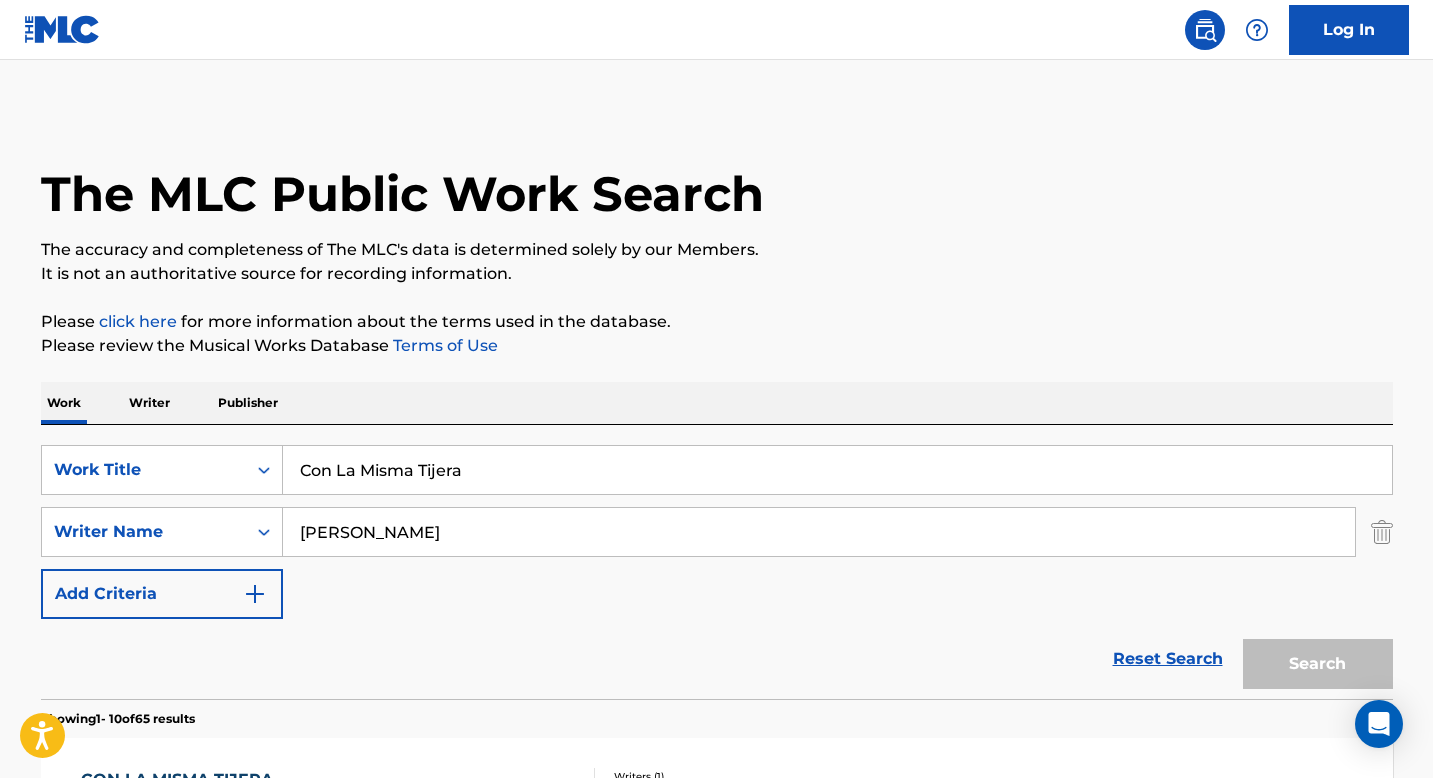 scroll, scrollTop: 185, scrollLeft: 0, axis: vertical 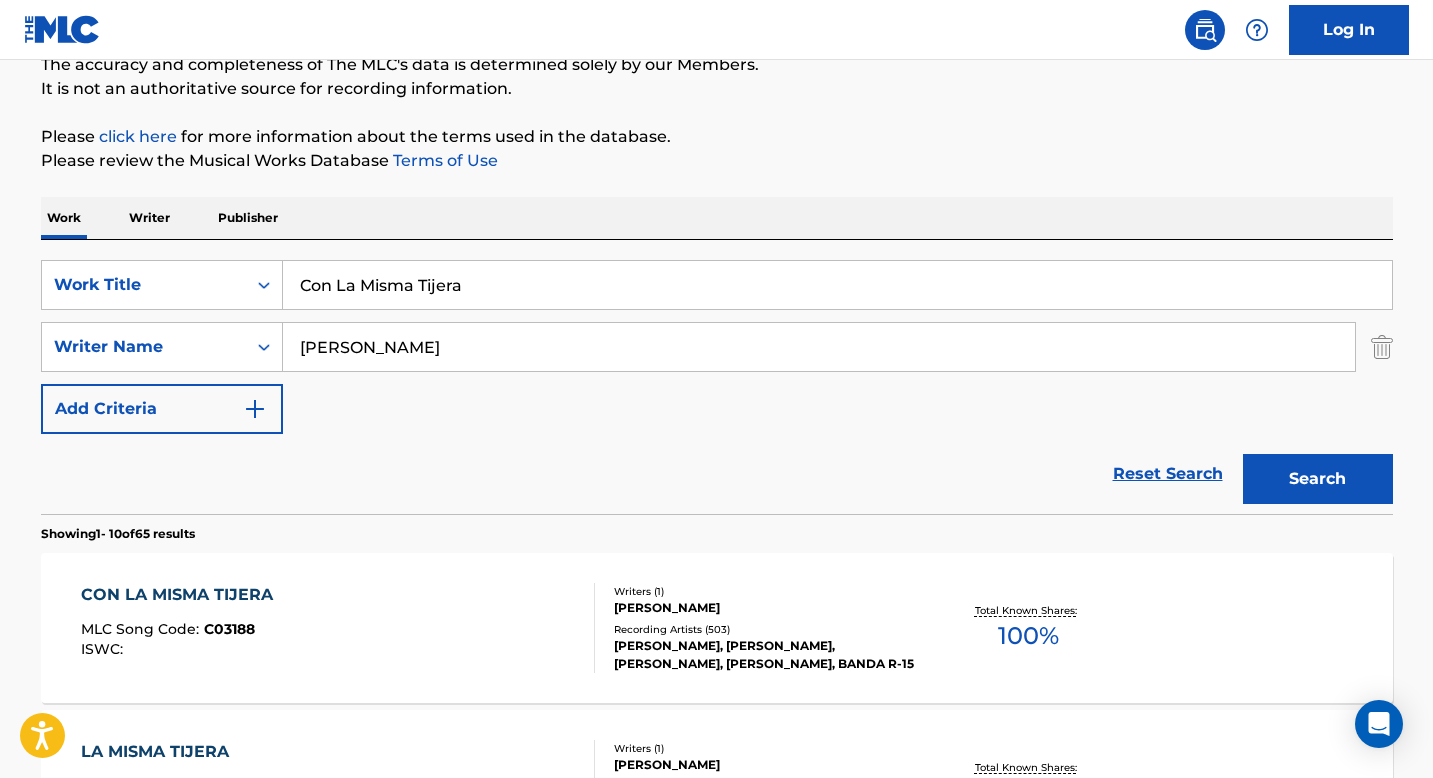 click on "Con La Misma Tijera" at bounding box center (837, 285) 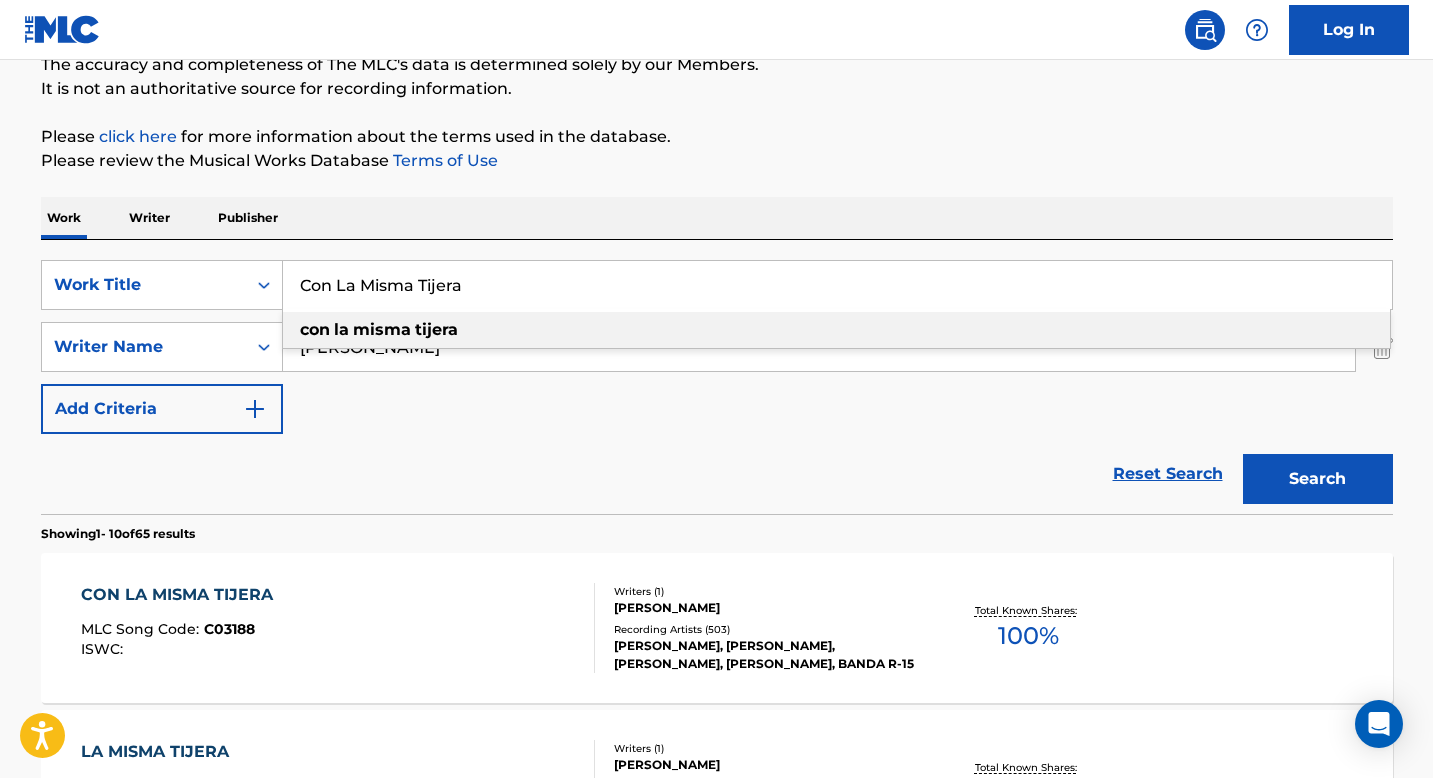 click on "Con La Misma Tijera" at bounding box center [837, 285] 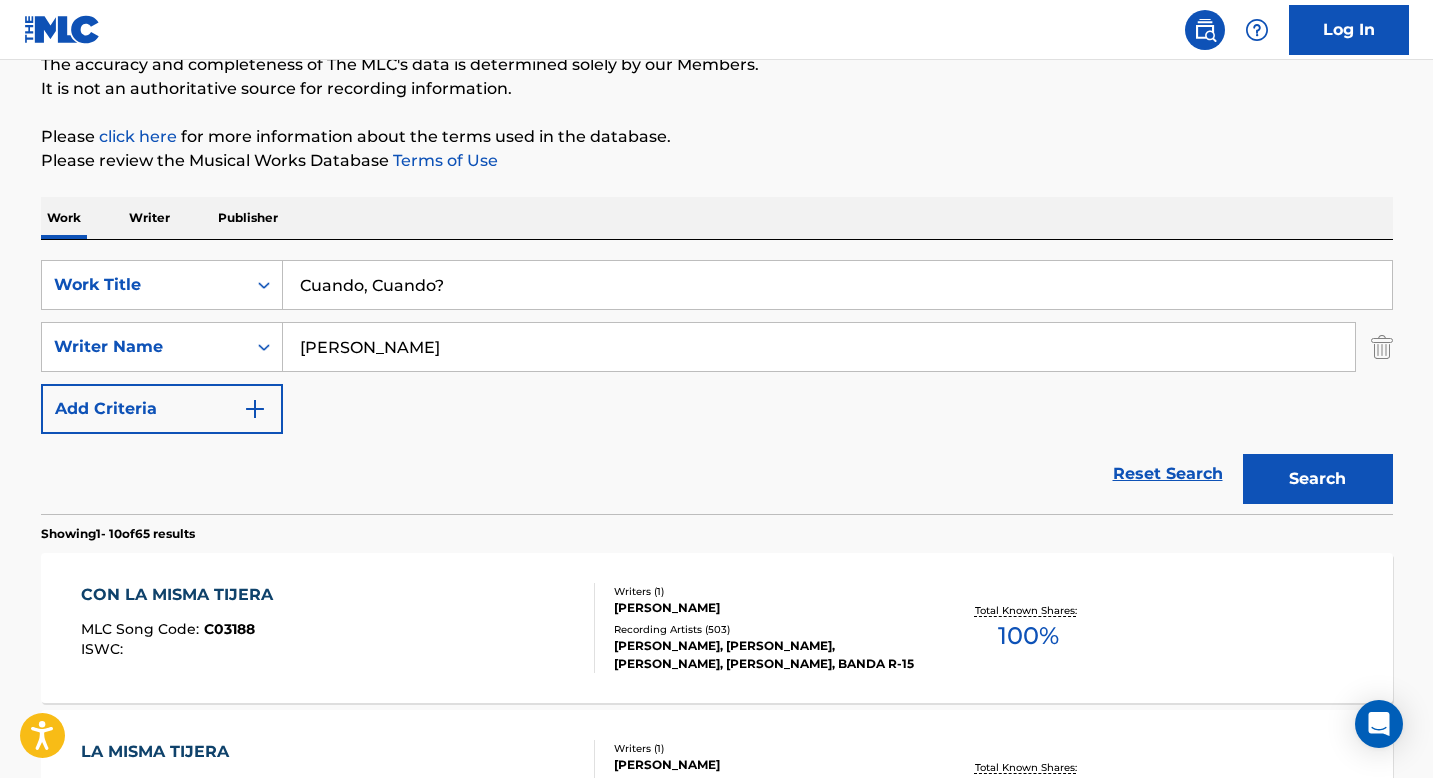 type on "Cuando, Cuando?" 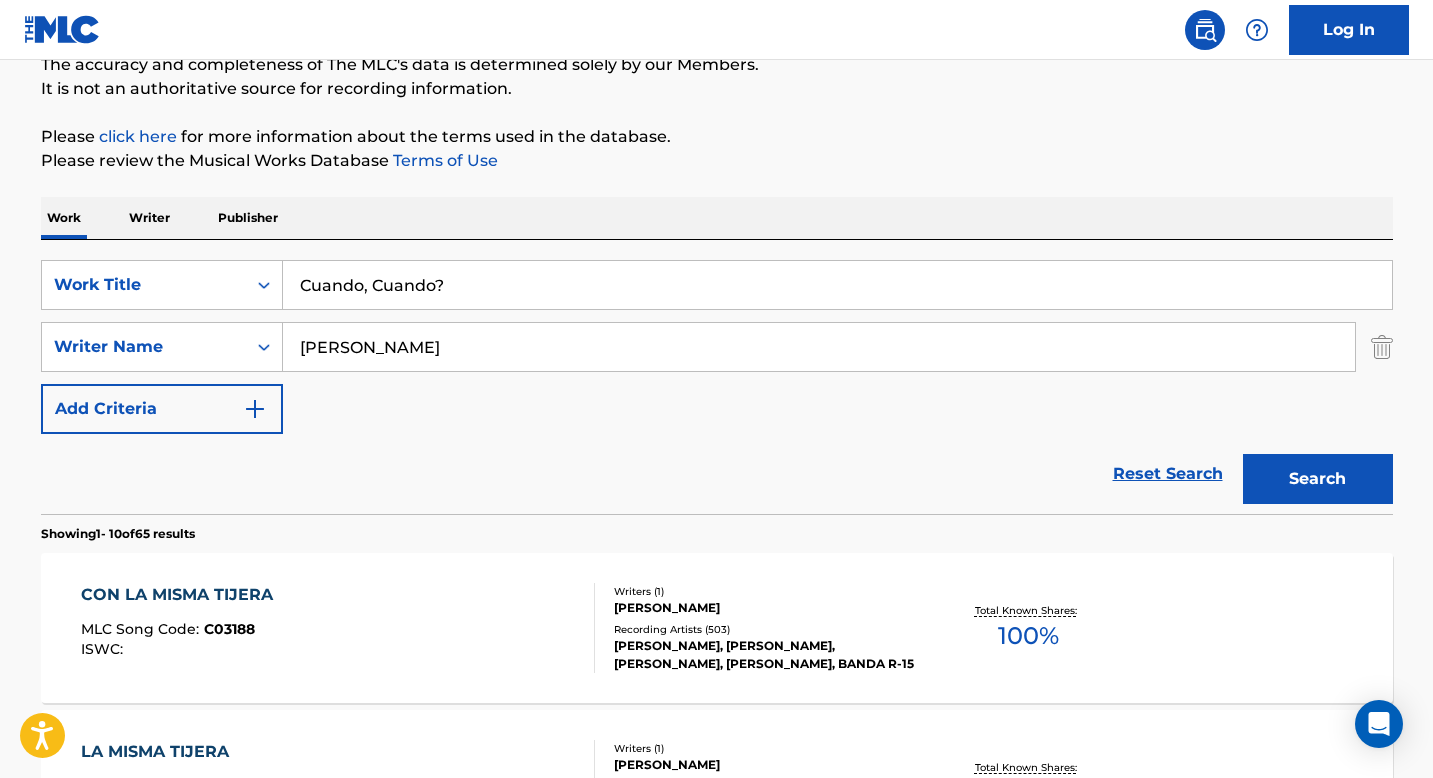 click on "[PERSON_NAME]" at bounding box center [819, 347] 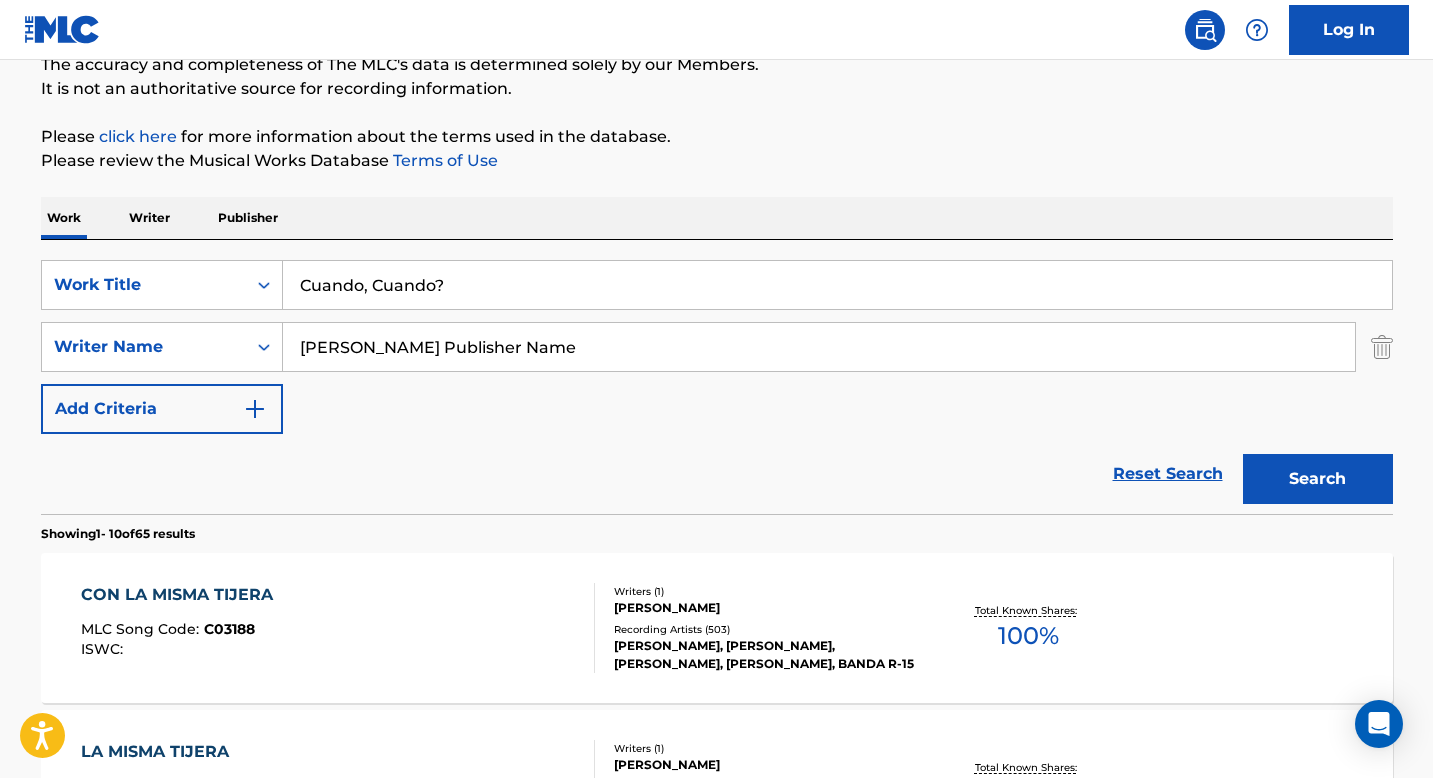 drag, startPoint x: 563, startPoint y: 353, endPoint x: 418, endPoint y: 345, distance: 145.22052 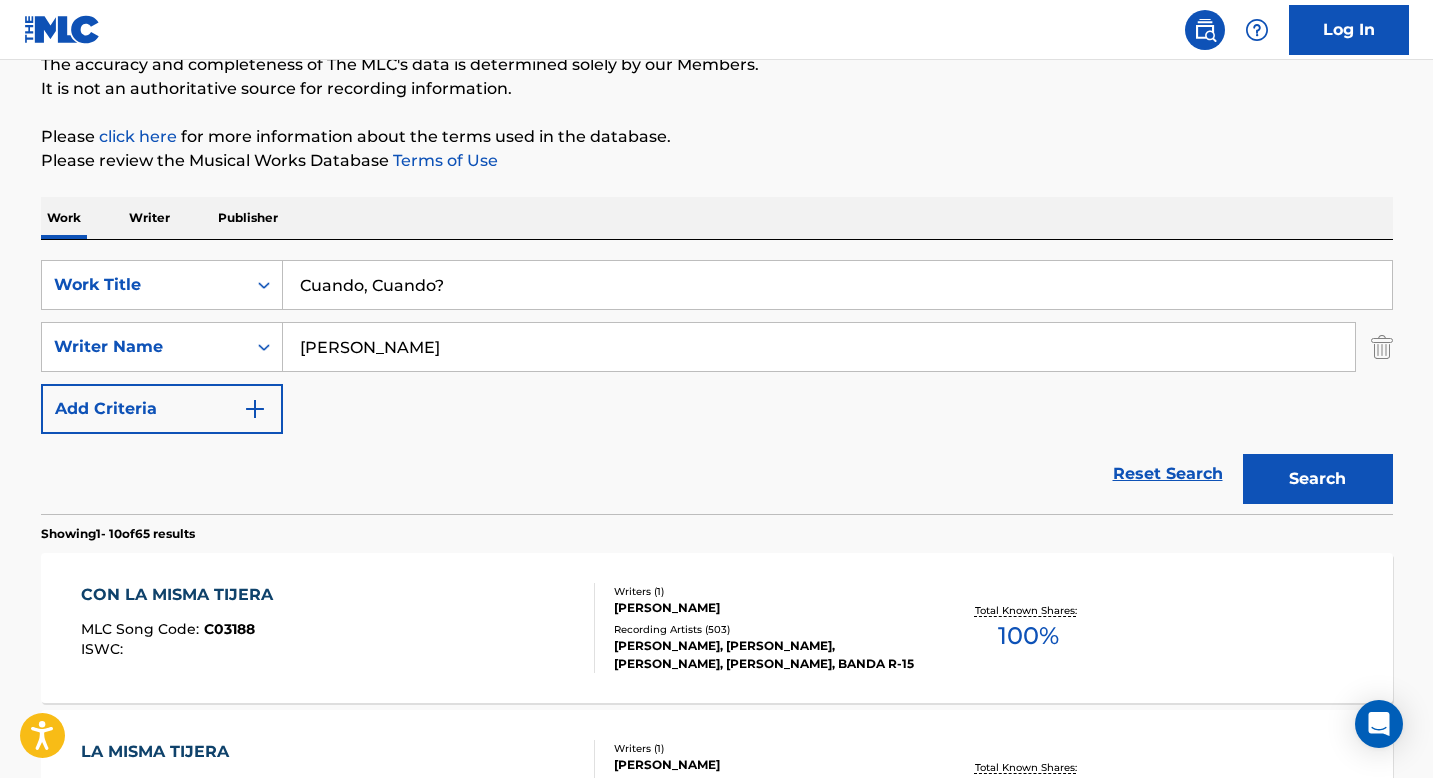 type on "[PERSON_NAME]" 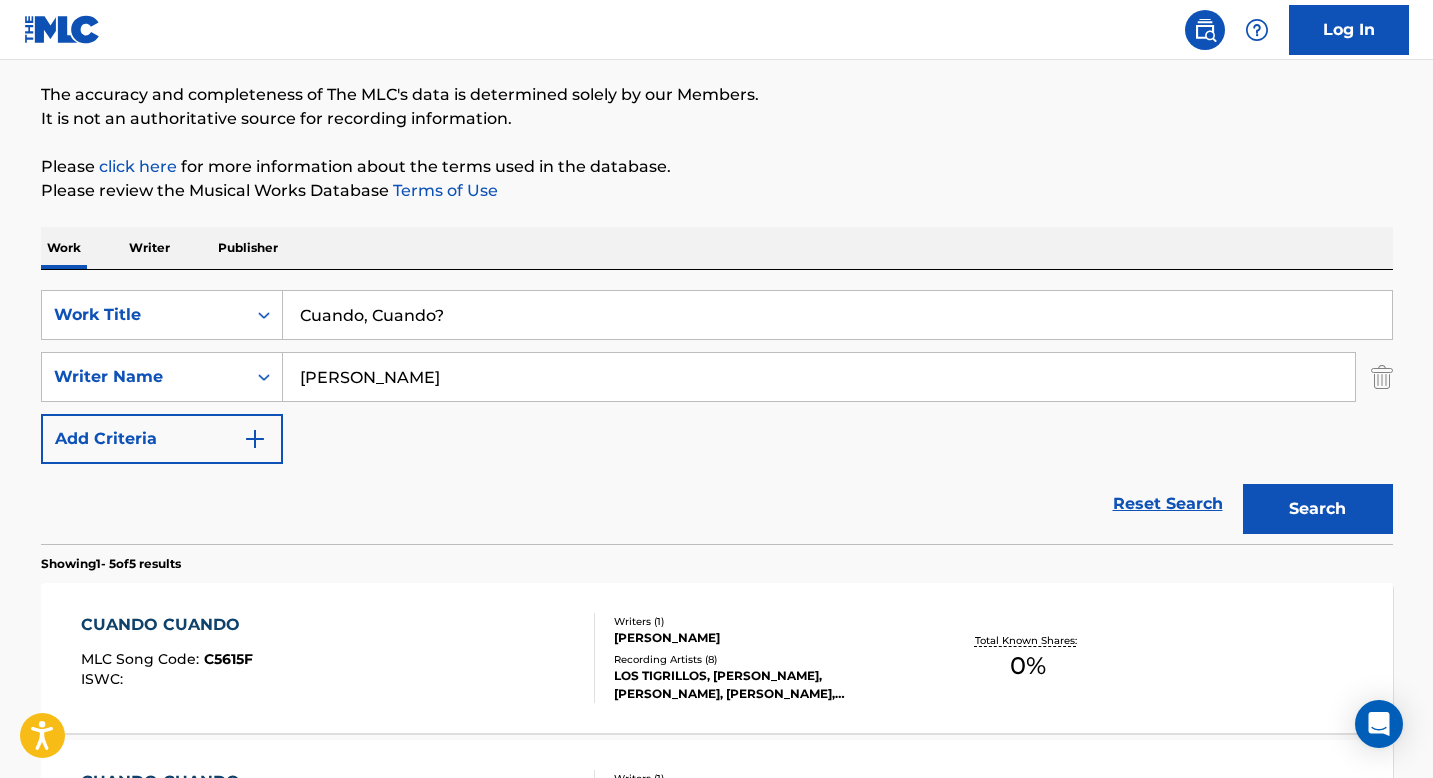 scroll, scrollTop: 185, scrollLeft: 0, axis: vertical 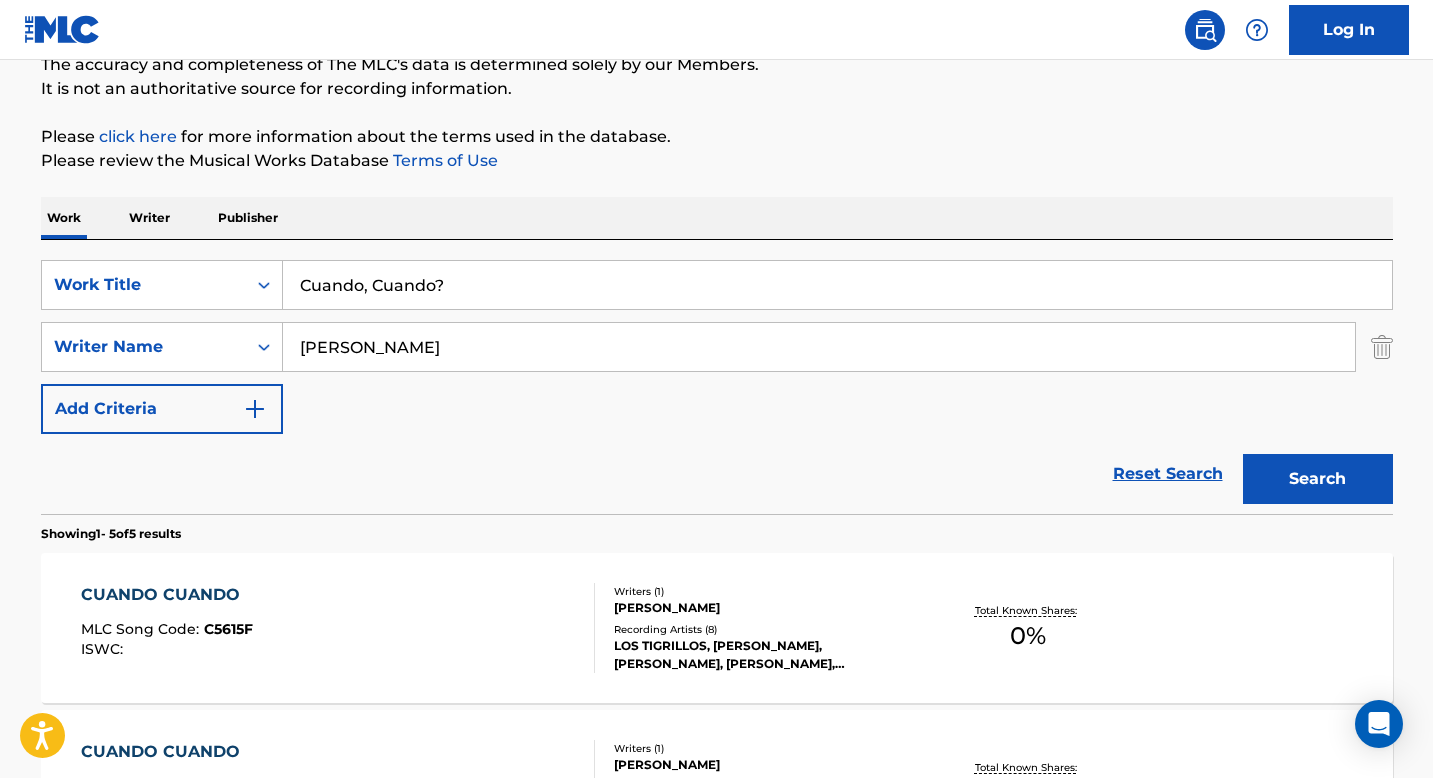 click on "CUANDO CUANDO" at bounding box center (167, 595) 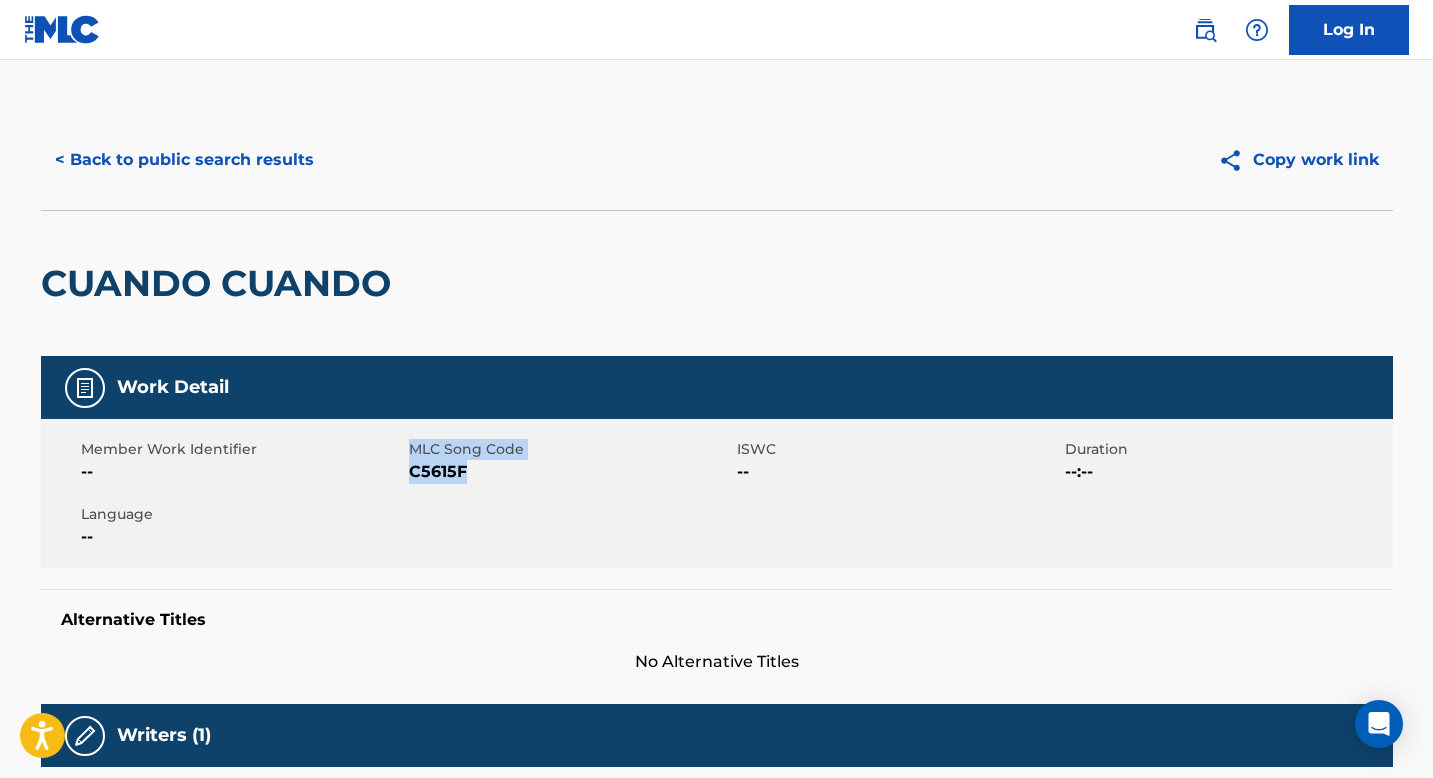 drag, startPoint x: 463, startPoint y: 480, endPoint x: 406, endPoint y: 479, distance: 57.00877 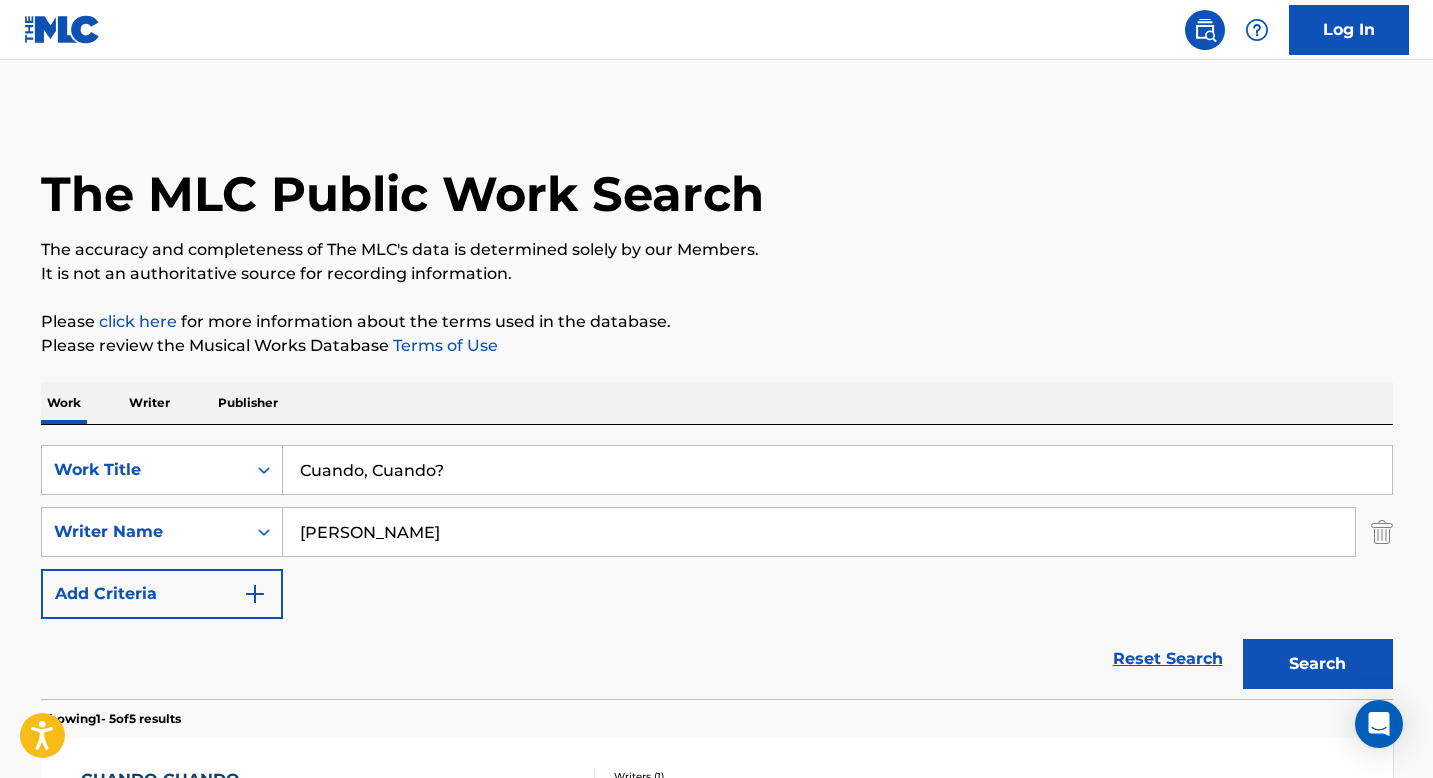 scroll, scrollTop: 185, scrollLeft: 0, axis: vertical 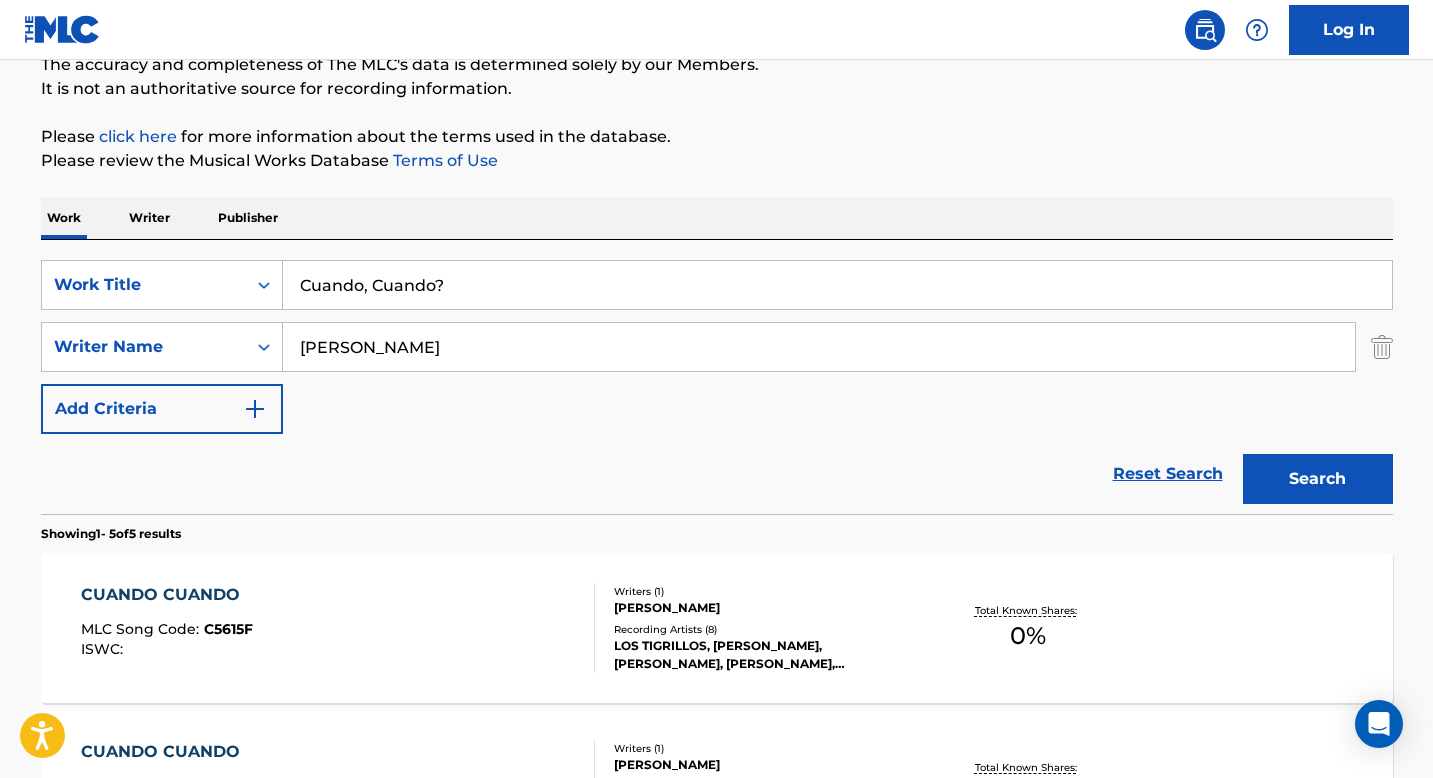 click on "Cuando, Cuando?" at bounding box center [837, 285] 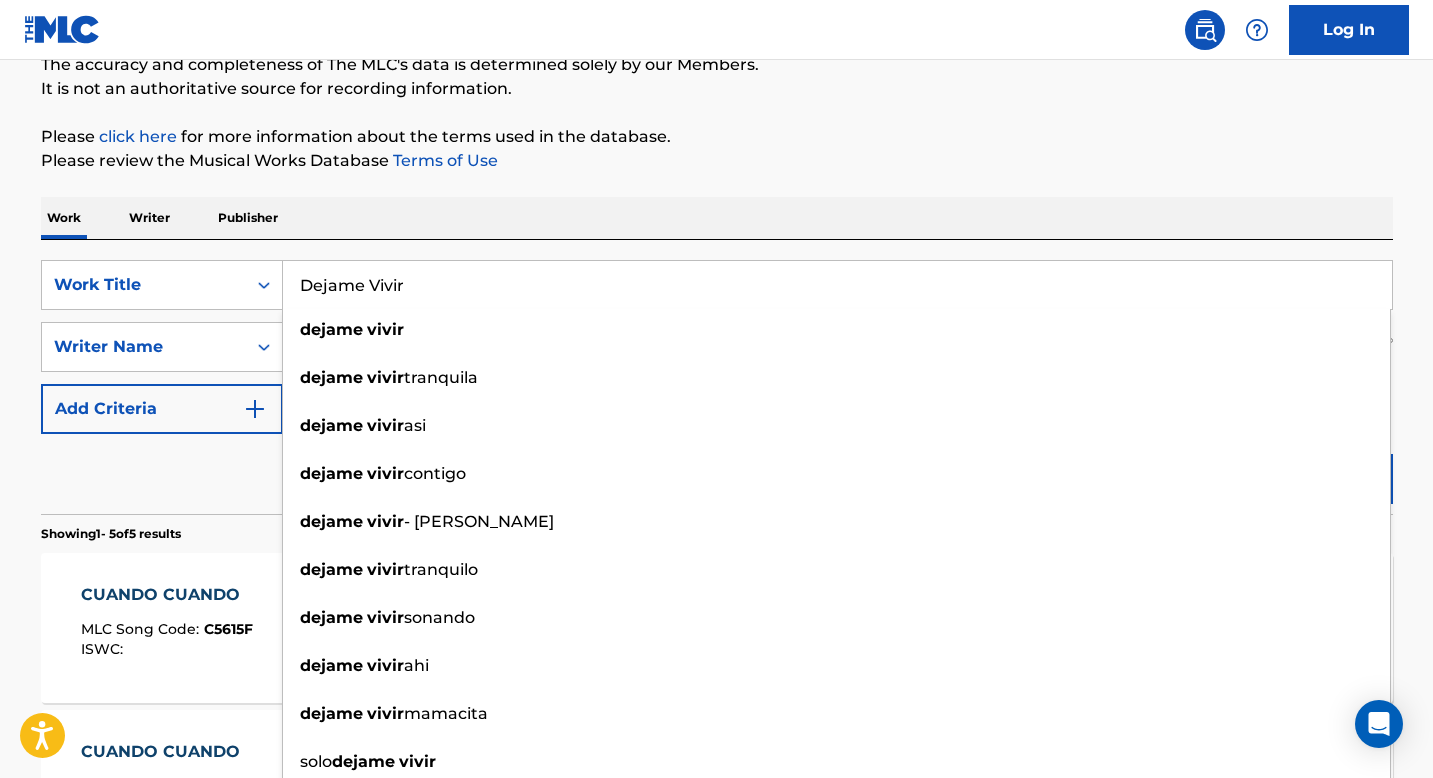 type on "Dejame Vivir" 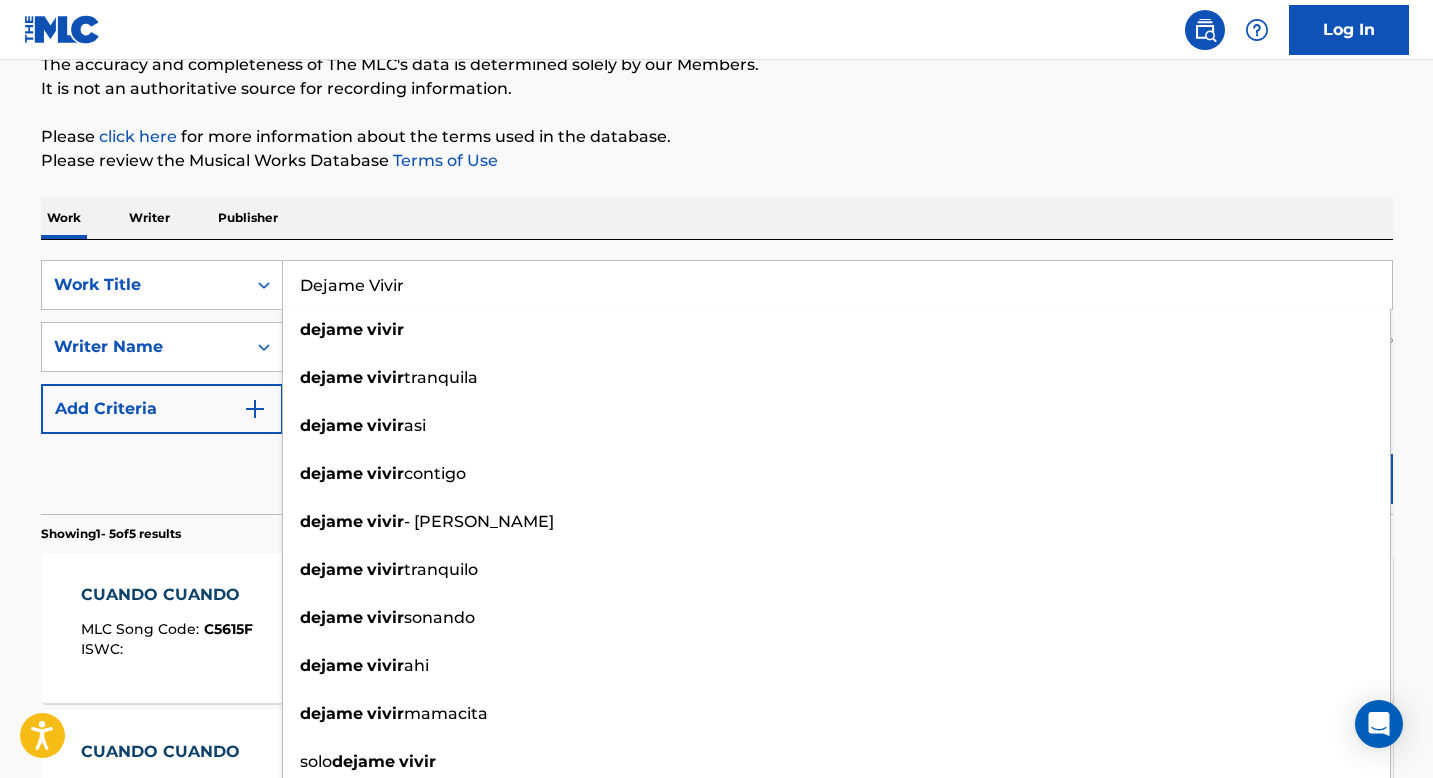 click on "Reset Search Search" at bounding box center (717, 474) 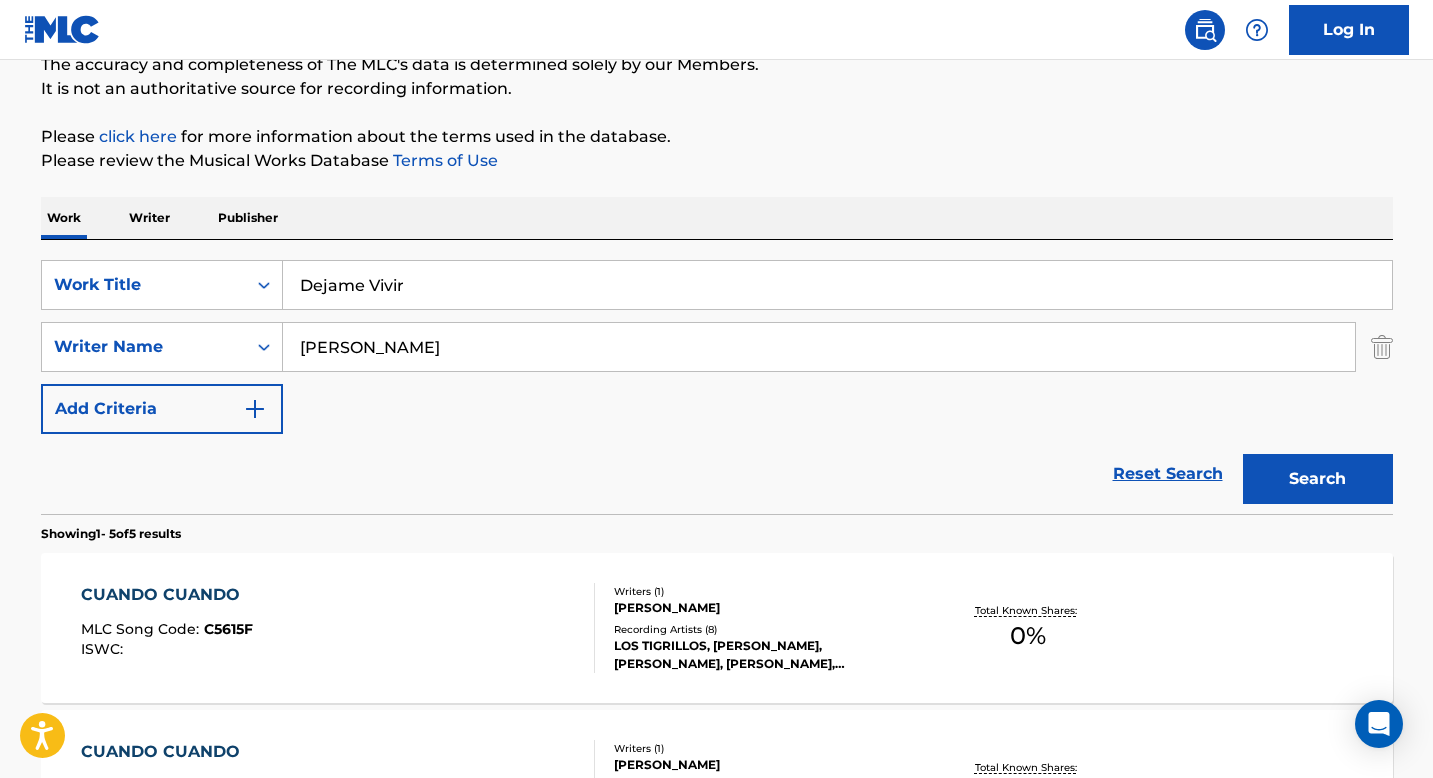 click on "[PERSON_NAME]" at bounding box center [819, 347] 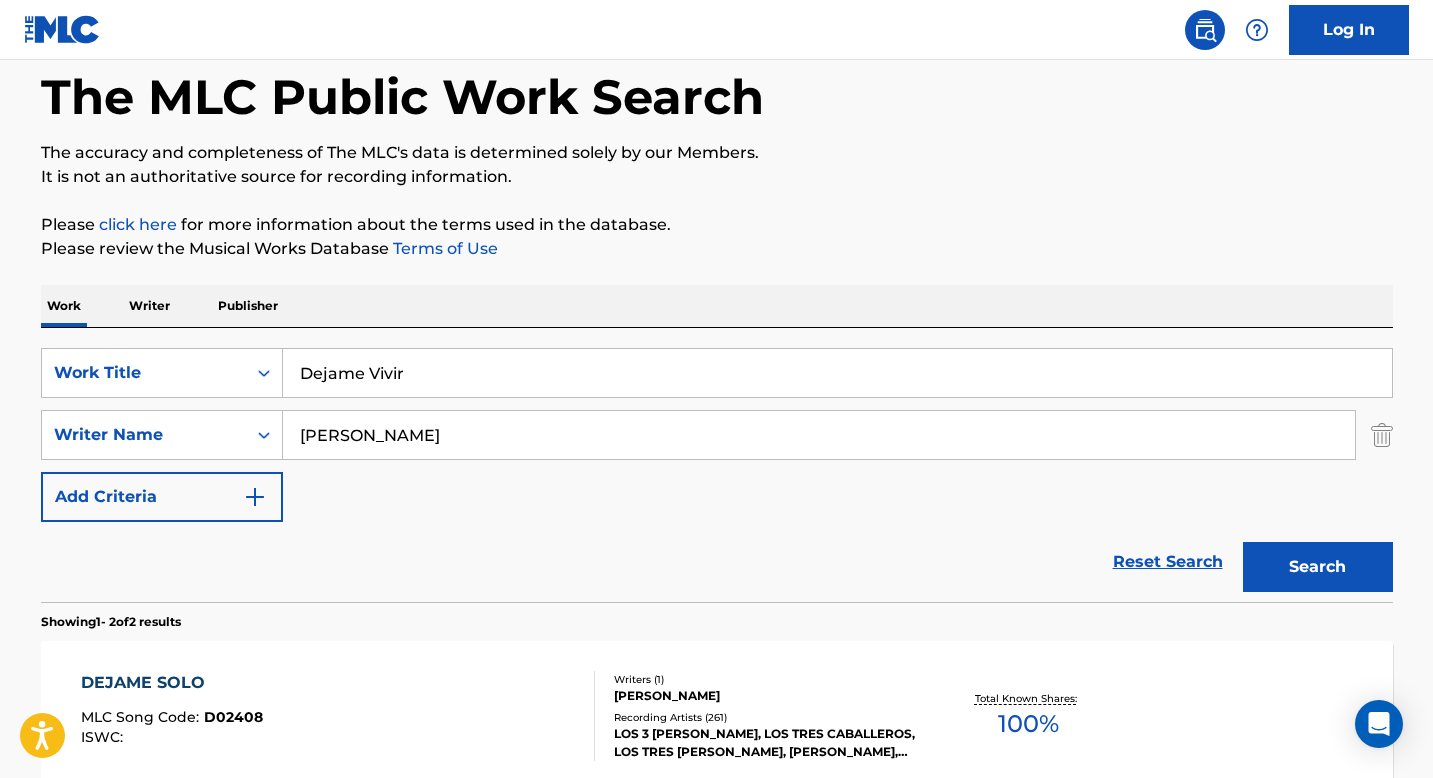 scroll, scrollTop: 86, scrollLeft: 0, axis: vertical 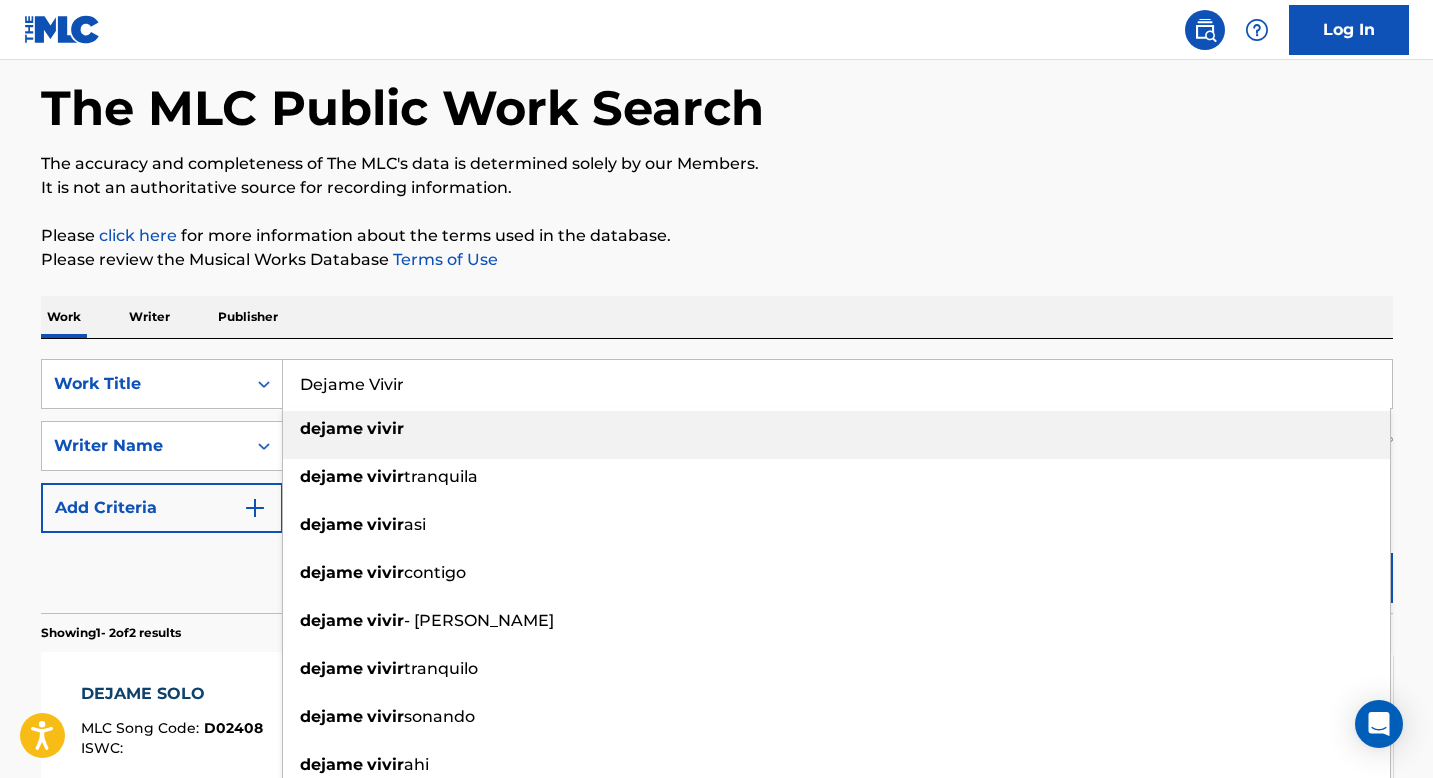 drag, startPoint x: 452, startPoint y: 377, endPoint x: 302, endPoint y: 373, distance: 150.05333 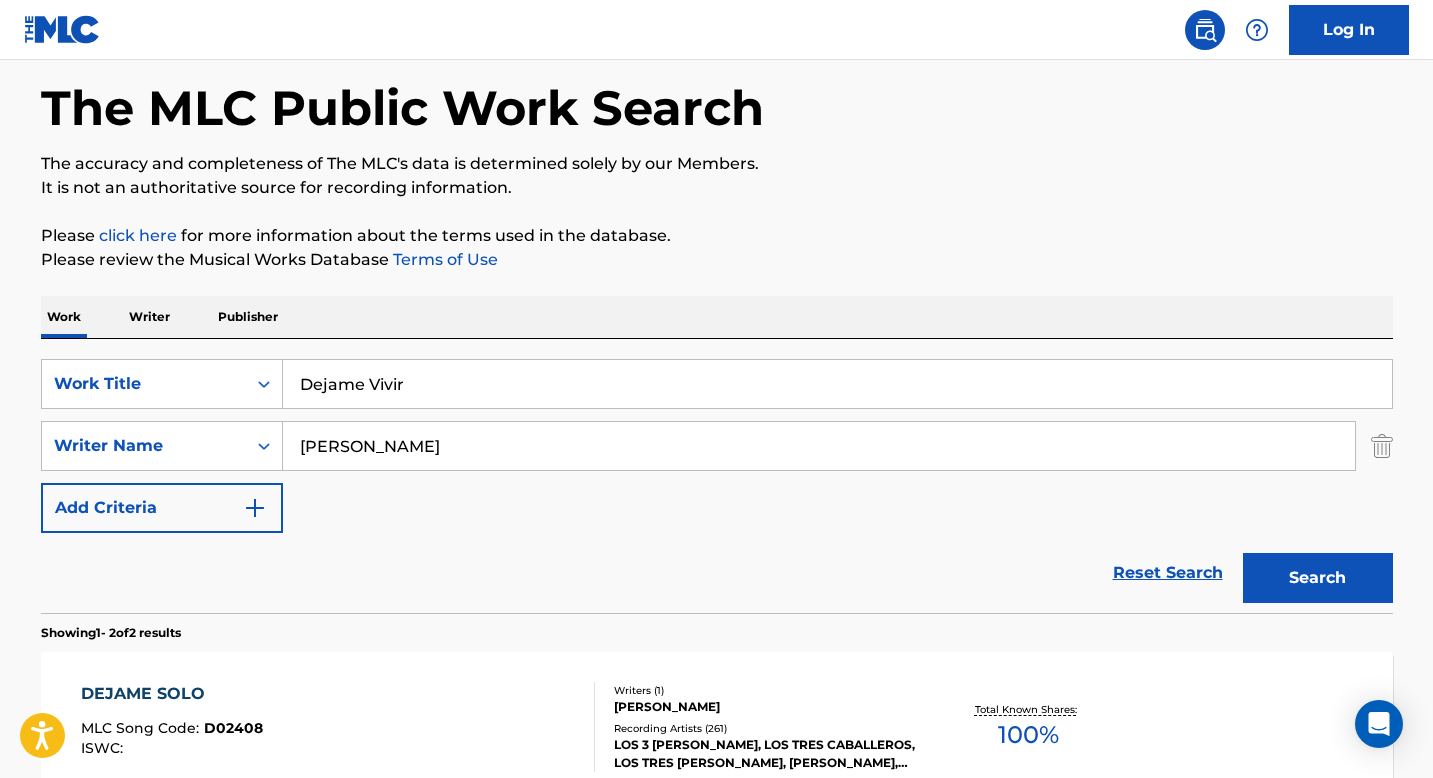 drag, startPoint x: 466, startPoint y: 444, endPoint x: 296, endPoint y: 443, distance: 170.00294 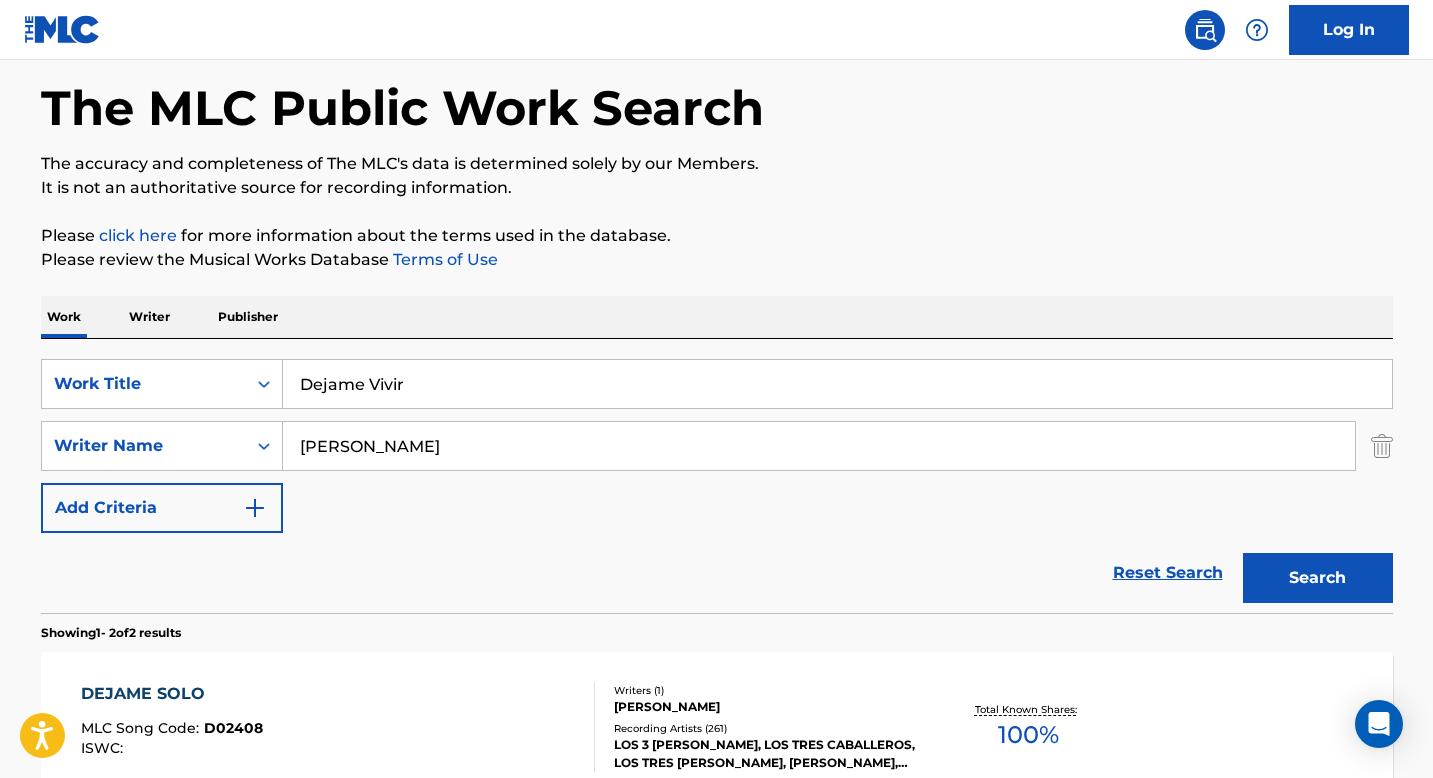 click on "Work Writer Publisher" at bounding box center [717, 317] 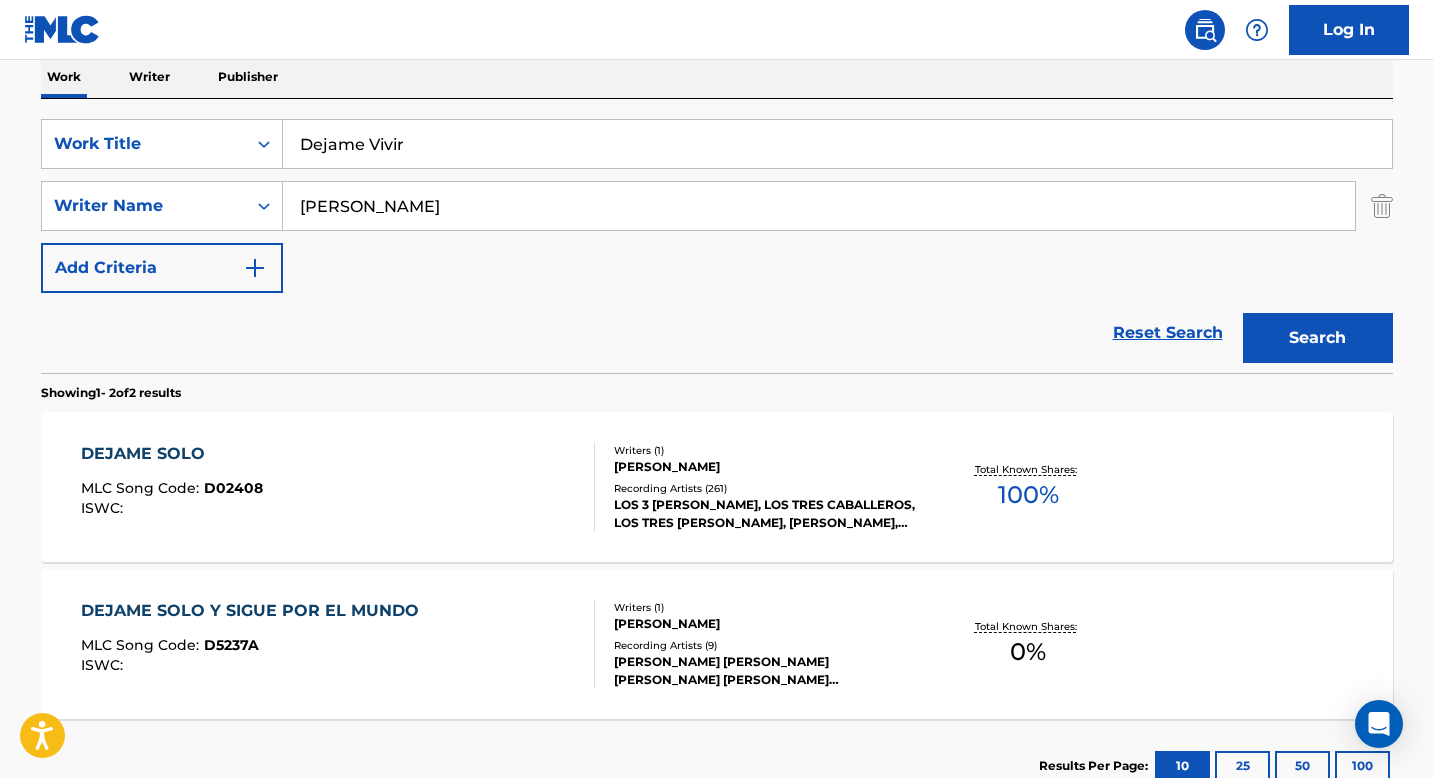 scroll, scrollTop: 329, scrollLeft: 0, axis: vertical 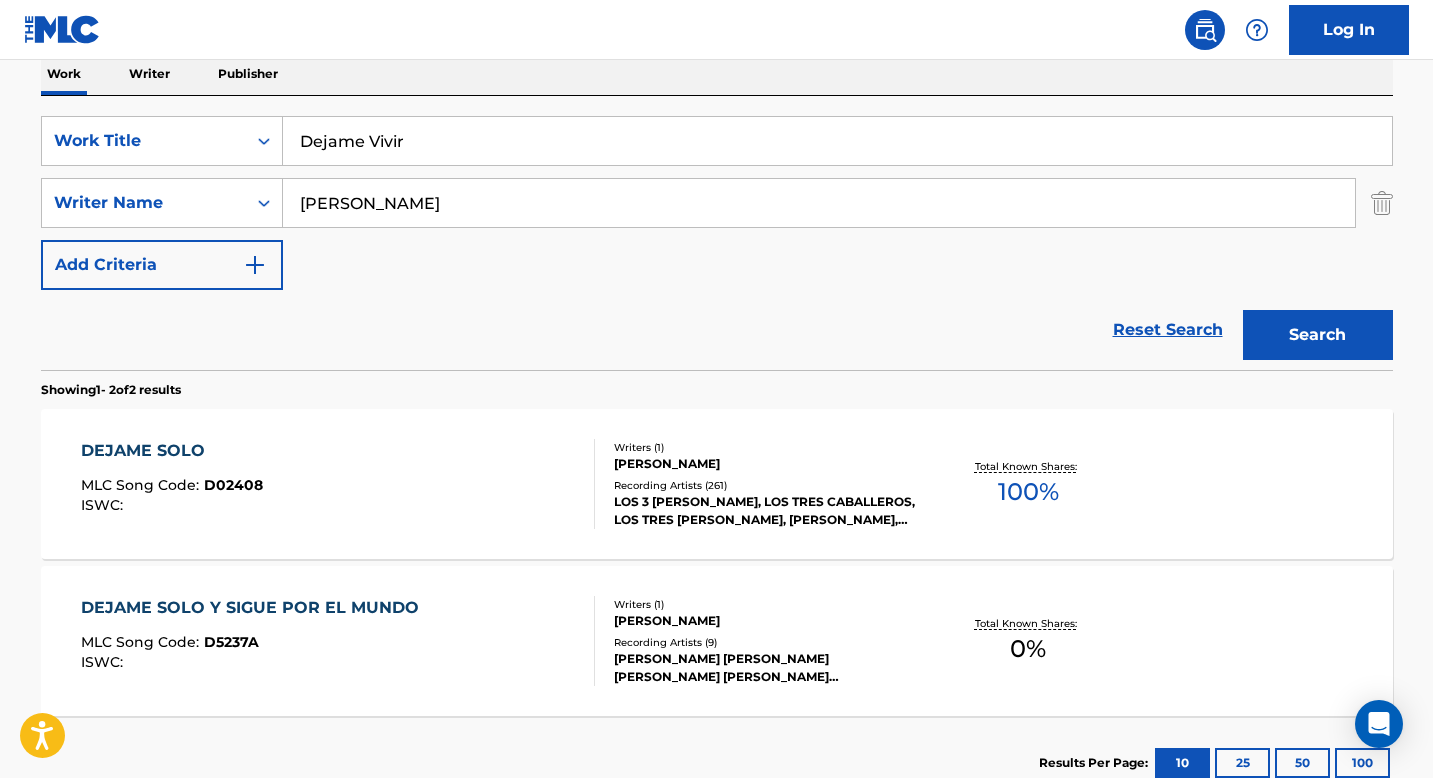 click on "DEJAME SOLO" at bounding box center (172, 451) 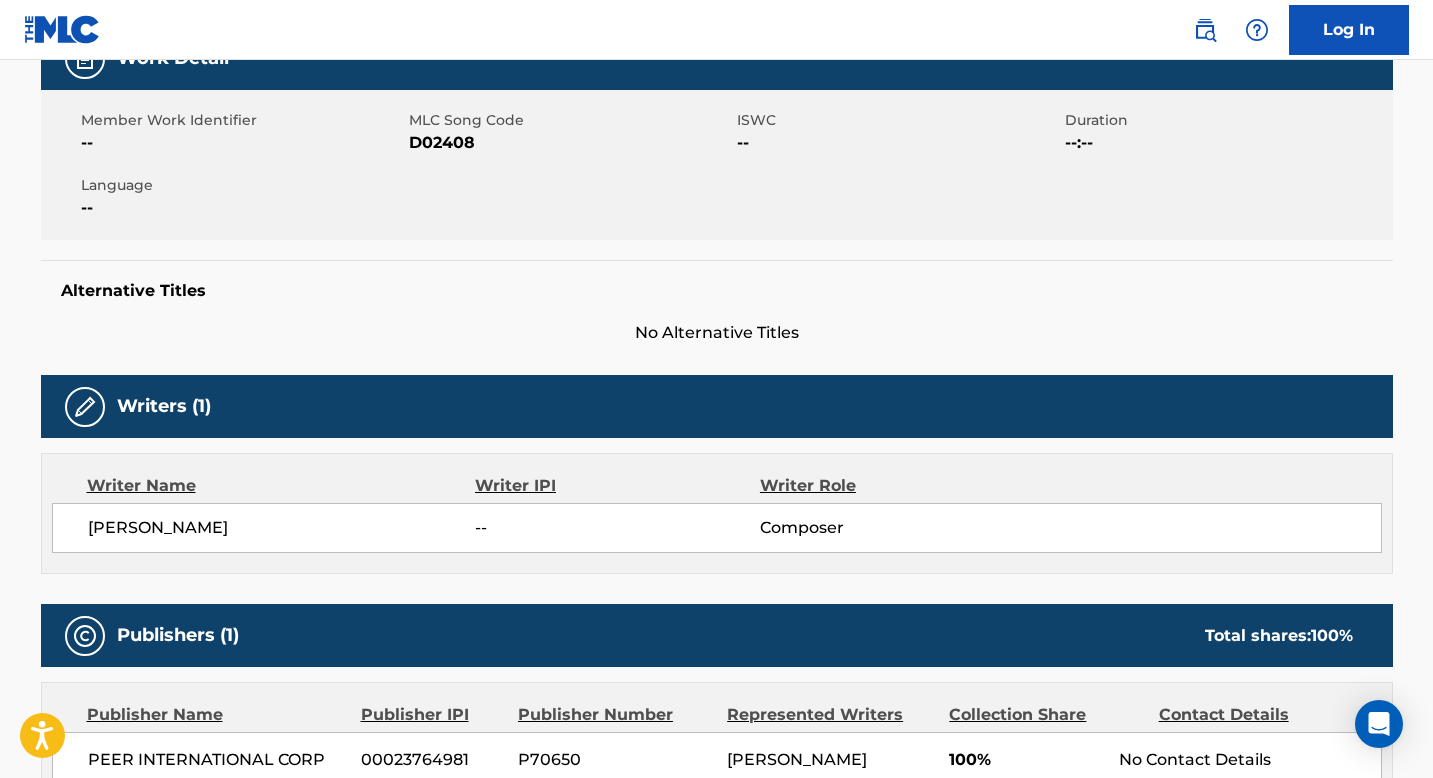 scroll, scrollTop: 0, scrollLeft: 0, axis: both 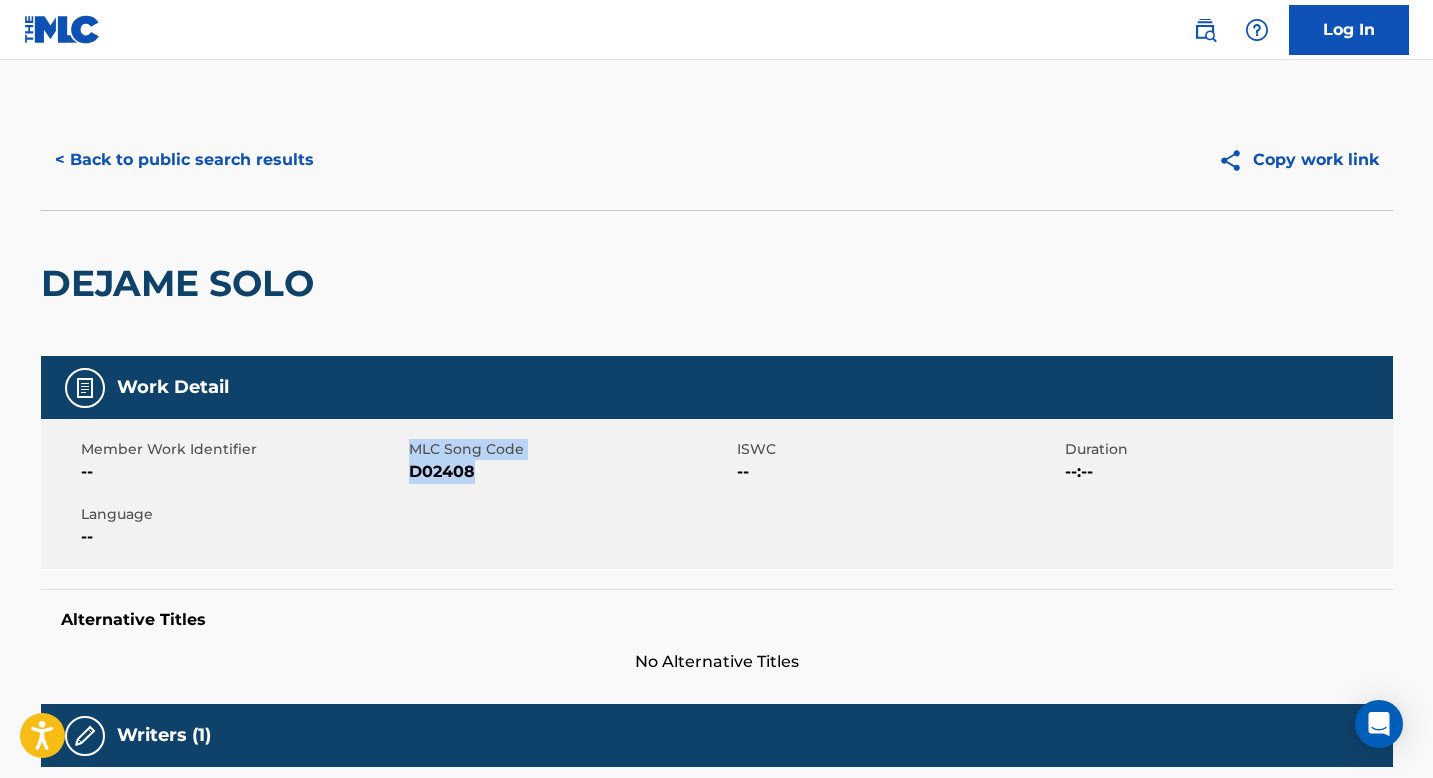 drag, startPoint x: 484, startPoint y: 476, endPoint x: 402, endPoint y: 482, distance: 82.219215 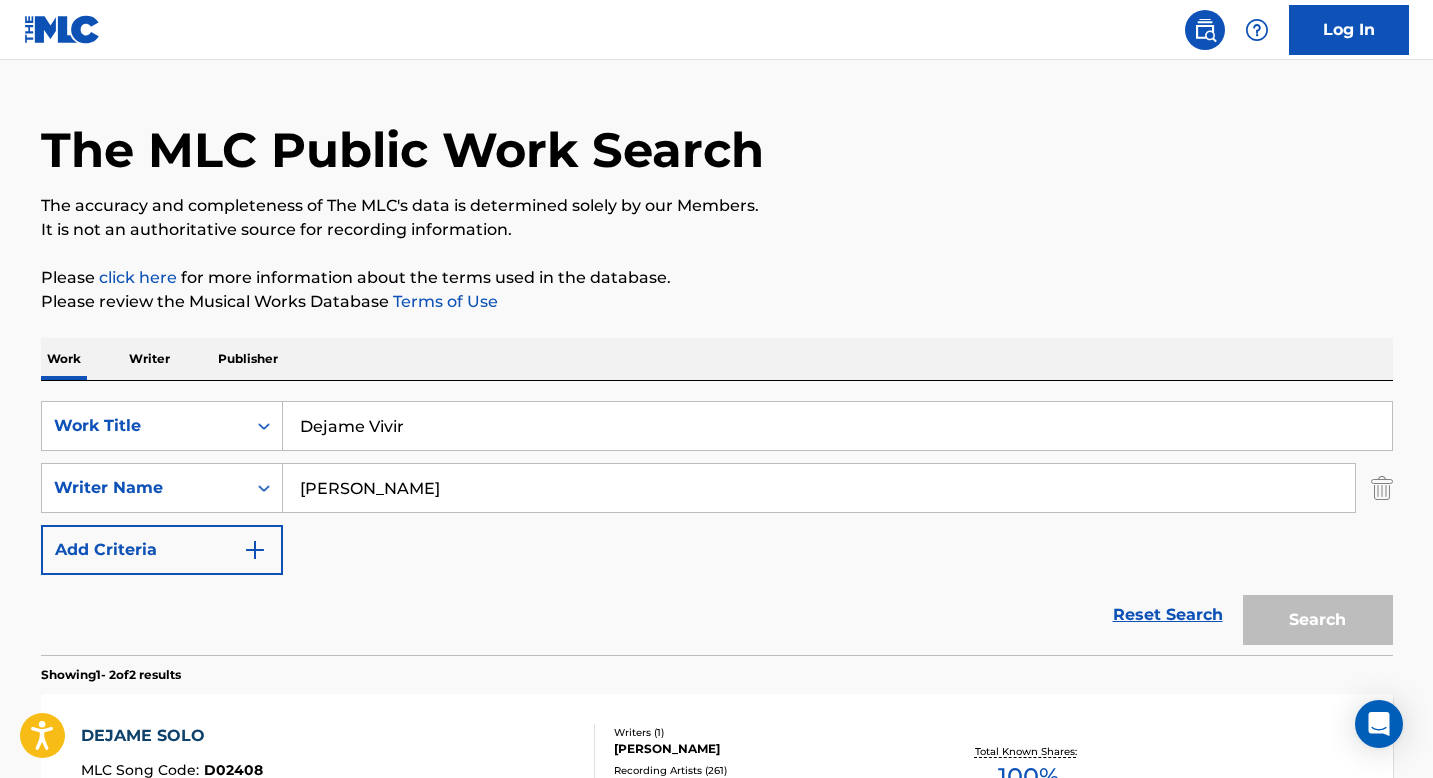 scroll, scrollTop: 329, scrollLeft: 0, axis: vertical 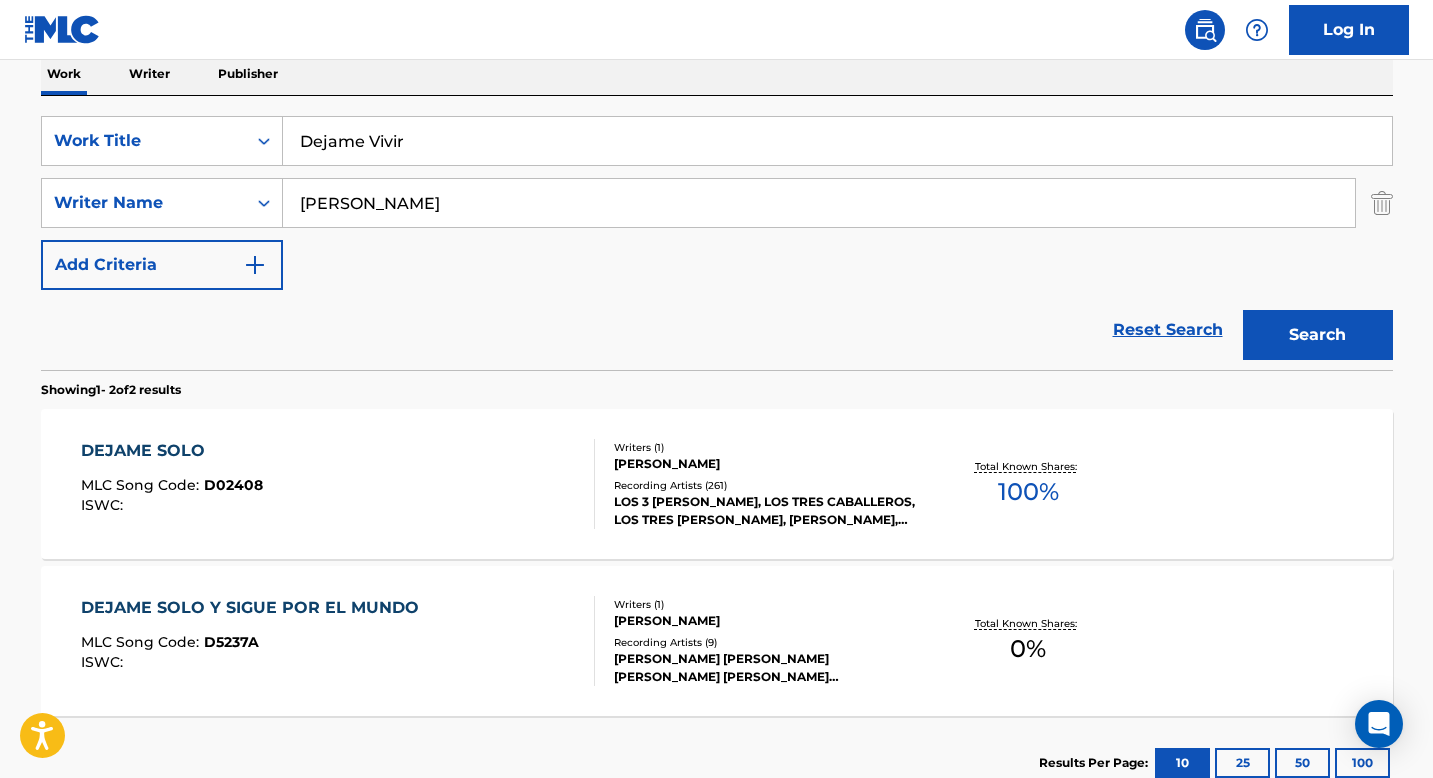 drag, startPoint x: 462, startPoint y: 211, endPoint x: 288, endPoint y: 214, distance: 174.02586 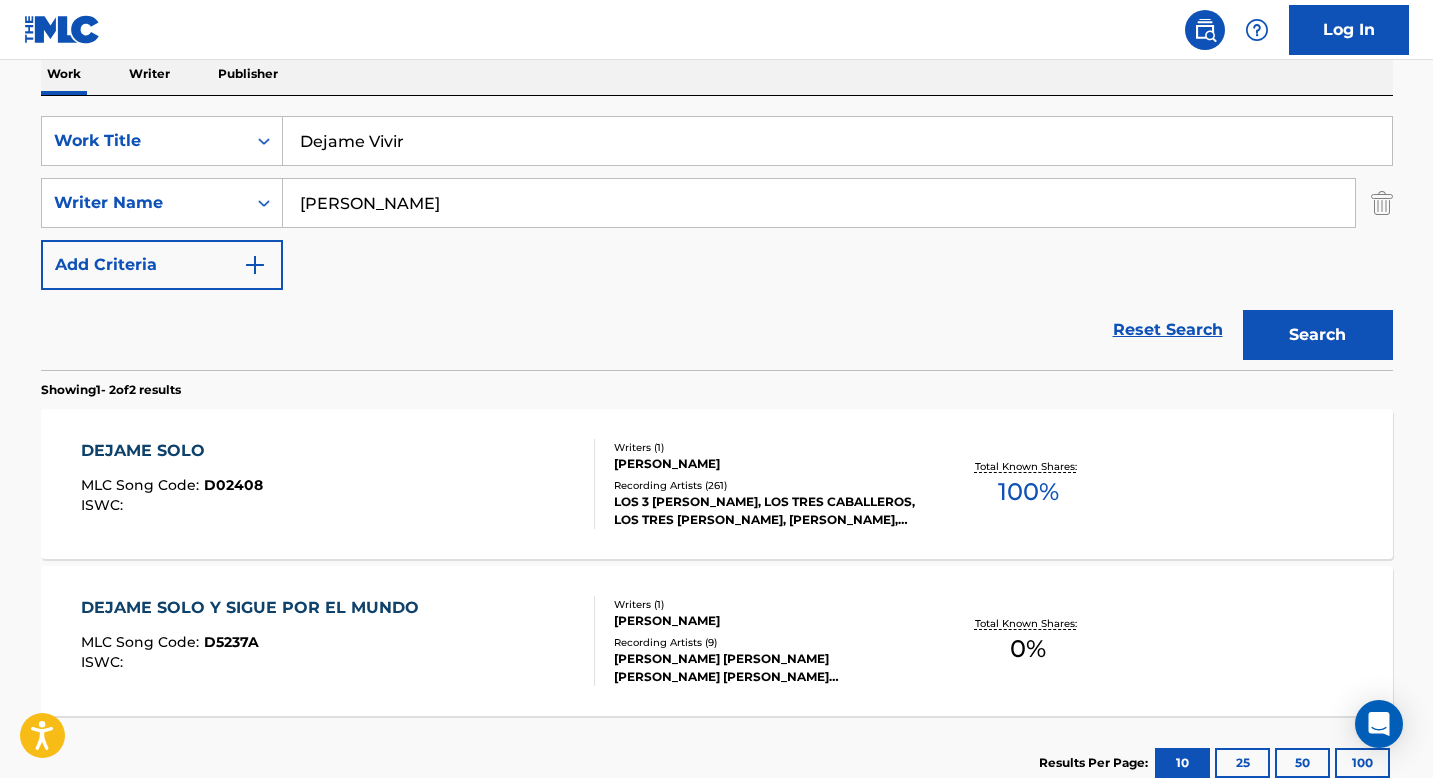 drag, startPoint x: 459, startPoint y: 204, endPoint x: 356, endPoint y: 198, distance: 103.17461 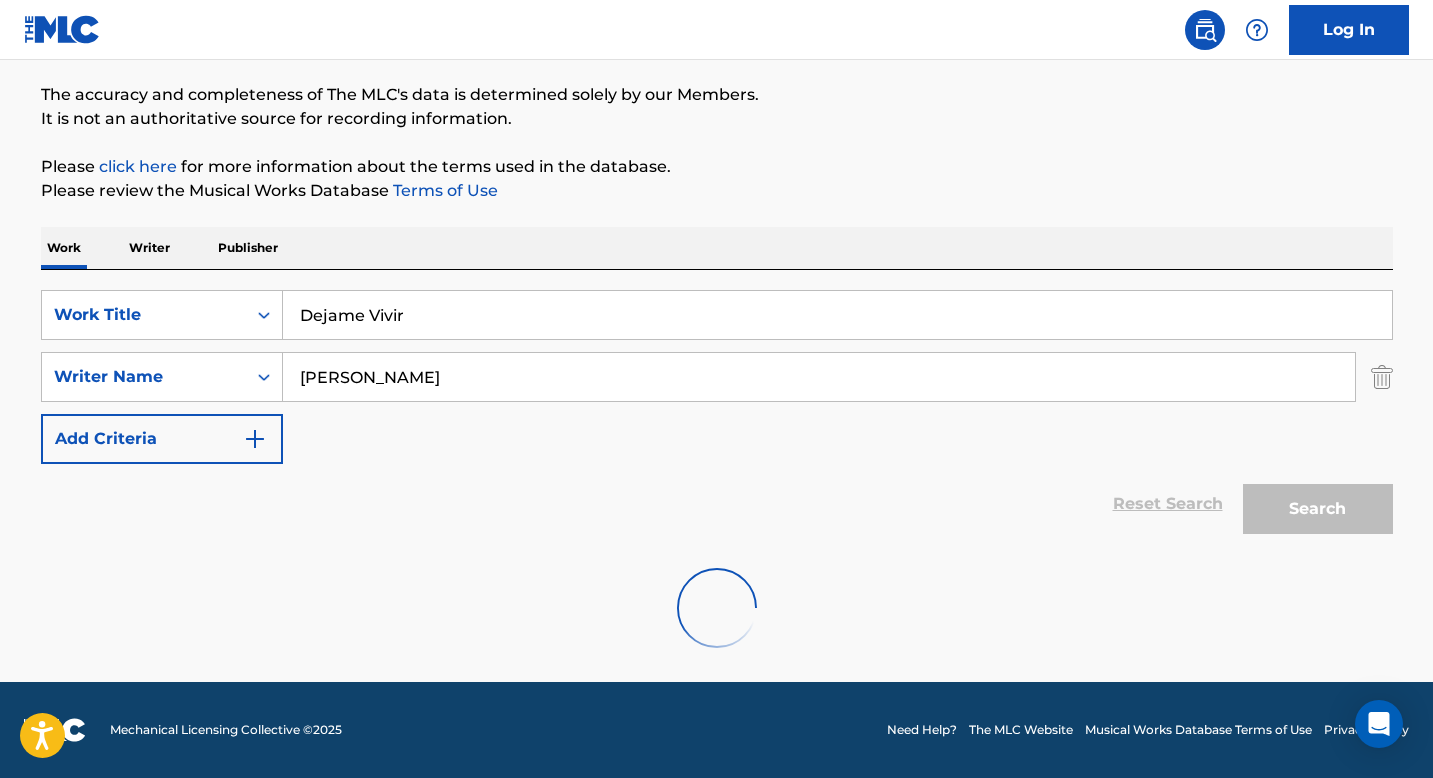scroll, scrollTop: 329, scrollLeft: 0, axis: vertical 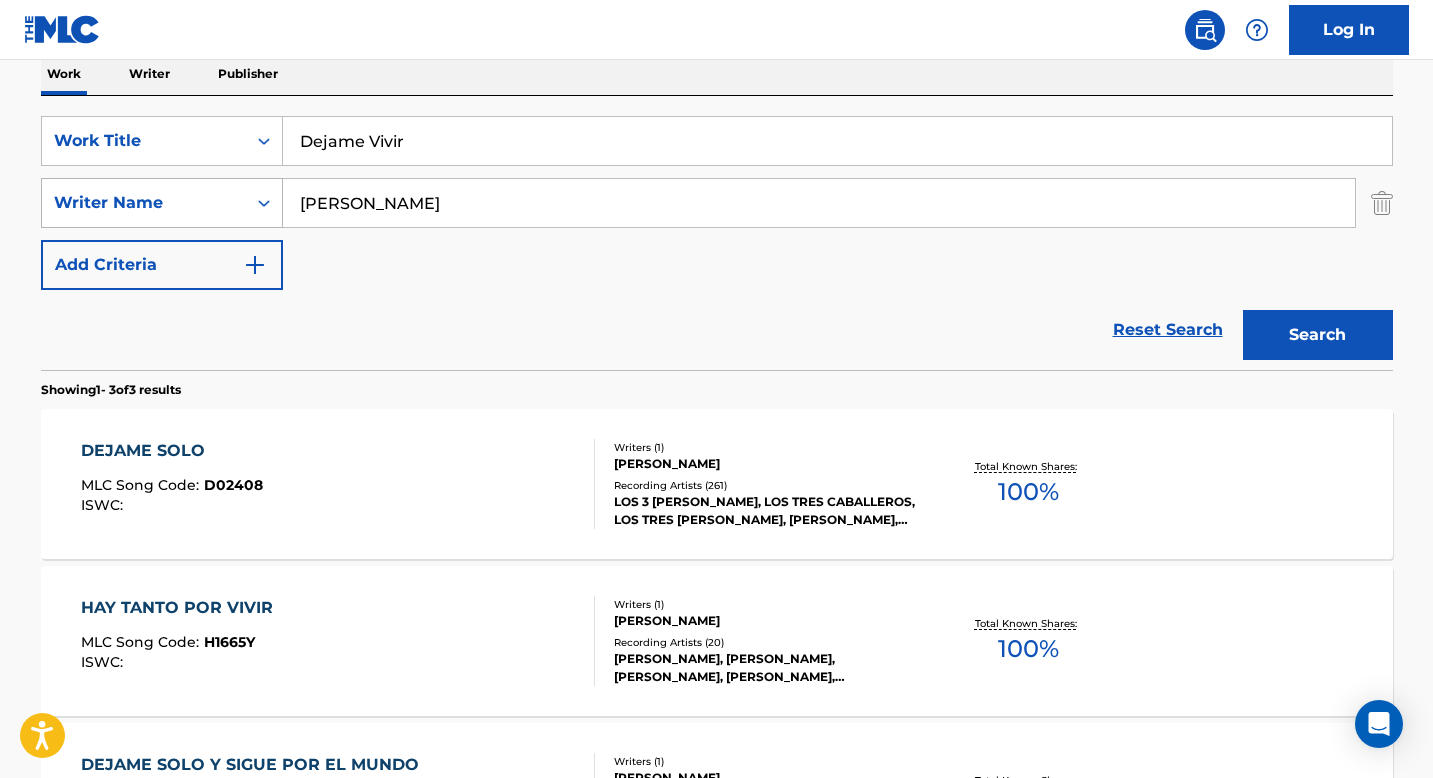 drag, startPoint x: 397, startPoint y: 199, endPoint x: 262, endPoint y: 199, distance: 135 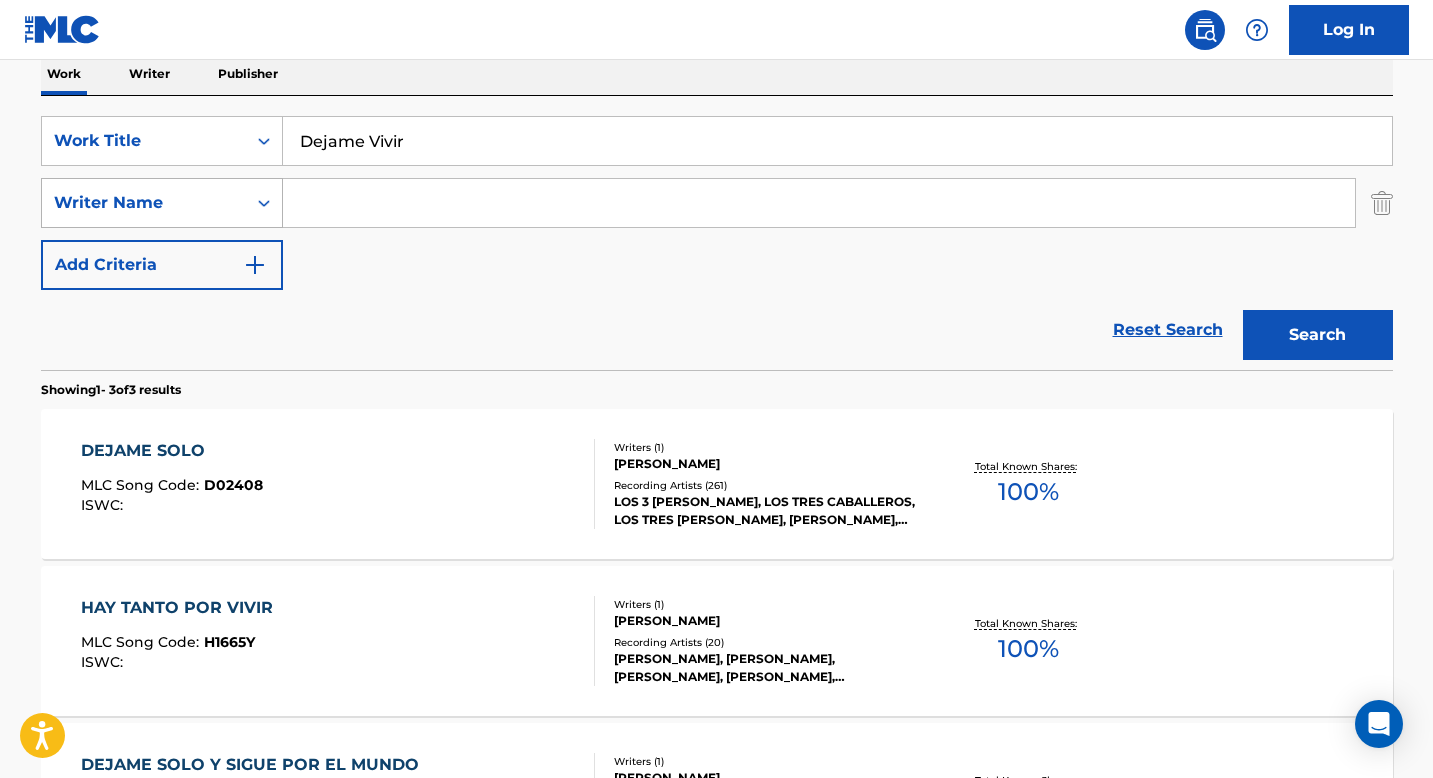 click on "Search" at bounding box center [1318, 335] 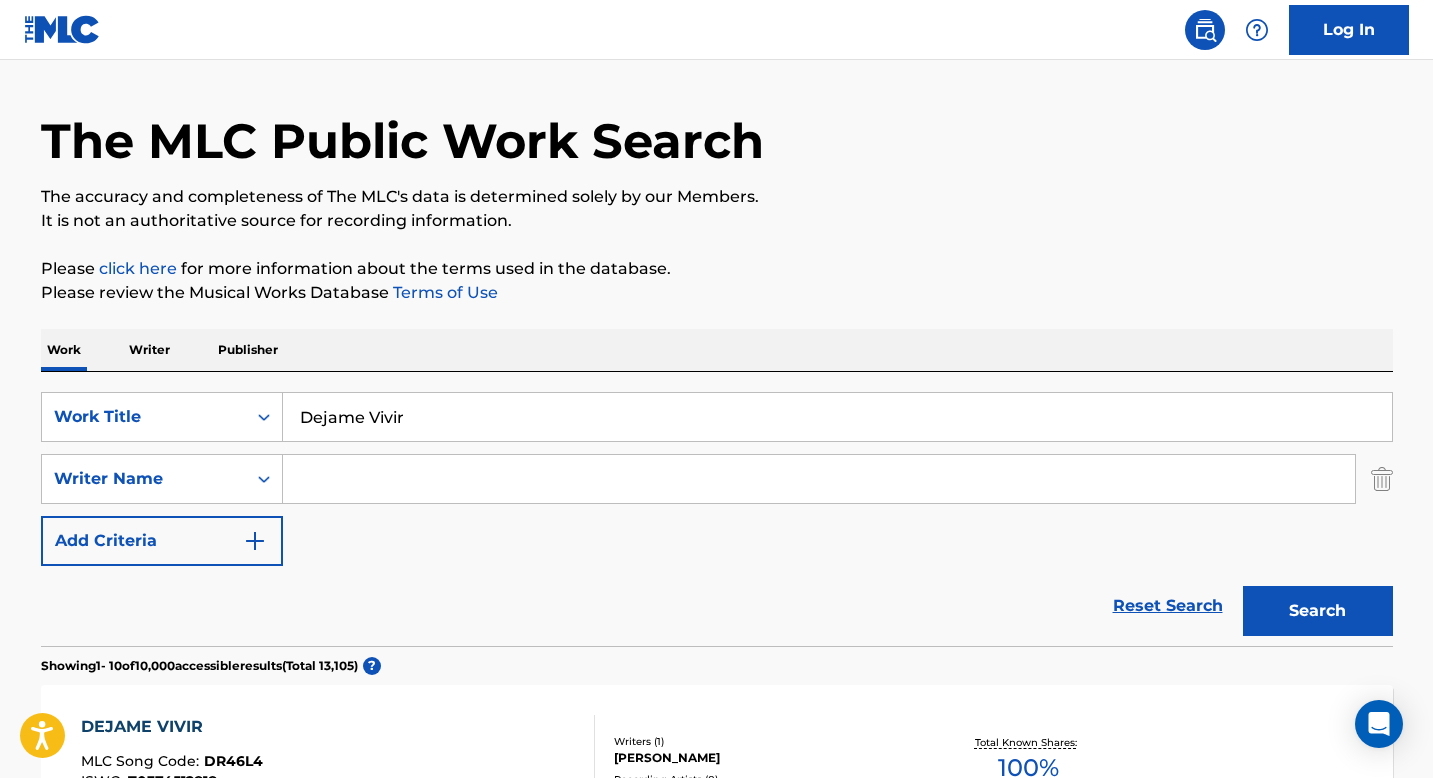 scroll, scrollTop: 0, scrollLeft: 0, axis: both 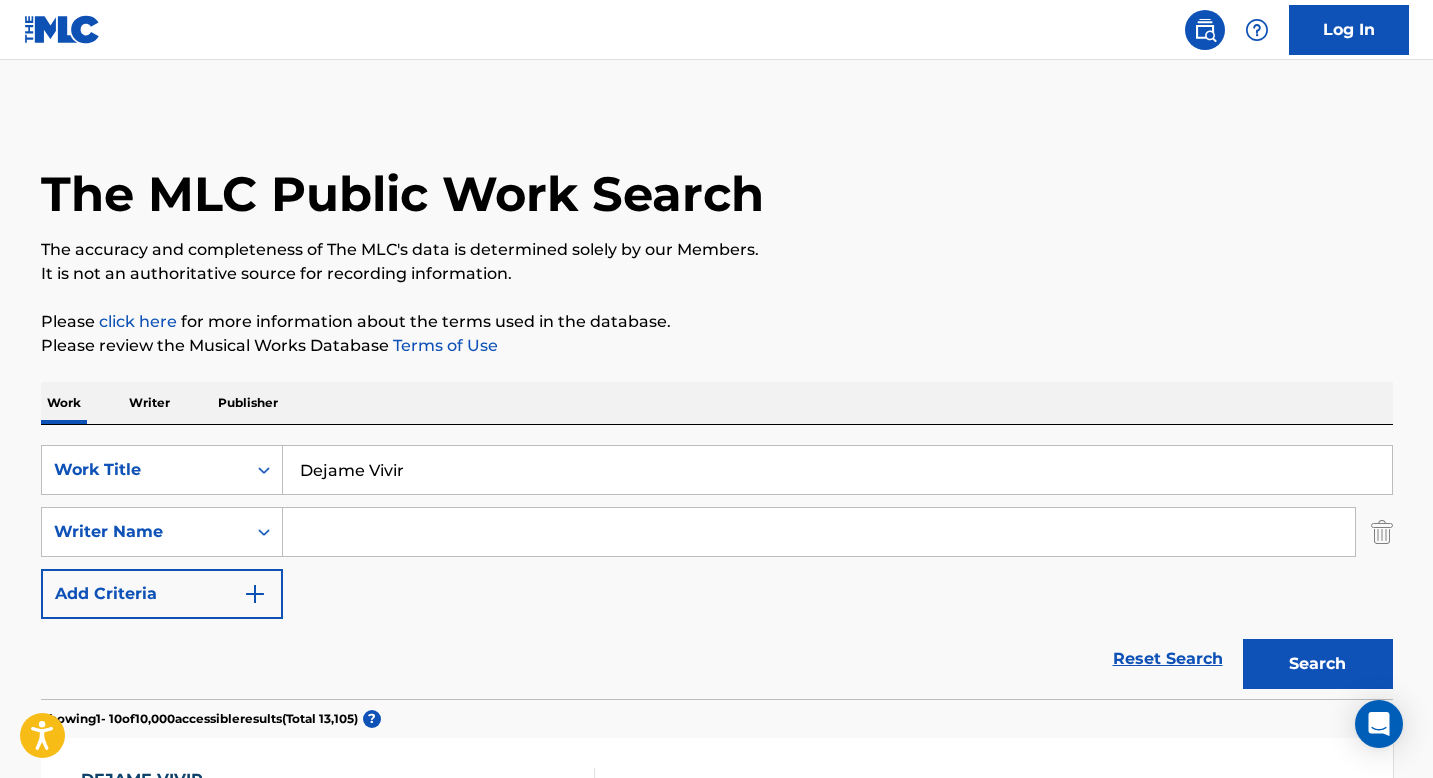 paste on "[PERSON_NAME]" 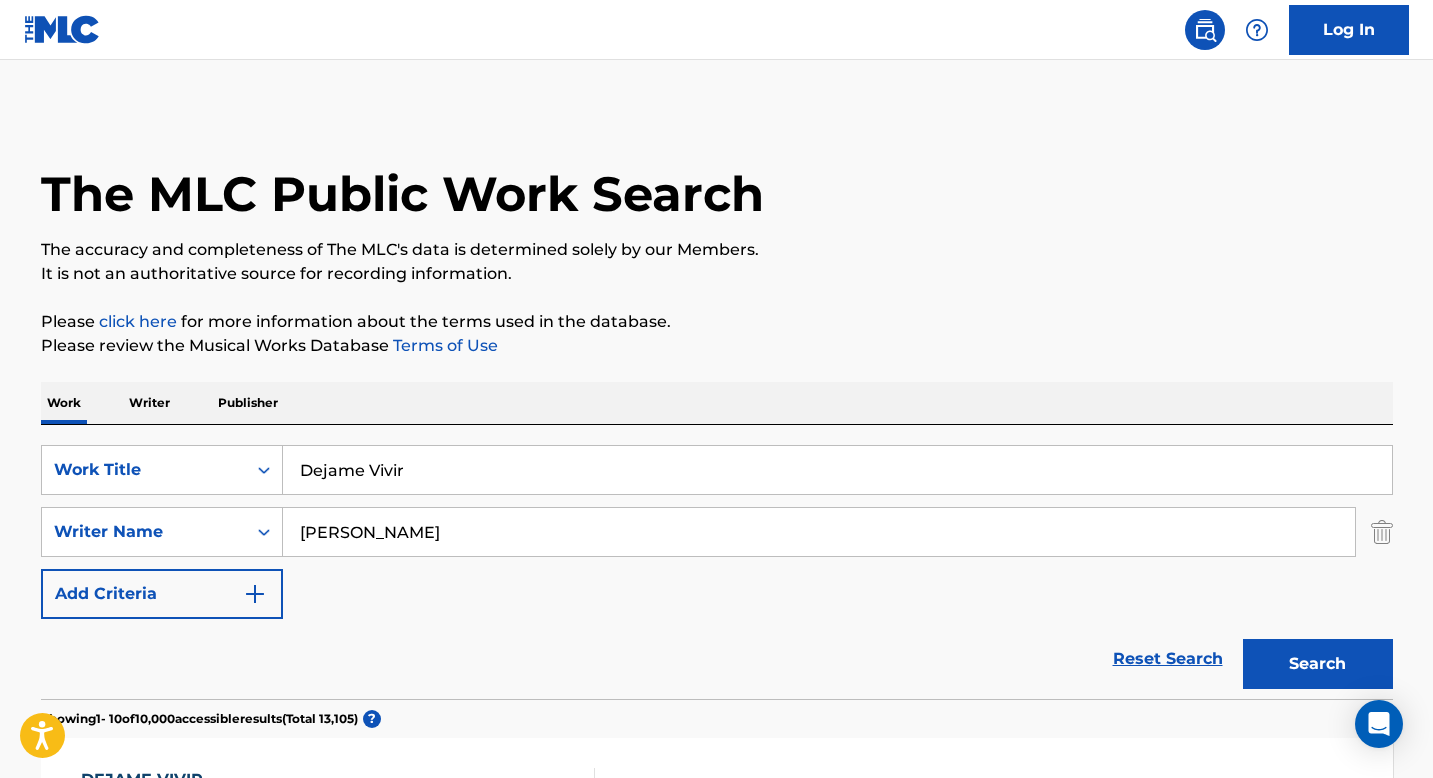 click on "Search" at bounding box center [1318, 664] 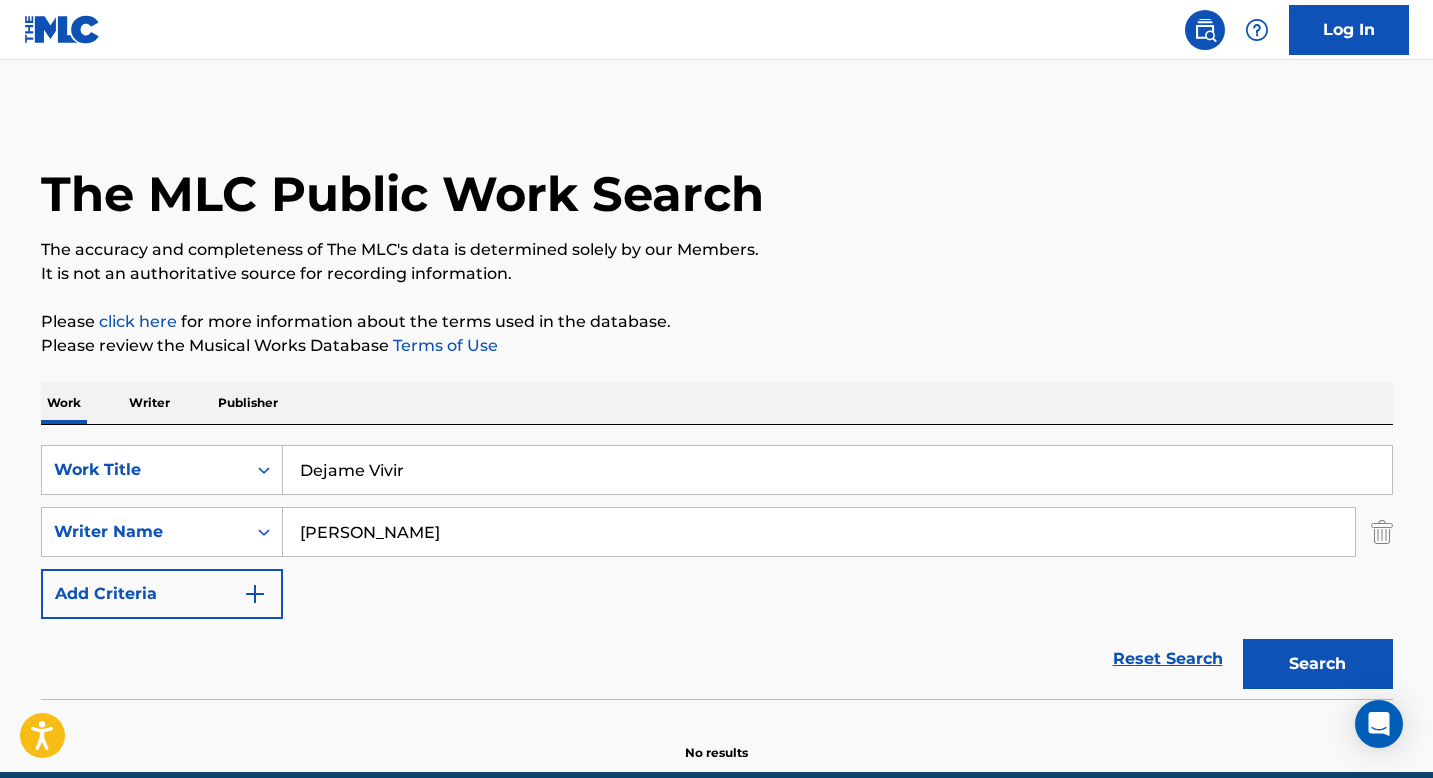drag, startPoint x: 422, startPoint y: 530, endPoint x: 348, endPoint y: 530, distance: 74 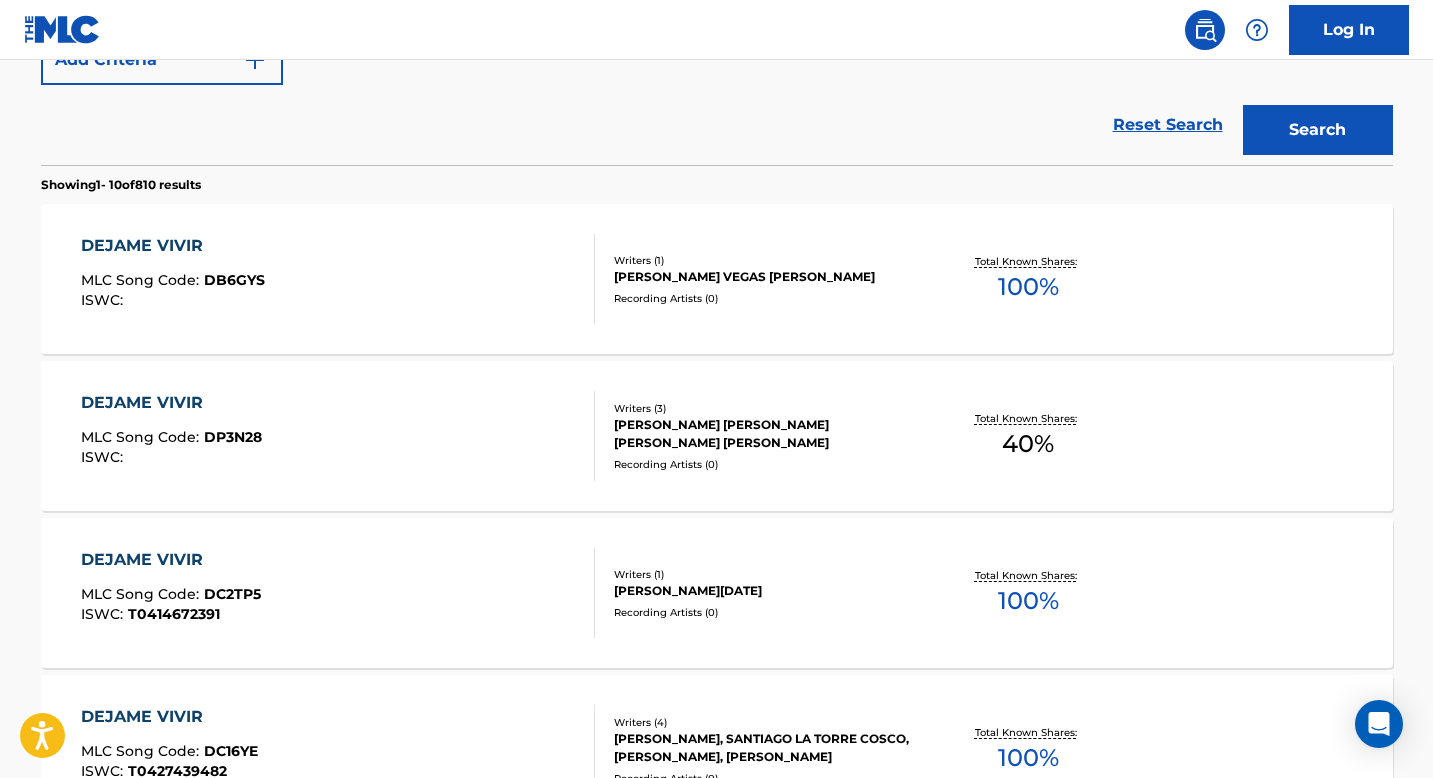 scroll, scrollTop: 528, scrollLeft: 0, axis: vertical 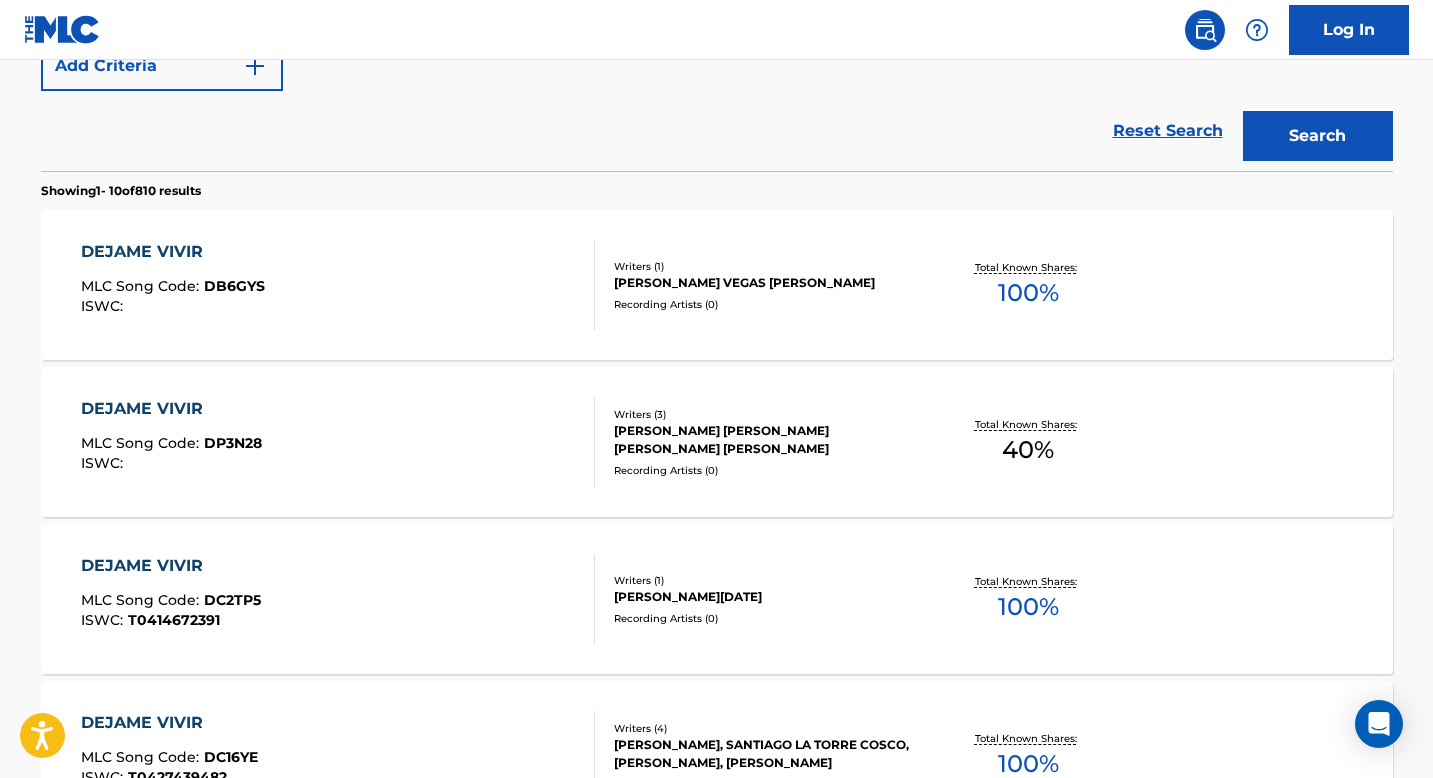 click on "DEJAME VIVIR" at bounding box center [173, 252] 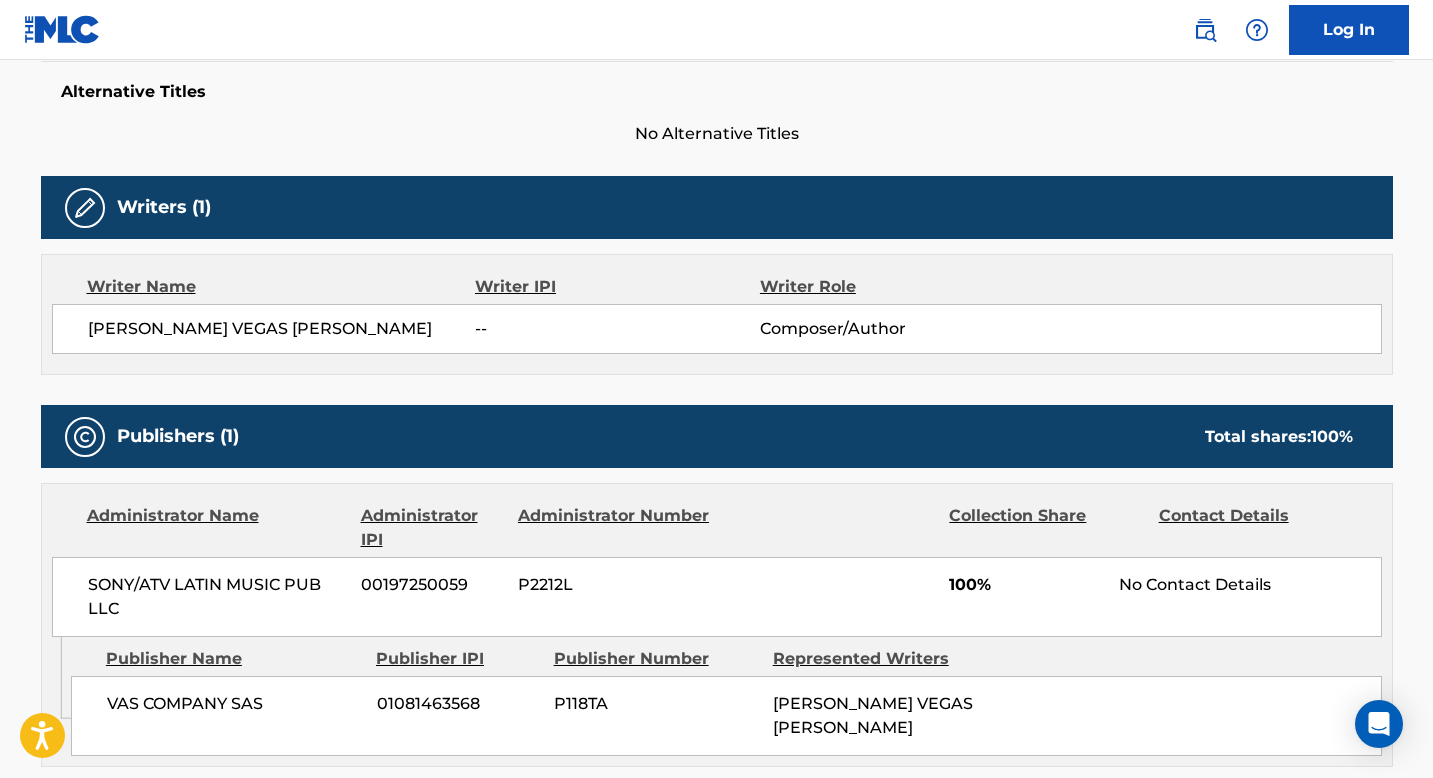 scroll, scrollTop: 0, scrollLeft: 0, axis: both 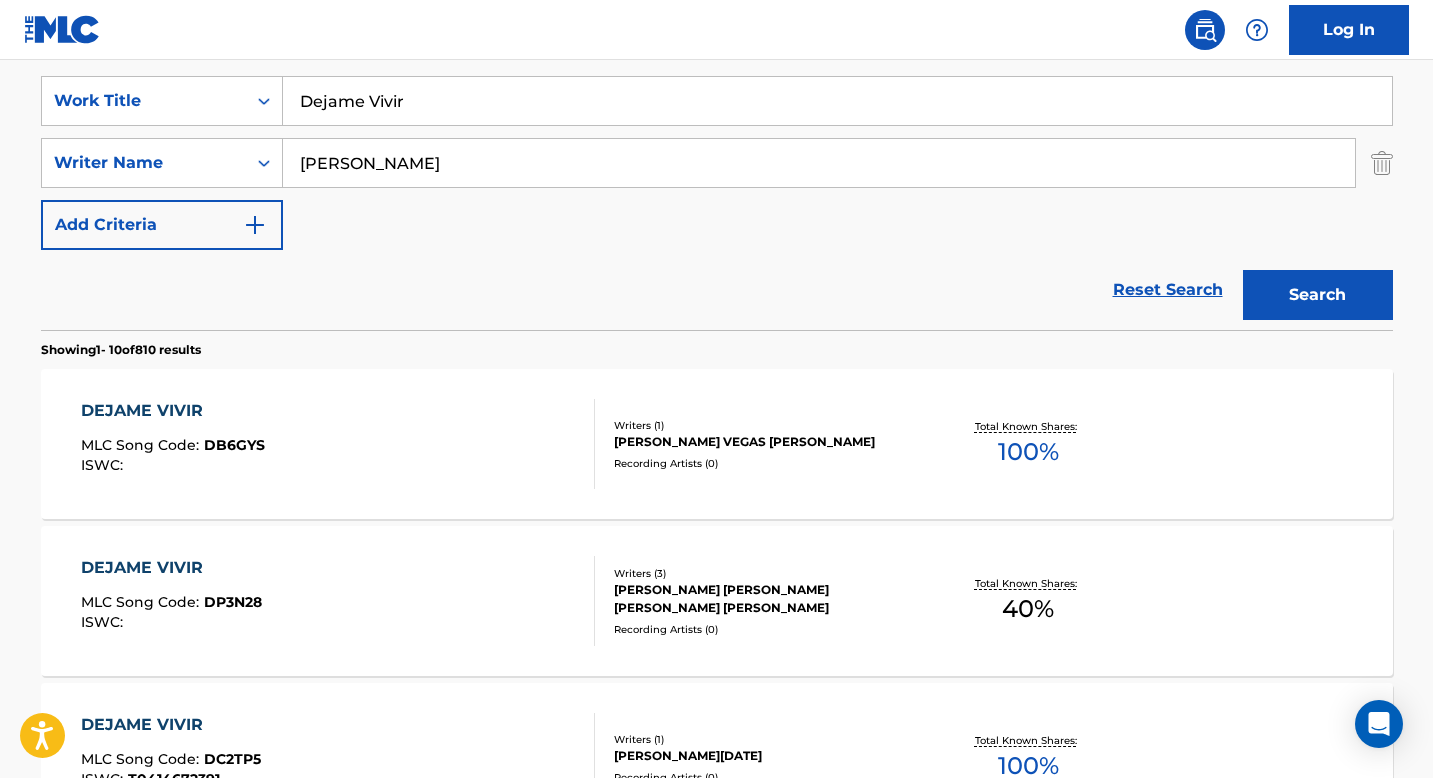 click on "[PERSON_NAME]" at bounding box center [819, 163] 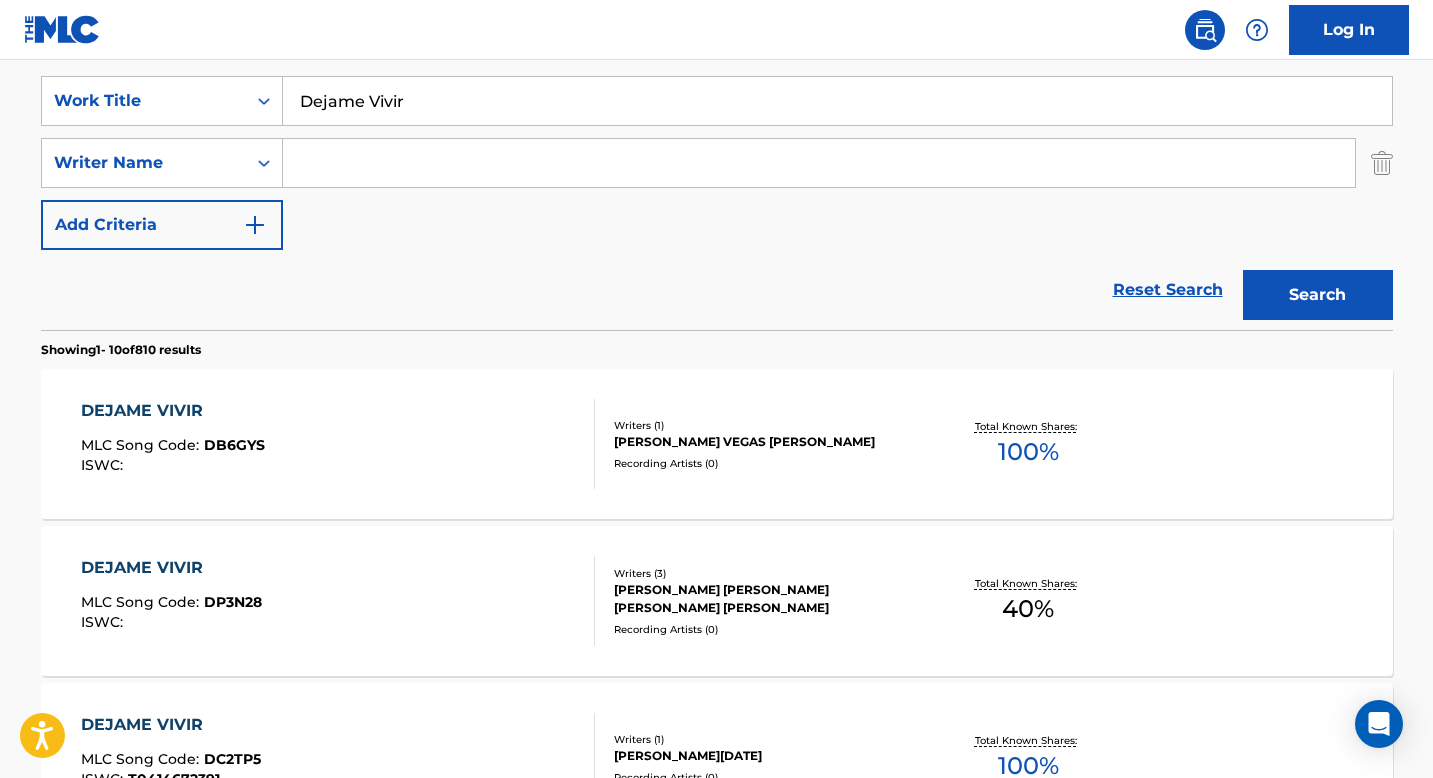 paste on "[PERSON_NAME]" 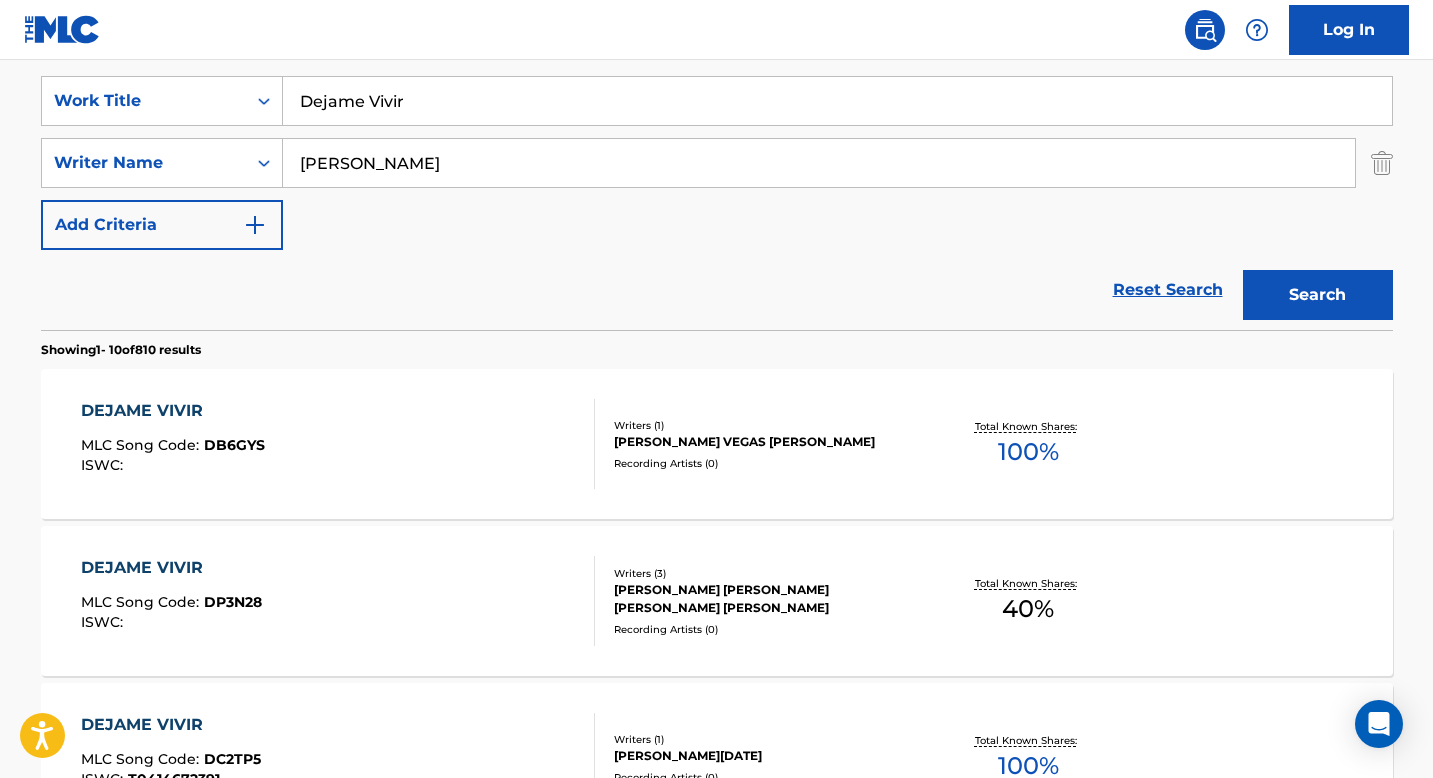 click on "Search" at bounding box center [1318, 295] 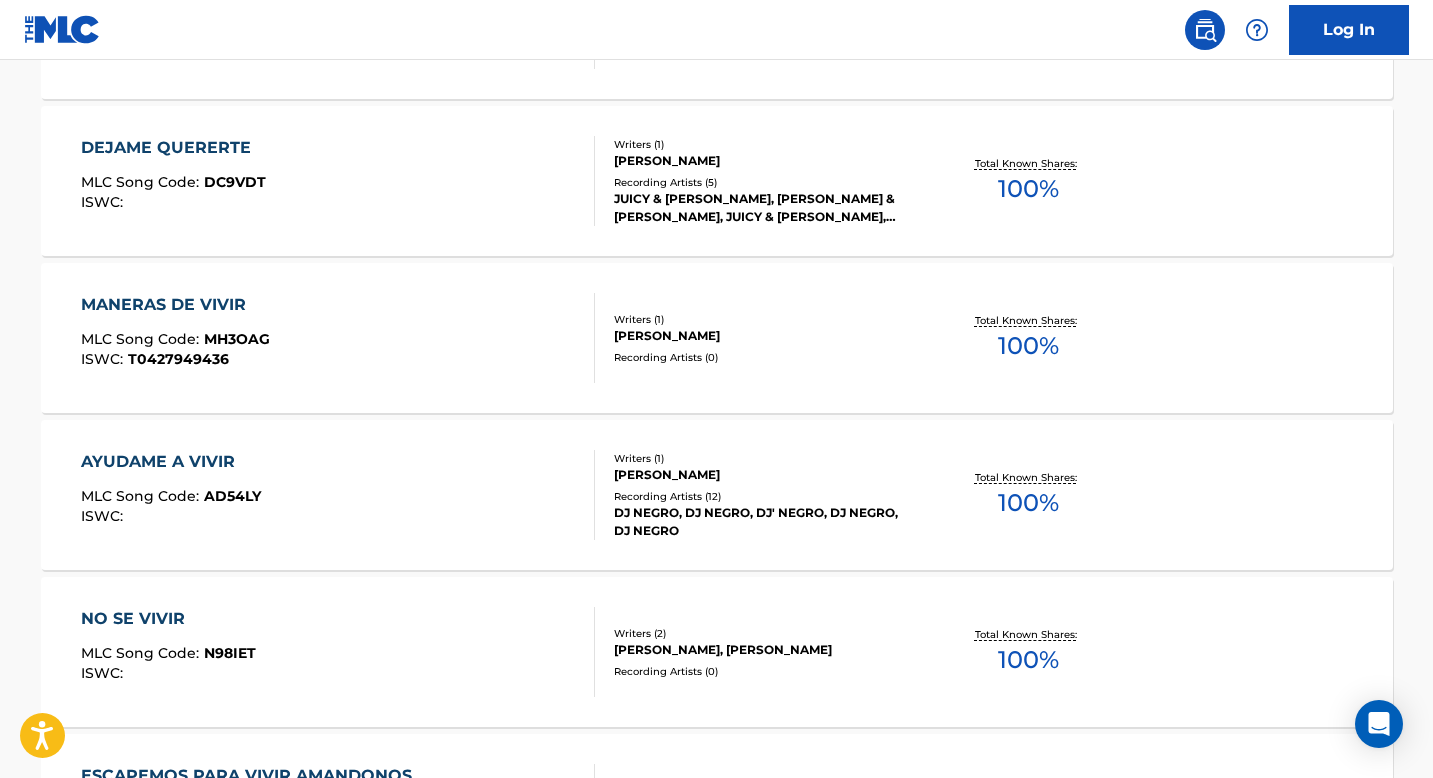 scroll, scrollTop: 1101, scrollLeft: 0, axis: vertical 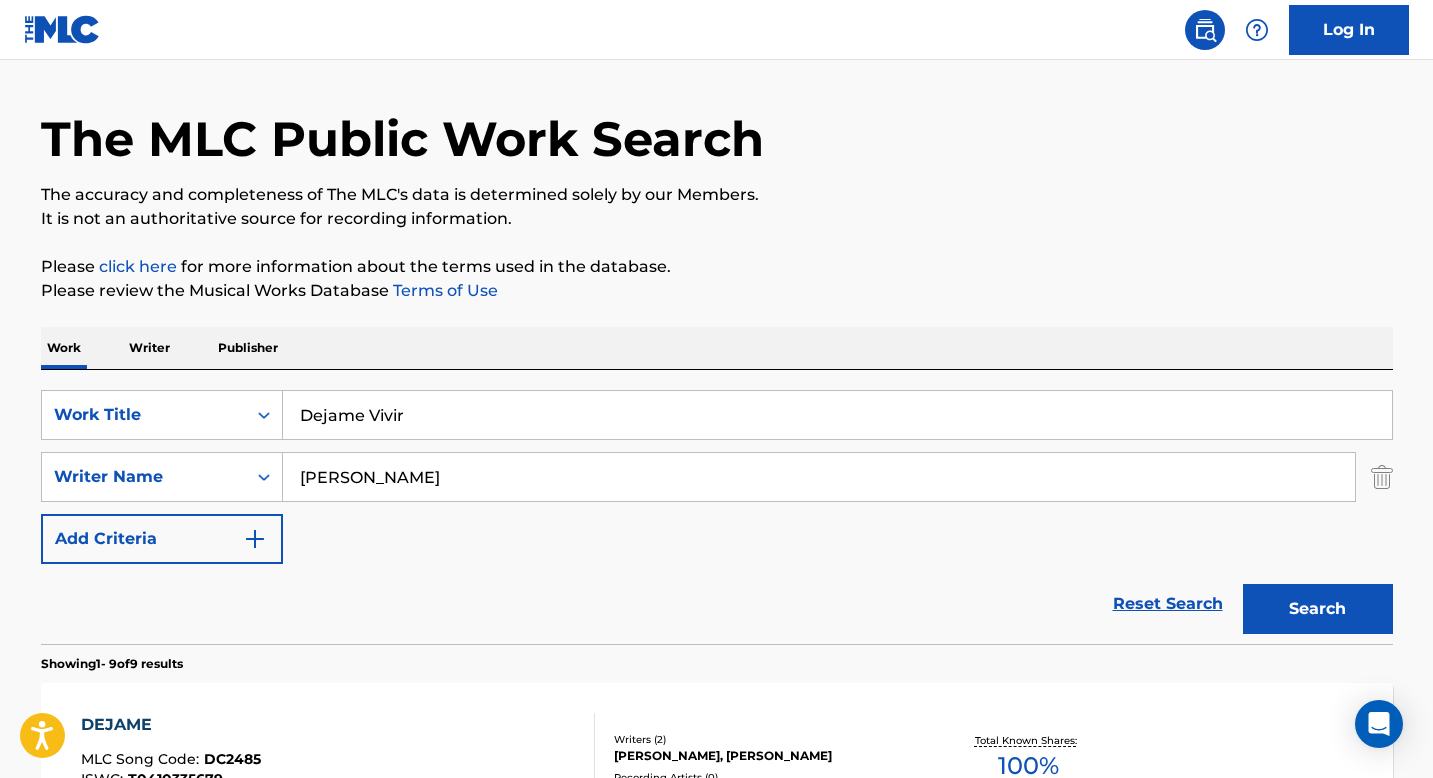 click on "[PERSON_NAME]" at bounding box center (819, 477) 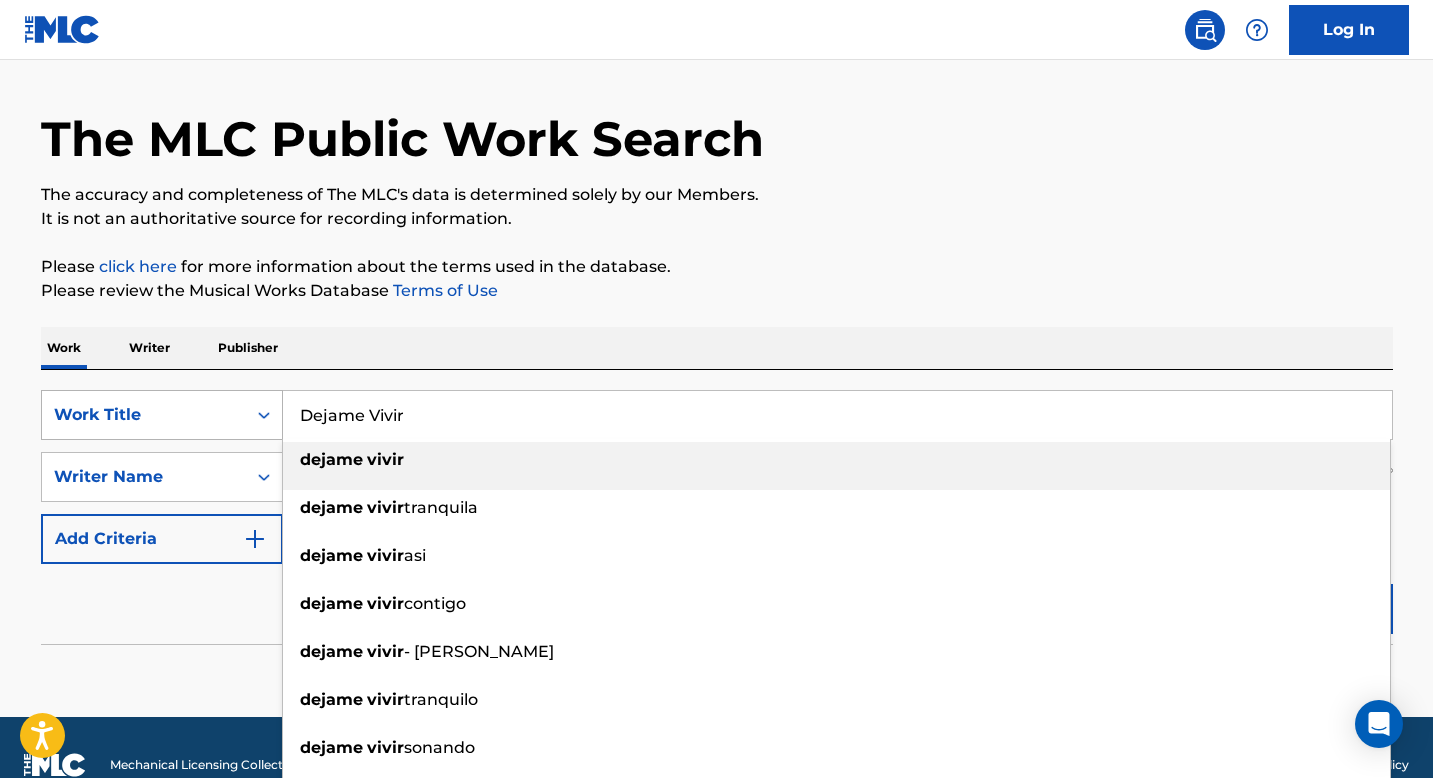 drag, startPoint x: 459, startPoint y: 425, endPoint x: 262, endPoint y: 419, distance: 197.09135 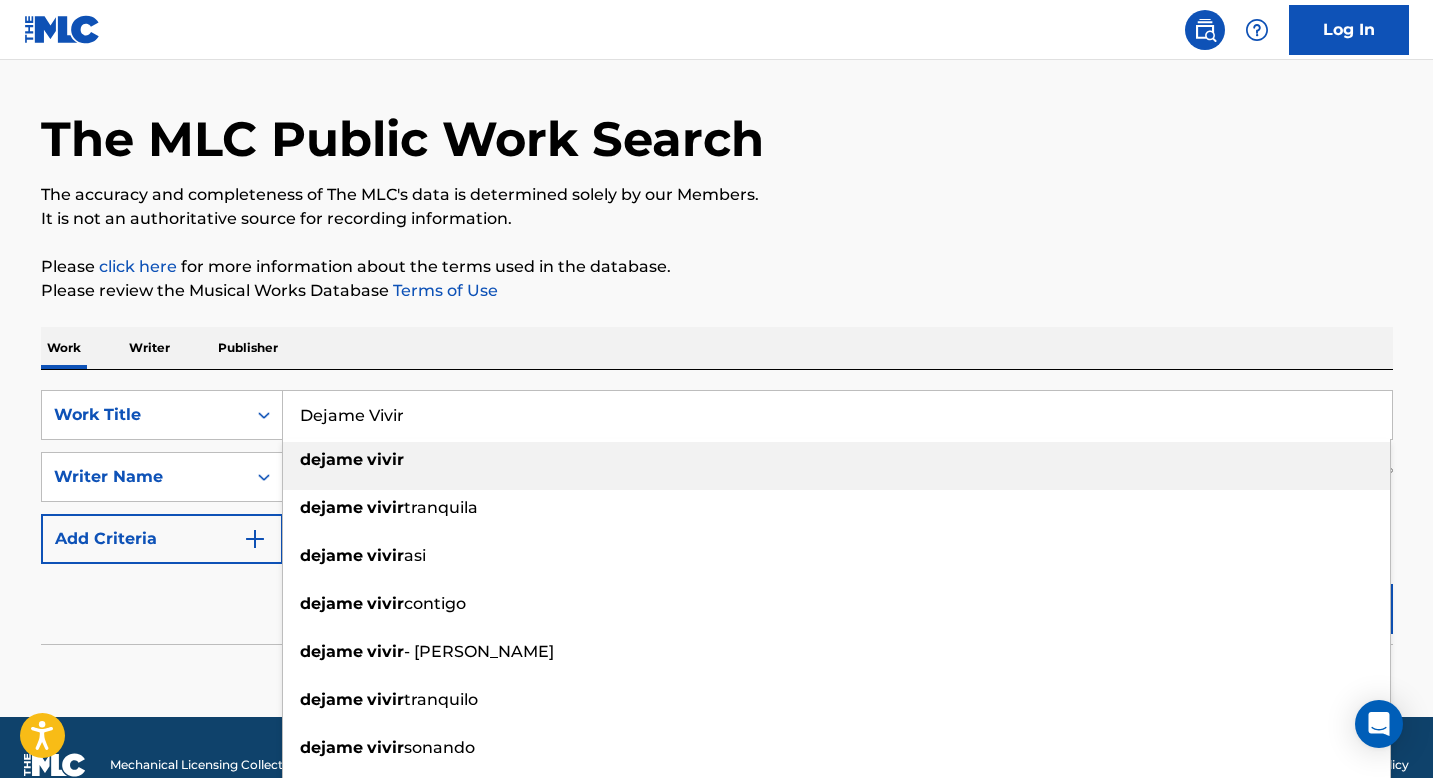paste on "El Corrido De [PERSON_NAME]" 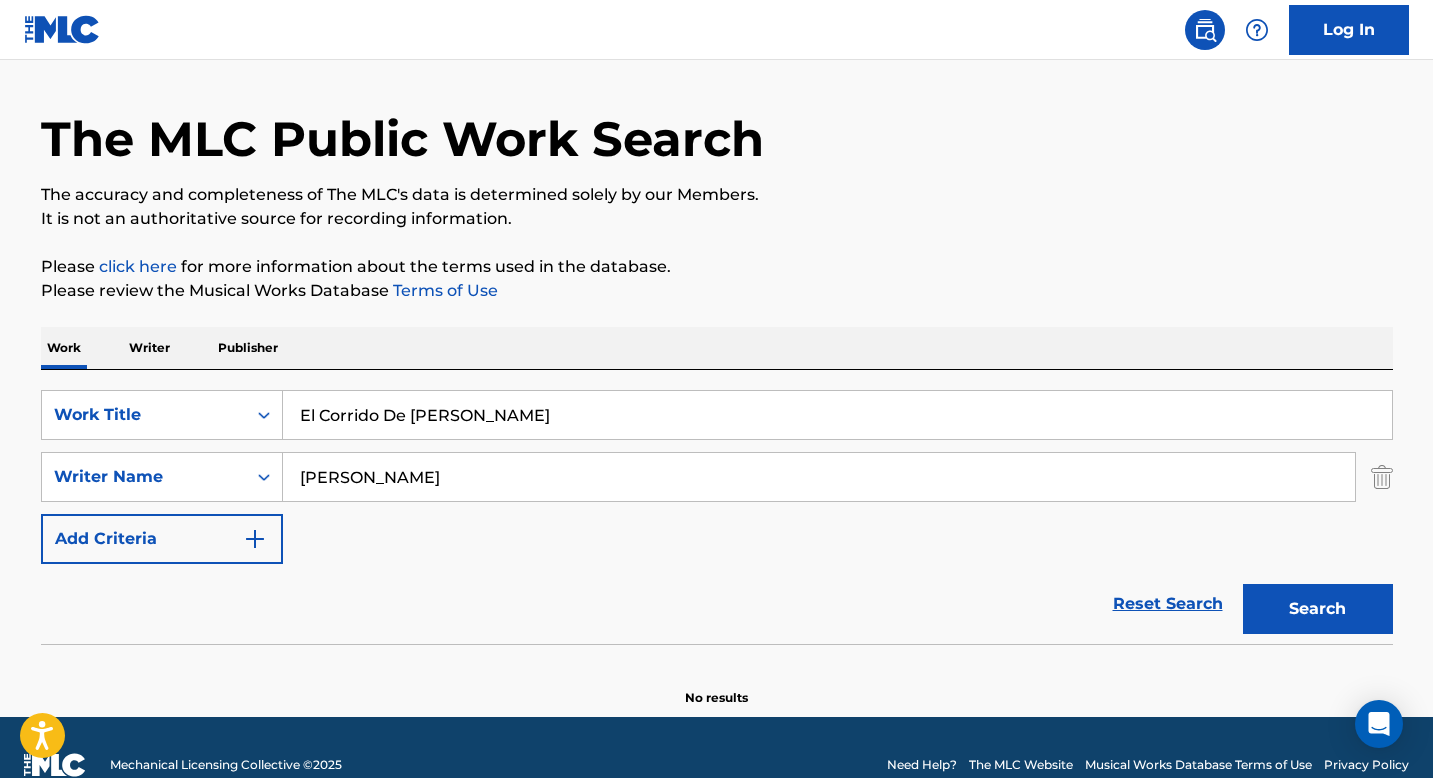 type on "El Corrido De [PERSON_NAME]" 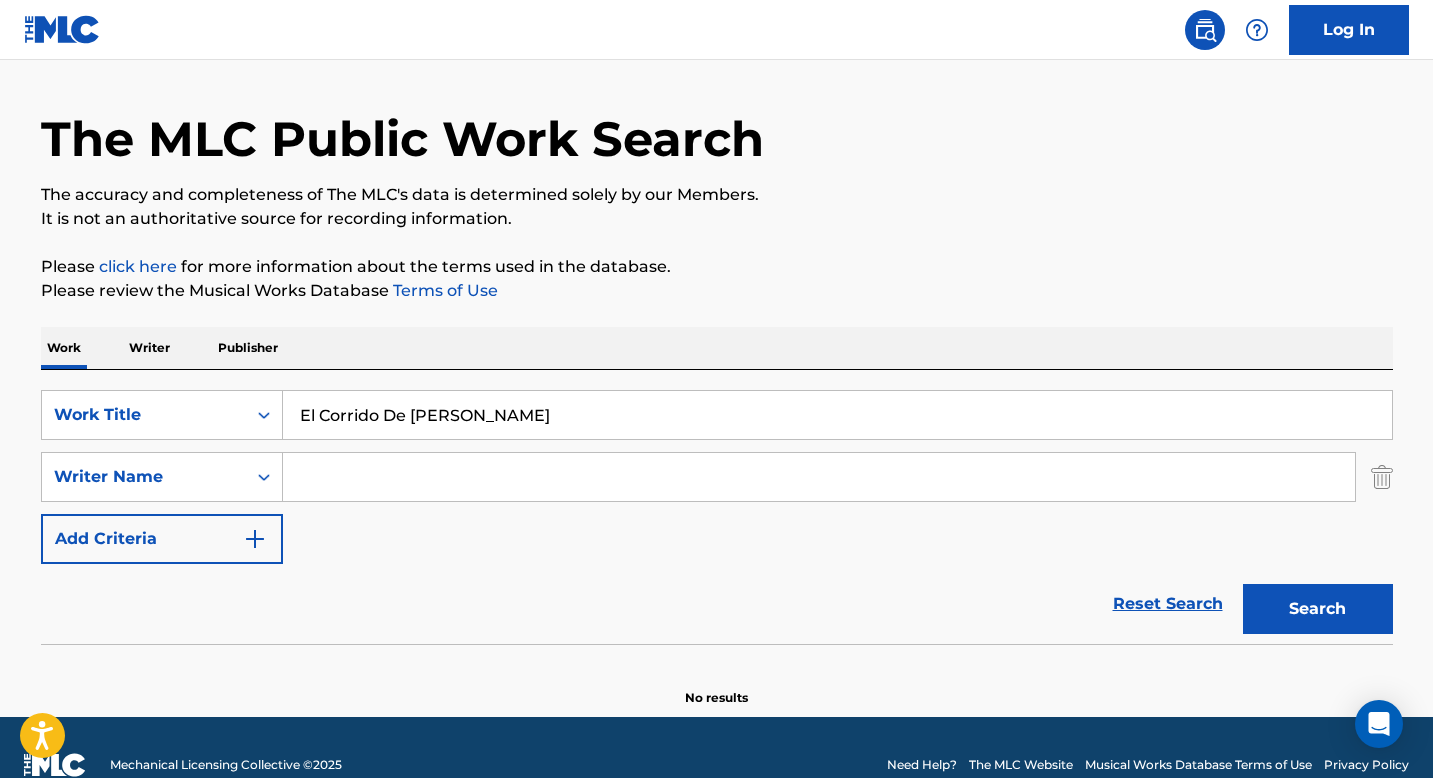 click on "Search" at bounding box center [1318, 609] 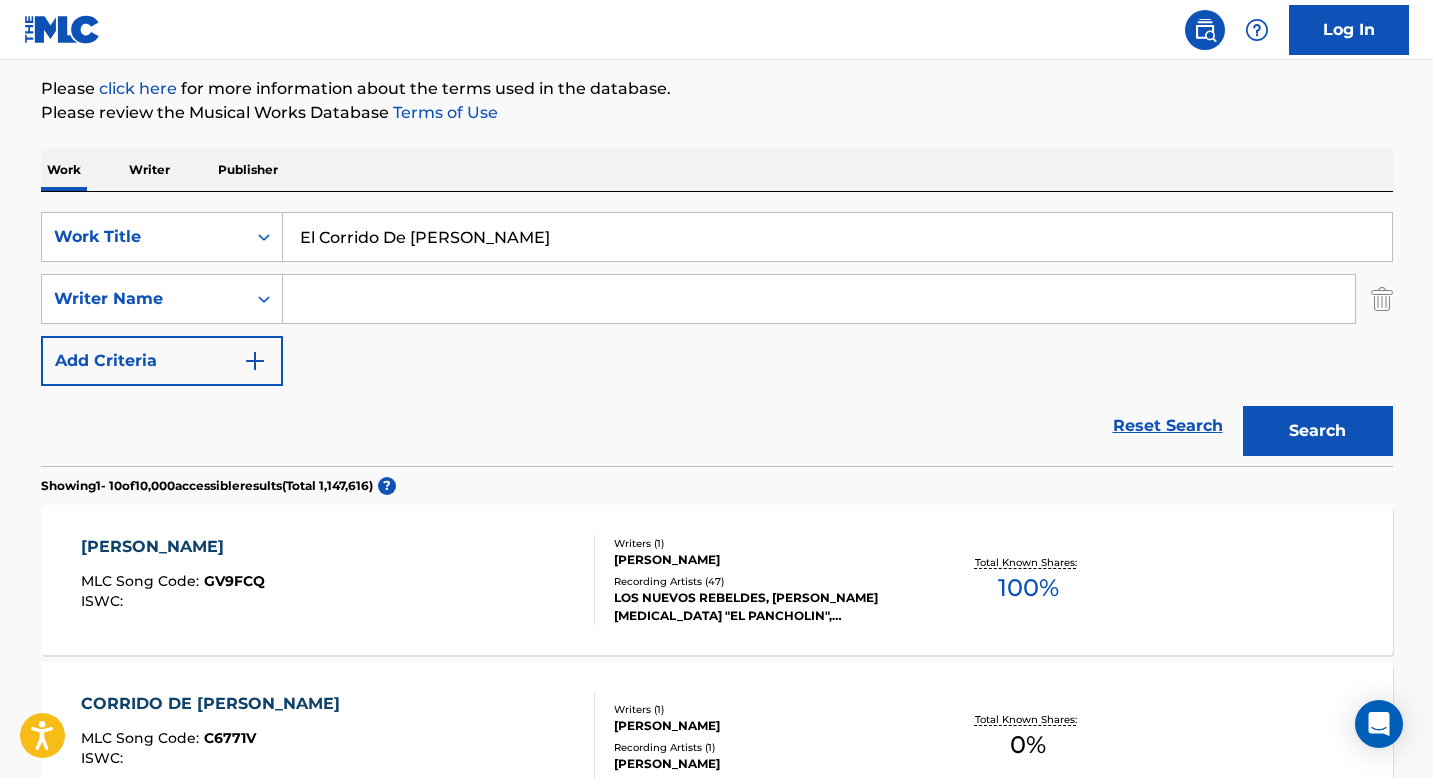 scroll, scrollTop: 236, scrollLeft: 0, axis: vertical 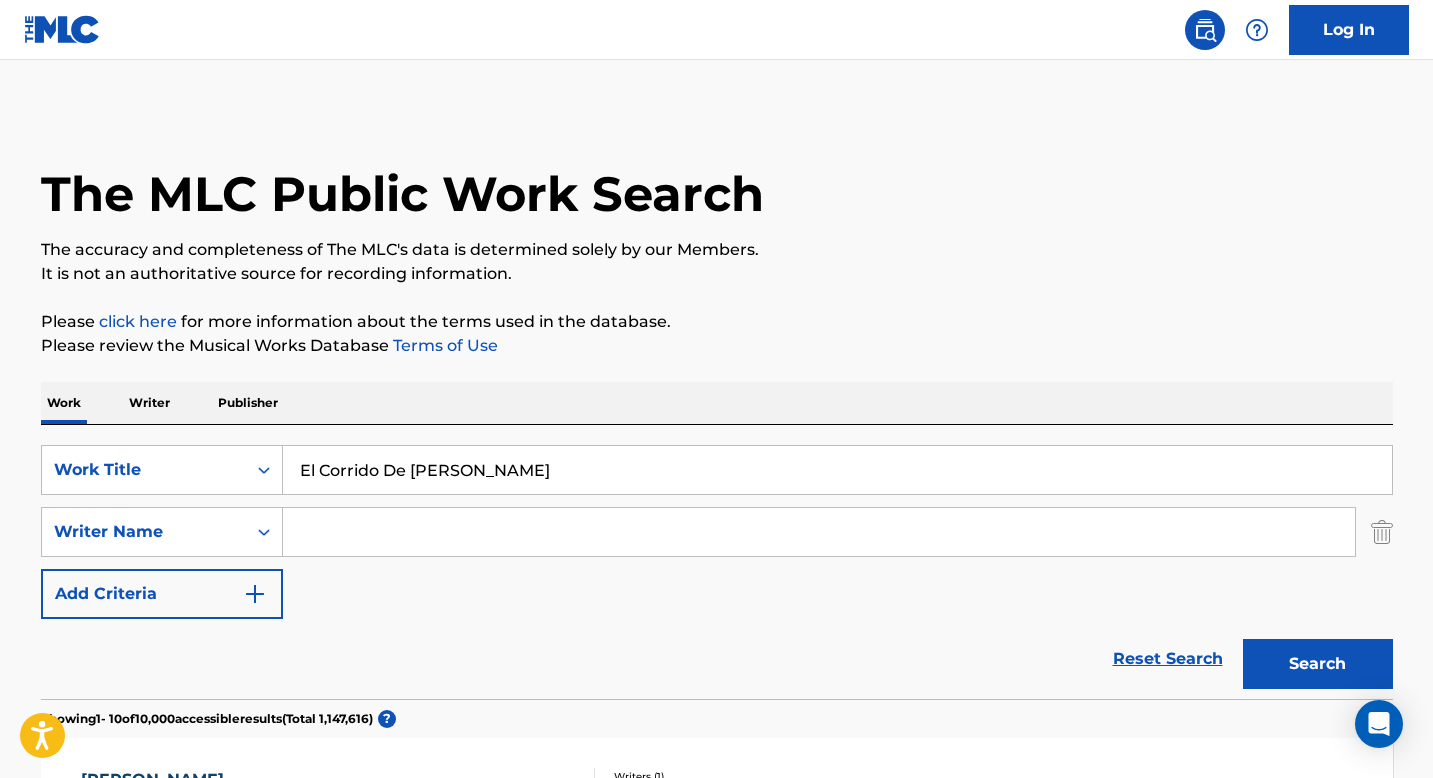 click at bounding box center (819, 532) 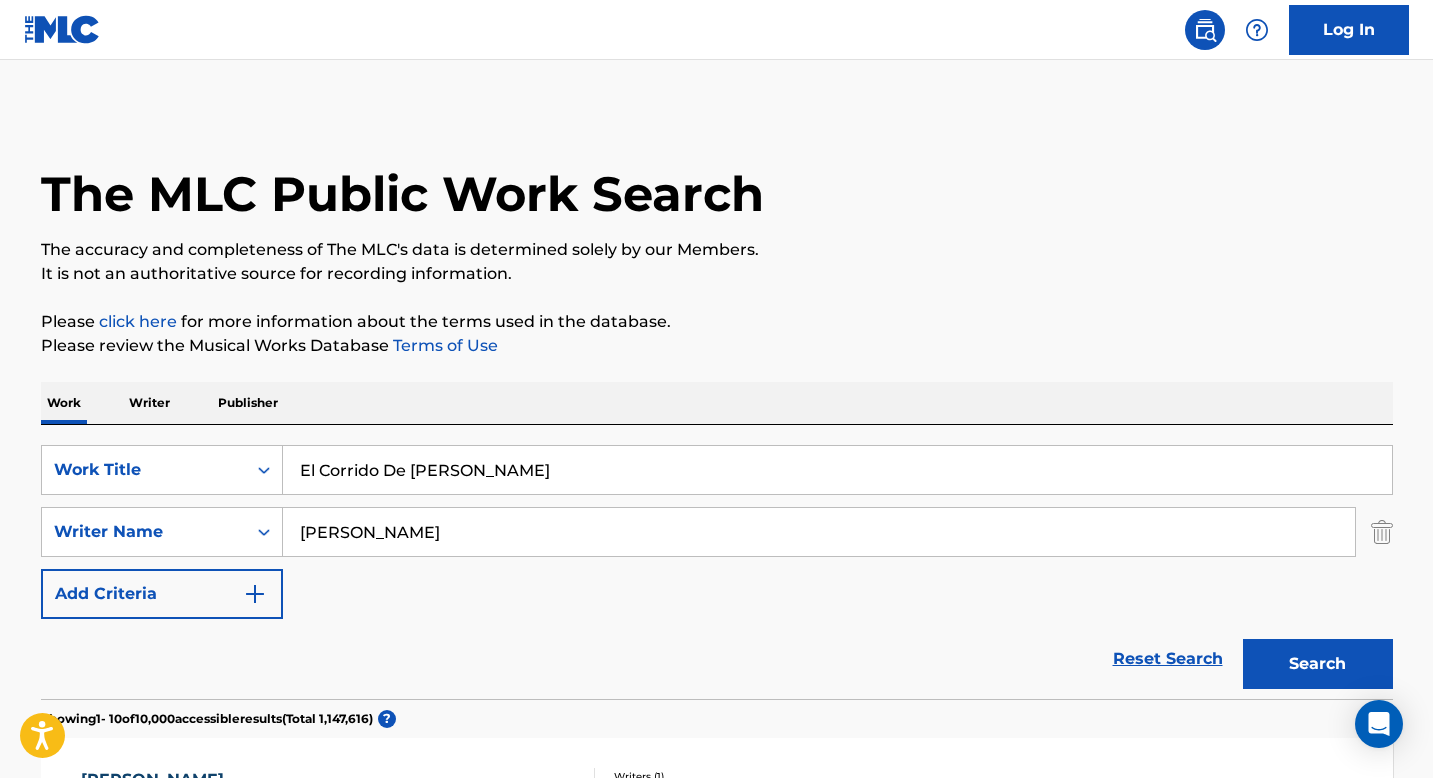 type on "[PERSON_NAME]" 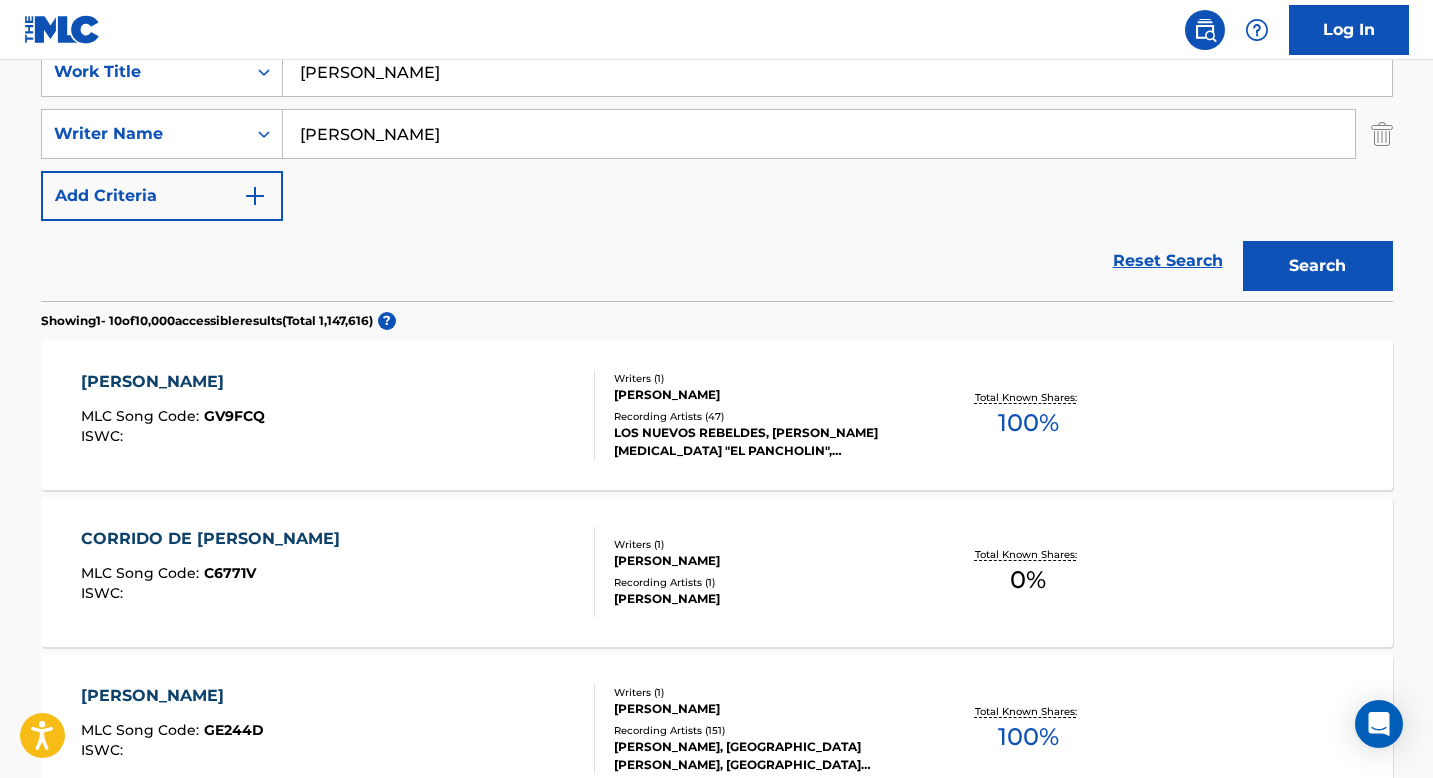 scroll, scrollTop: 0, scrollLeft: 0, axis: both 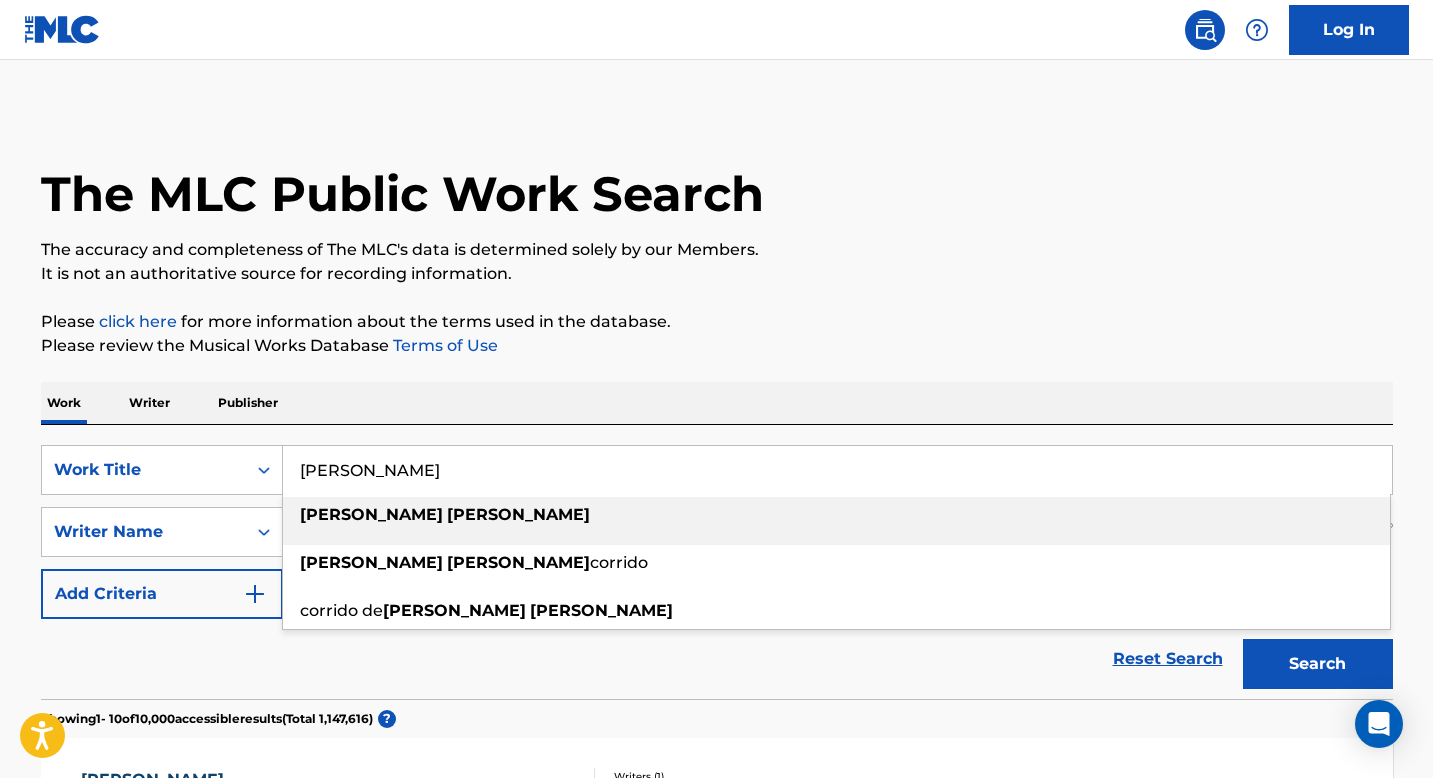 click on "[PERSON_NAME]" at bounding box center [837, 470] 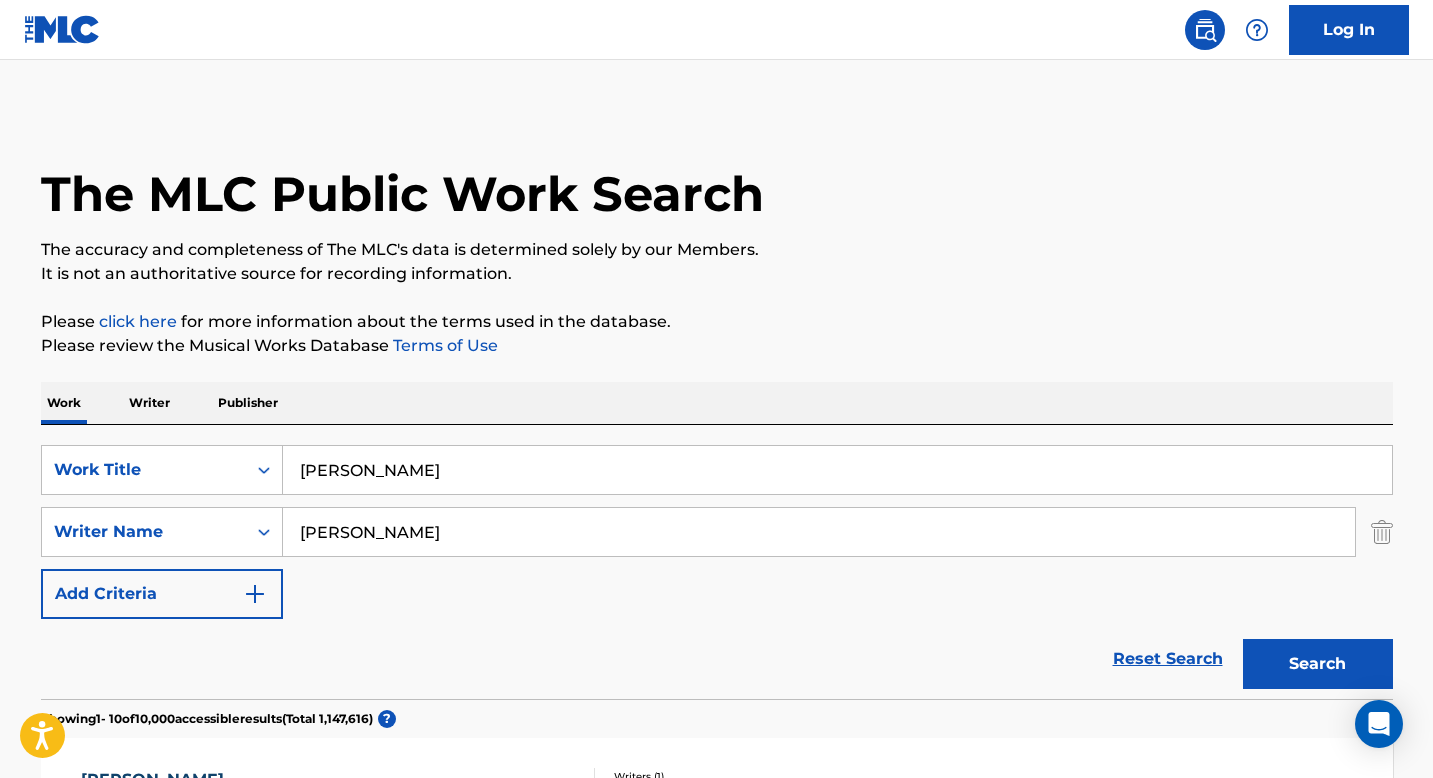 click on "[PERSON_NAME]" at bounding box center (837, 470) 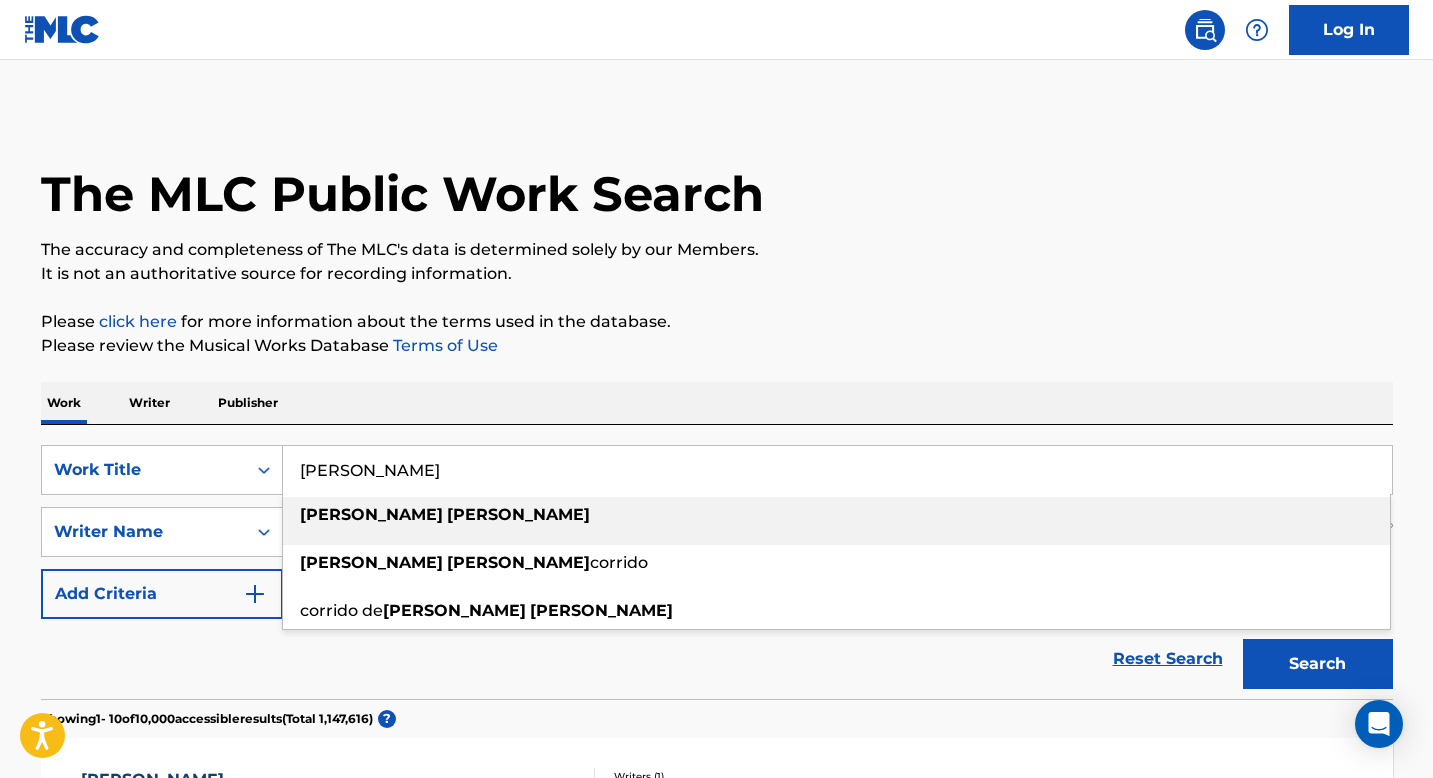 type on "[PERSON_NAME]" 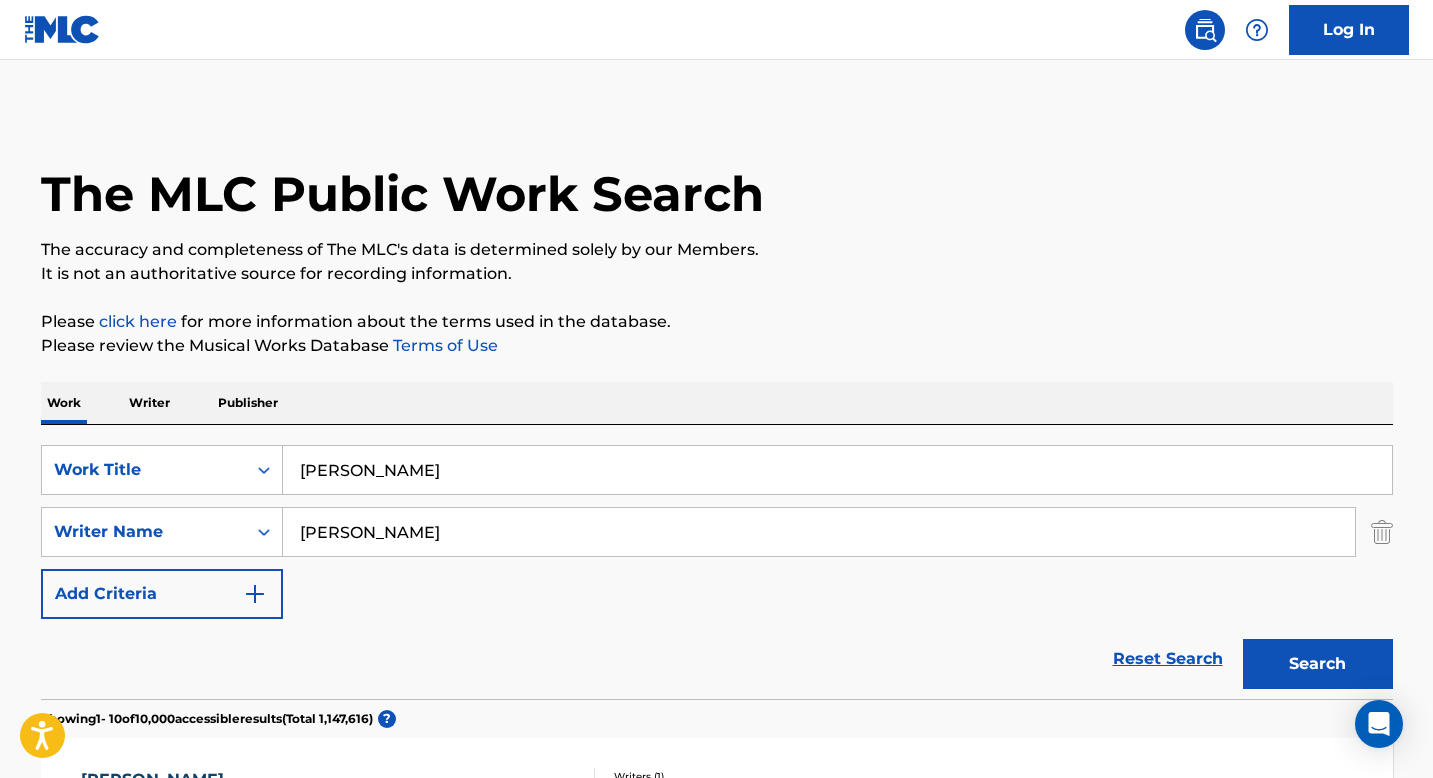 click on "Search" at bounding box center (1318, 664) 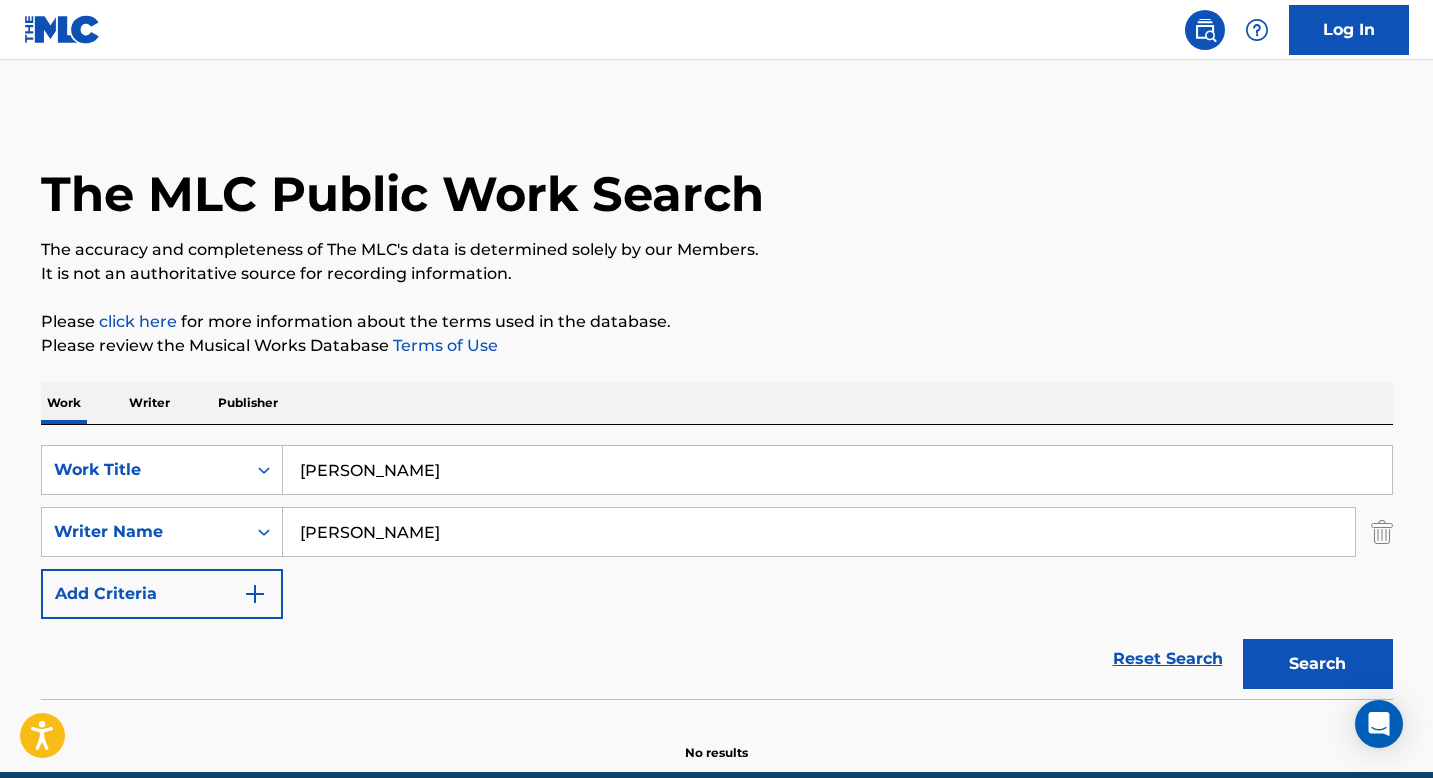 scroll, scrollTop: 90, scrollLeft: 0, axis: vertical 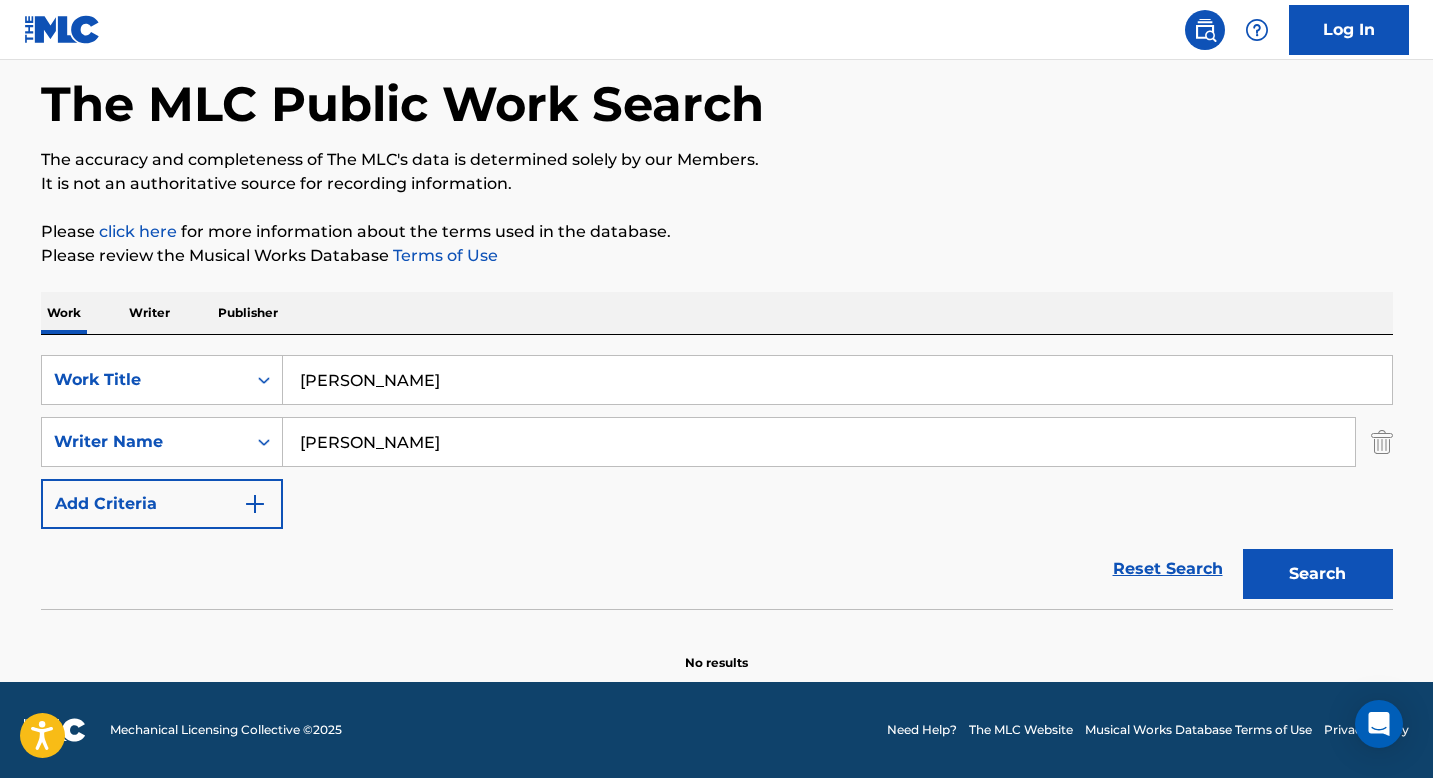 click on "Search" at bounding box center [1318, 574] 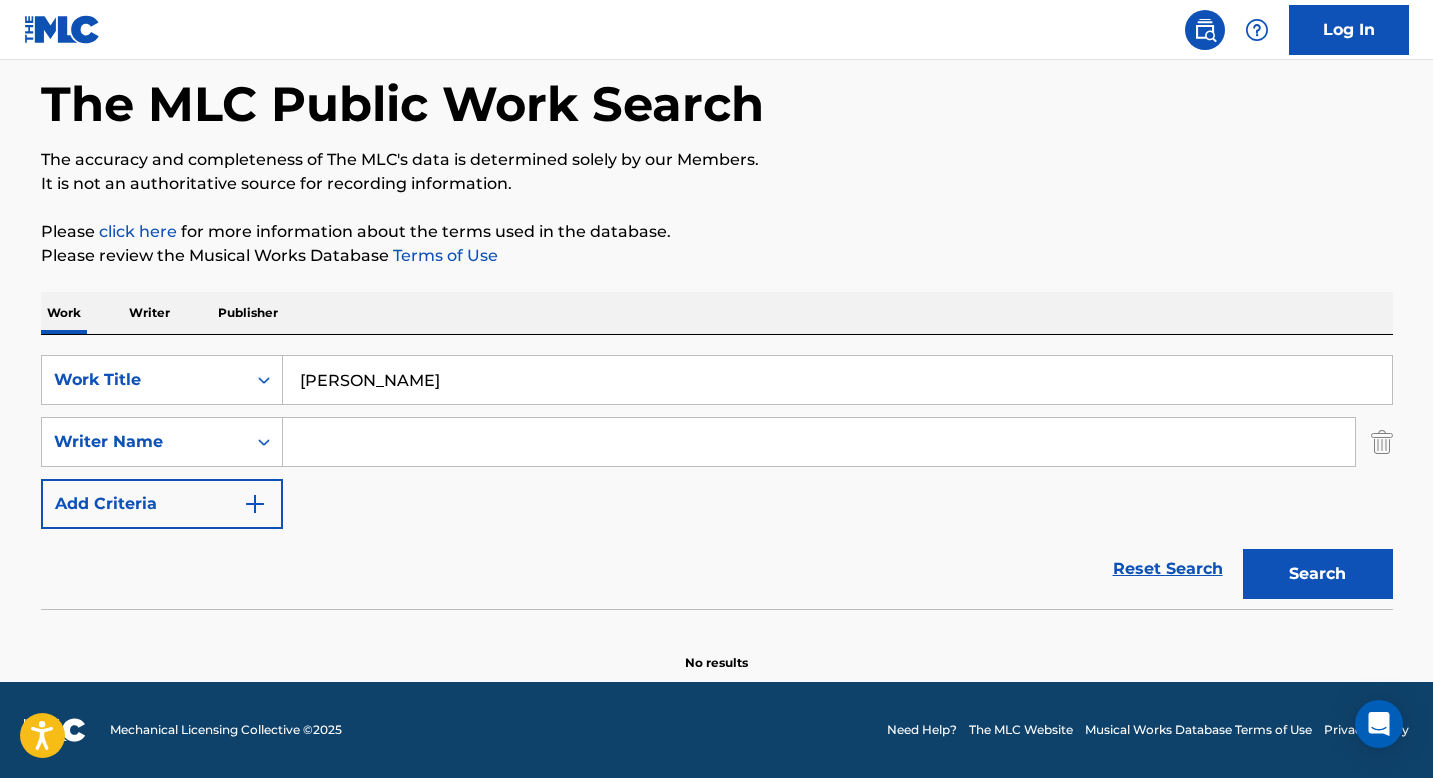 type 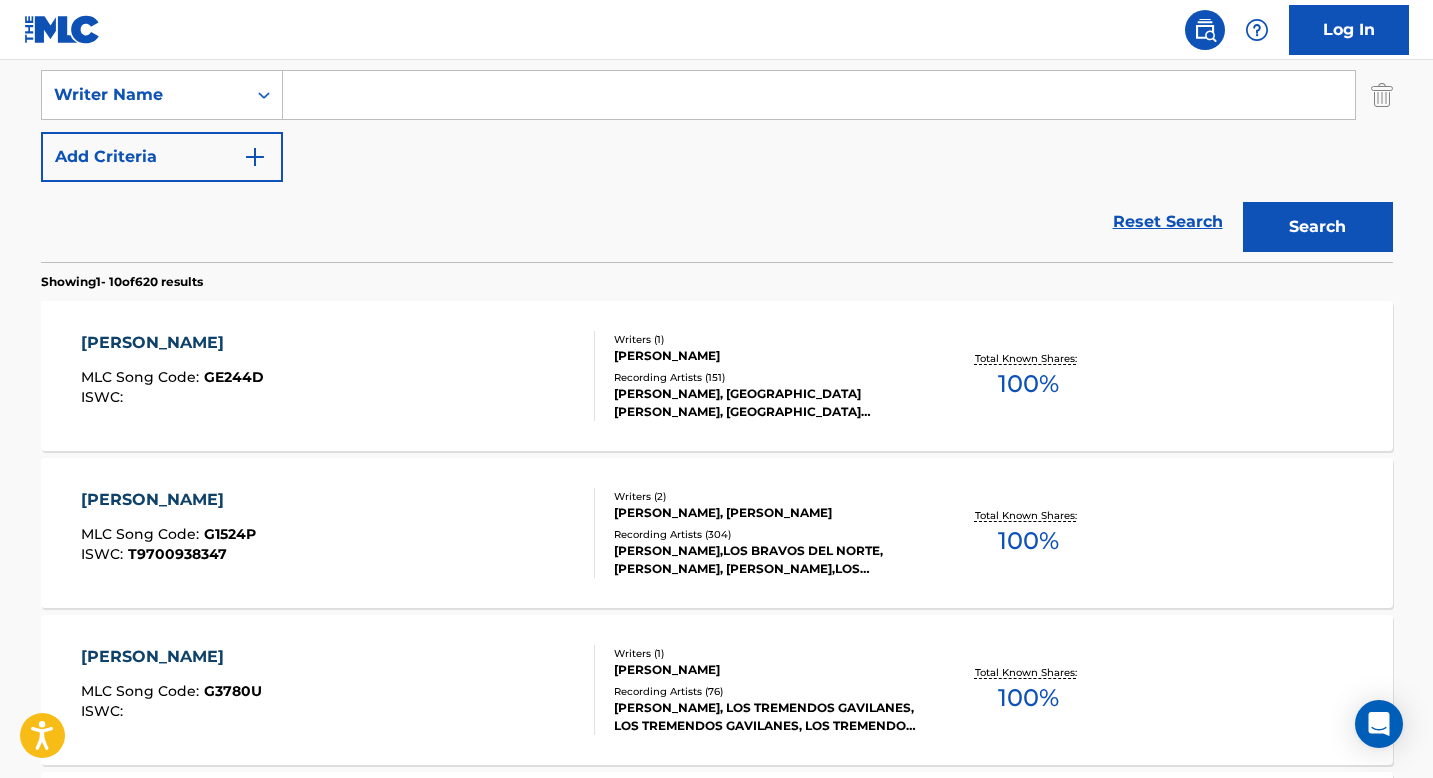 scroll, scrollTop: 442, scrollLeft: 0, axis: vertical 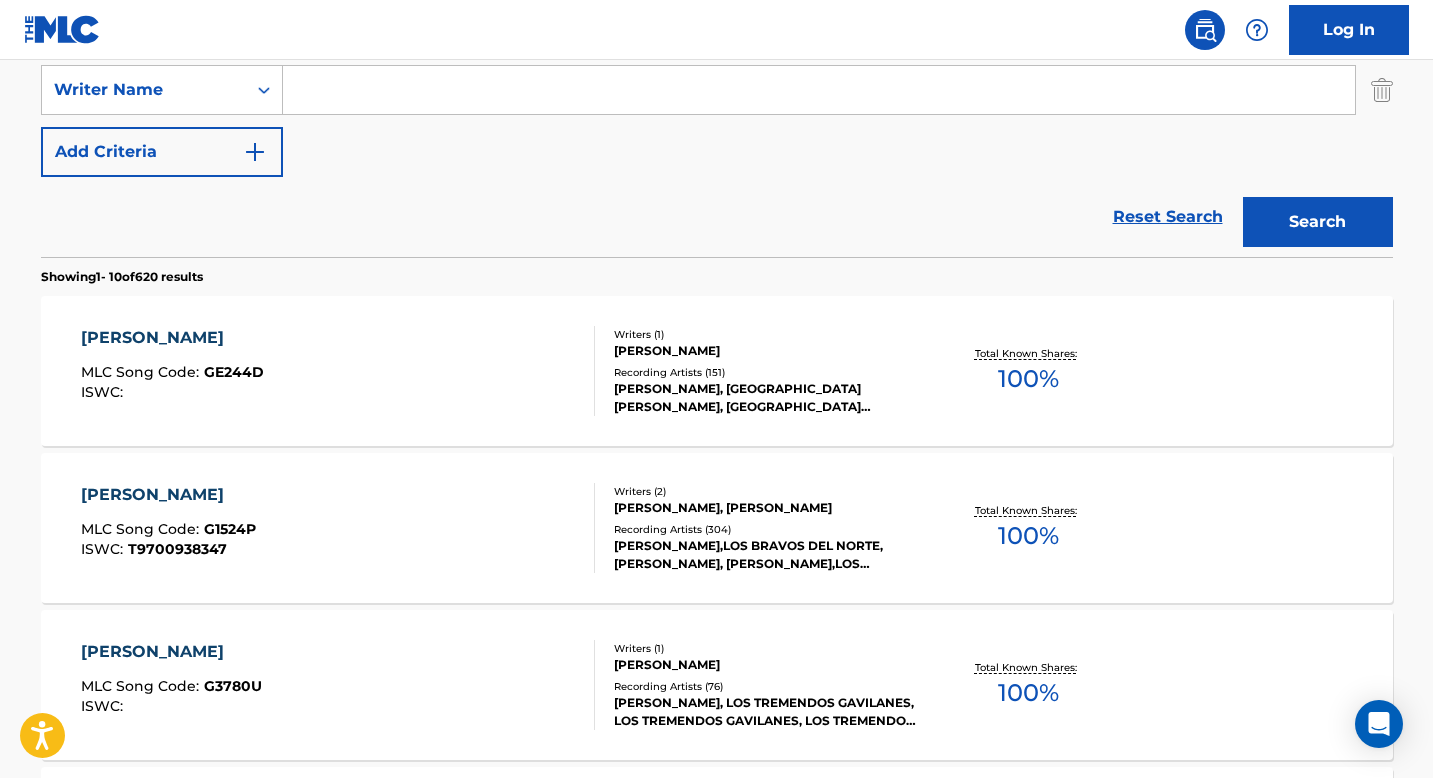 click on "[PERSON_NAME]" at bounding box center (172, 338) 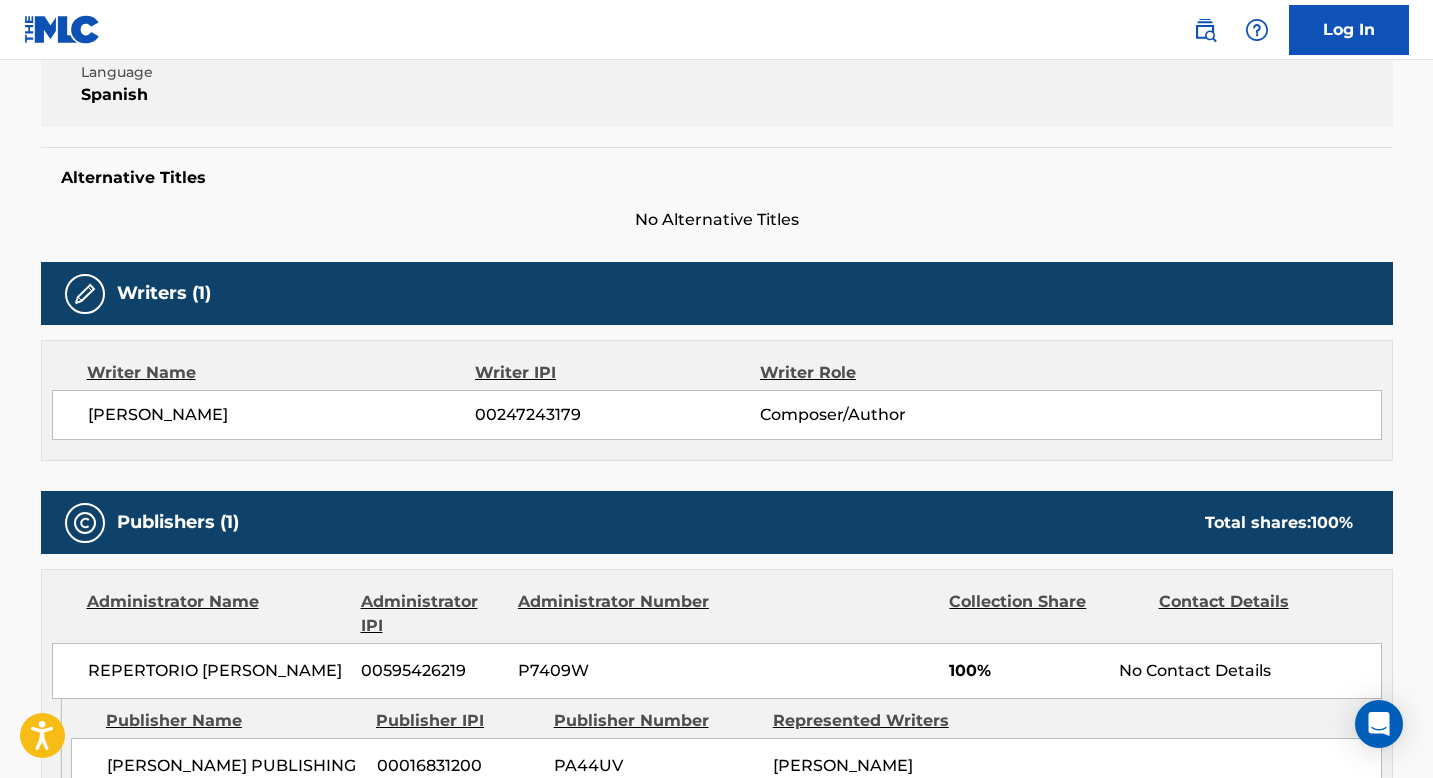 scroll, scrollTop: 0, scrollLeft: 0, axis: both 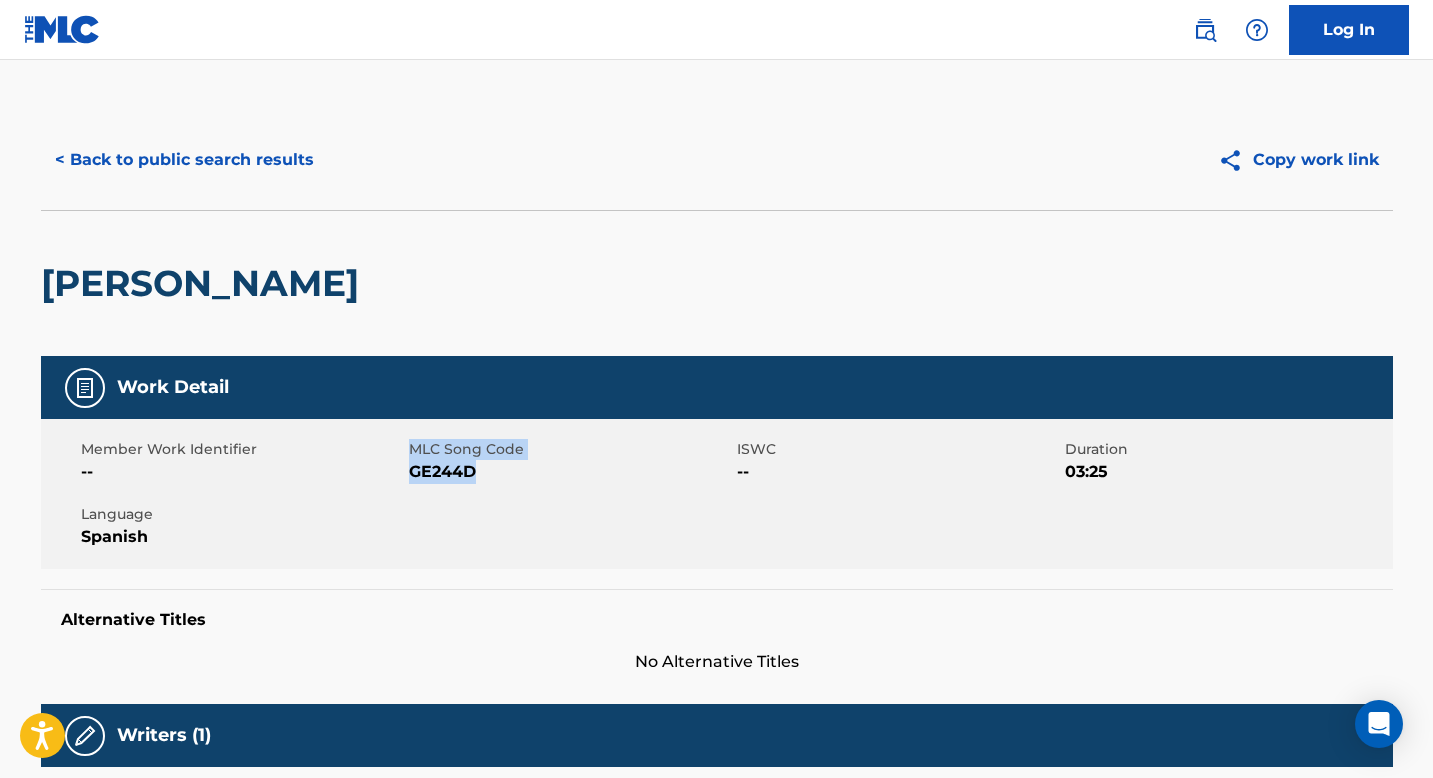 drag, startPoint x: 478, startPoint y: 476, endPoint x: 398, endPoint y: 476, distance: 80 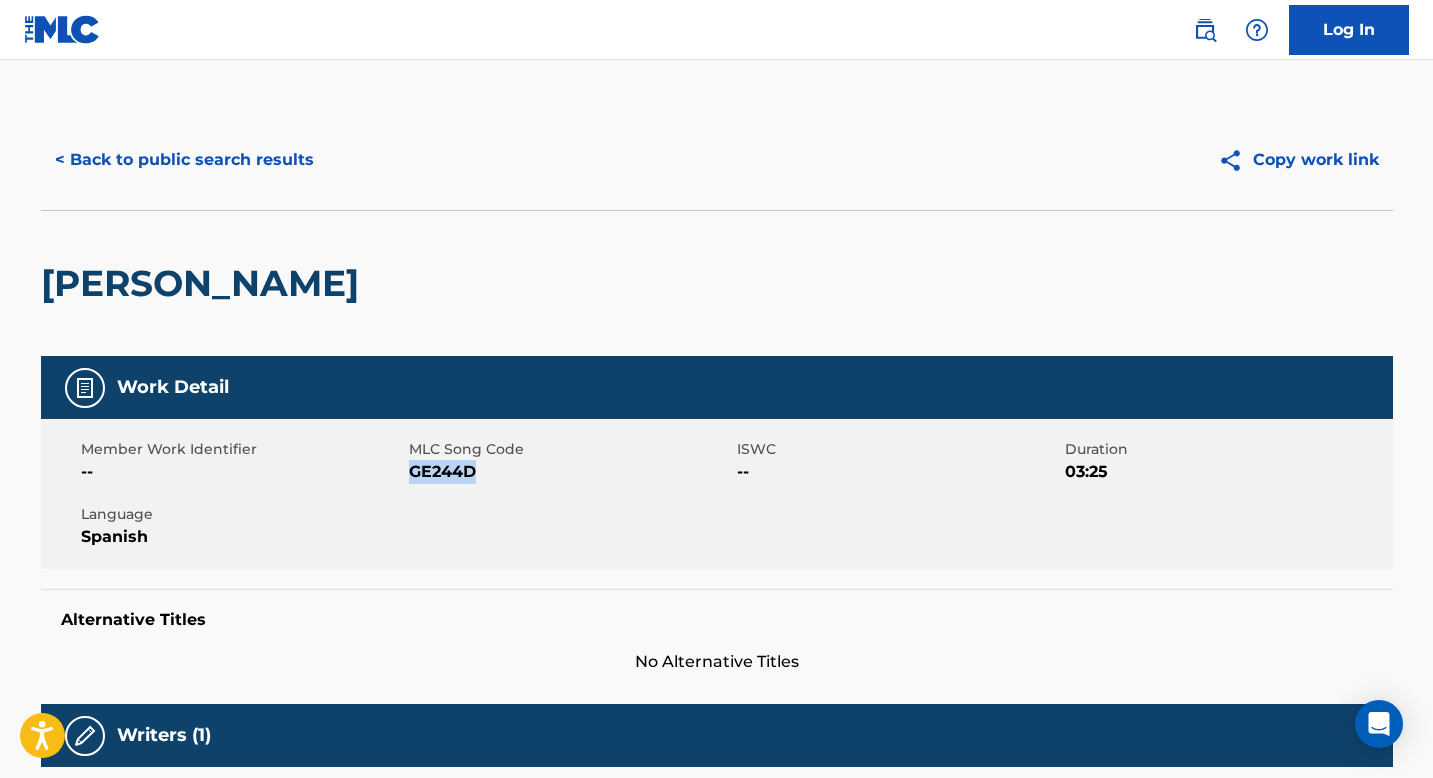 drag, startPoint x: 484, startPoint y: 477, endPoint x: 414, endPoint y: 482, distance: 70.178345 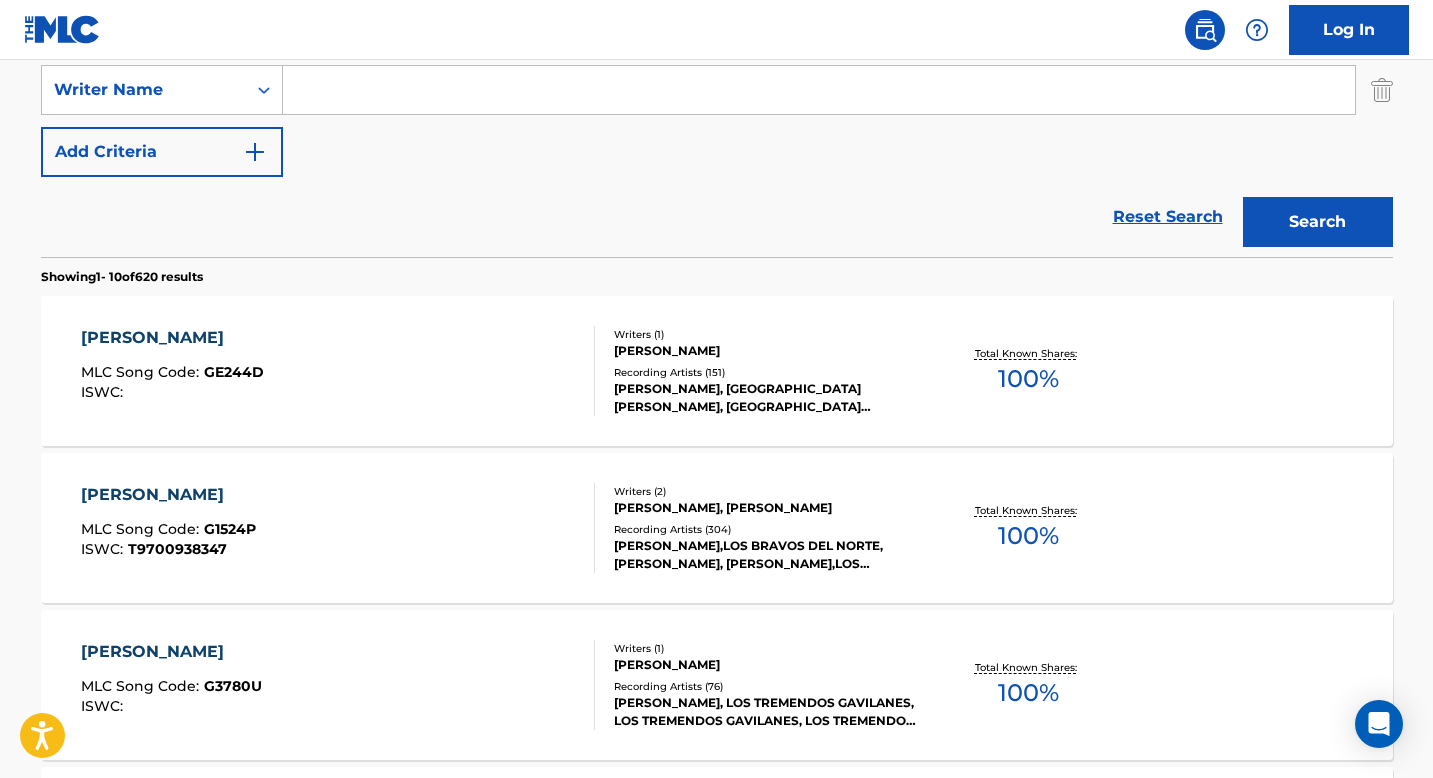 click on "[PERSON_NAME]" at bounding box center [168, 495] 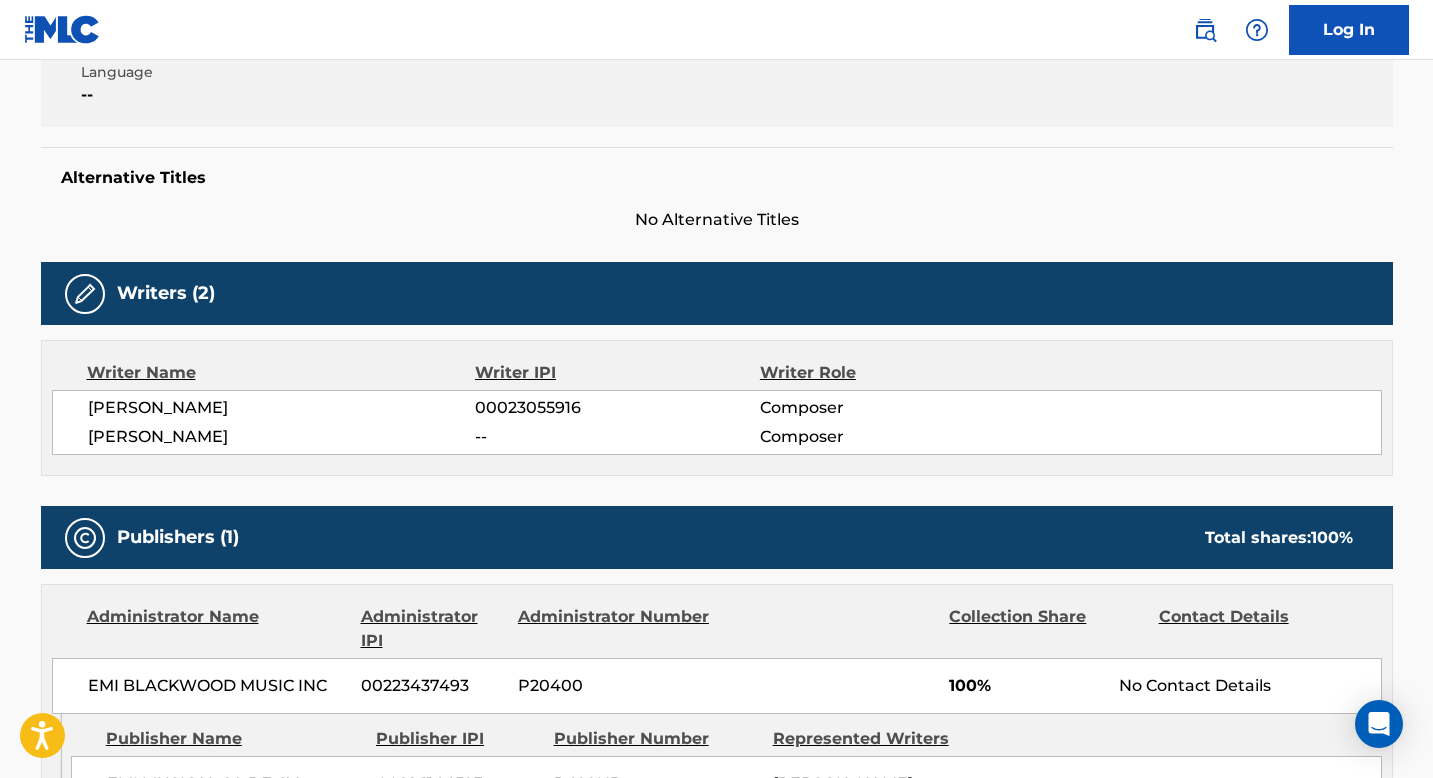 scroll, scrollTop: 0, scrollLeft: 0, axis: both 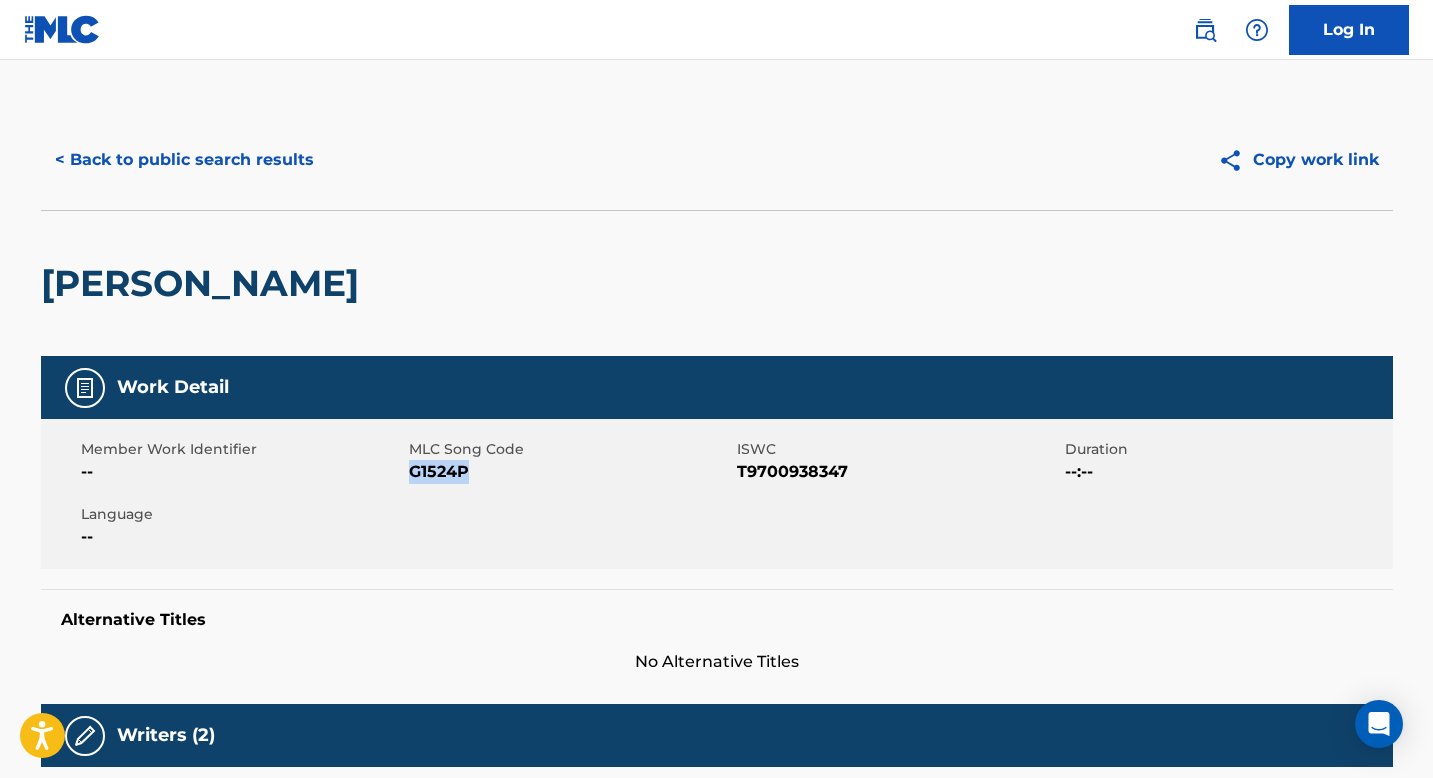 drag, startPoint x: 478, startPoint y: 474, endPoint x: 412, endPoint y: 473, distance: 66.007576 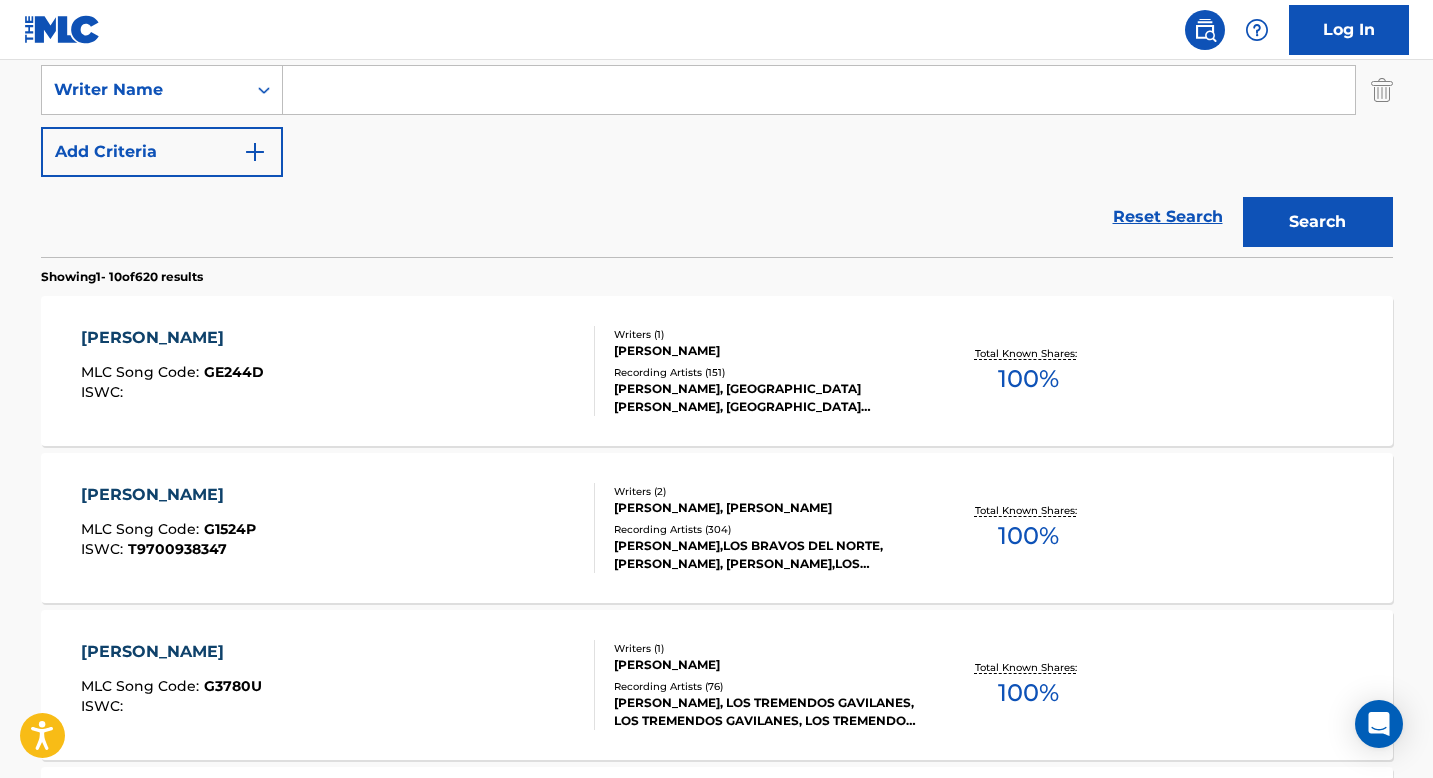 scroll, scrollTop: 0, scrollLeft: 0, axis: both 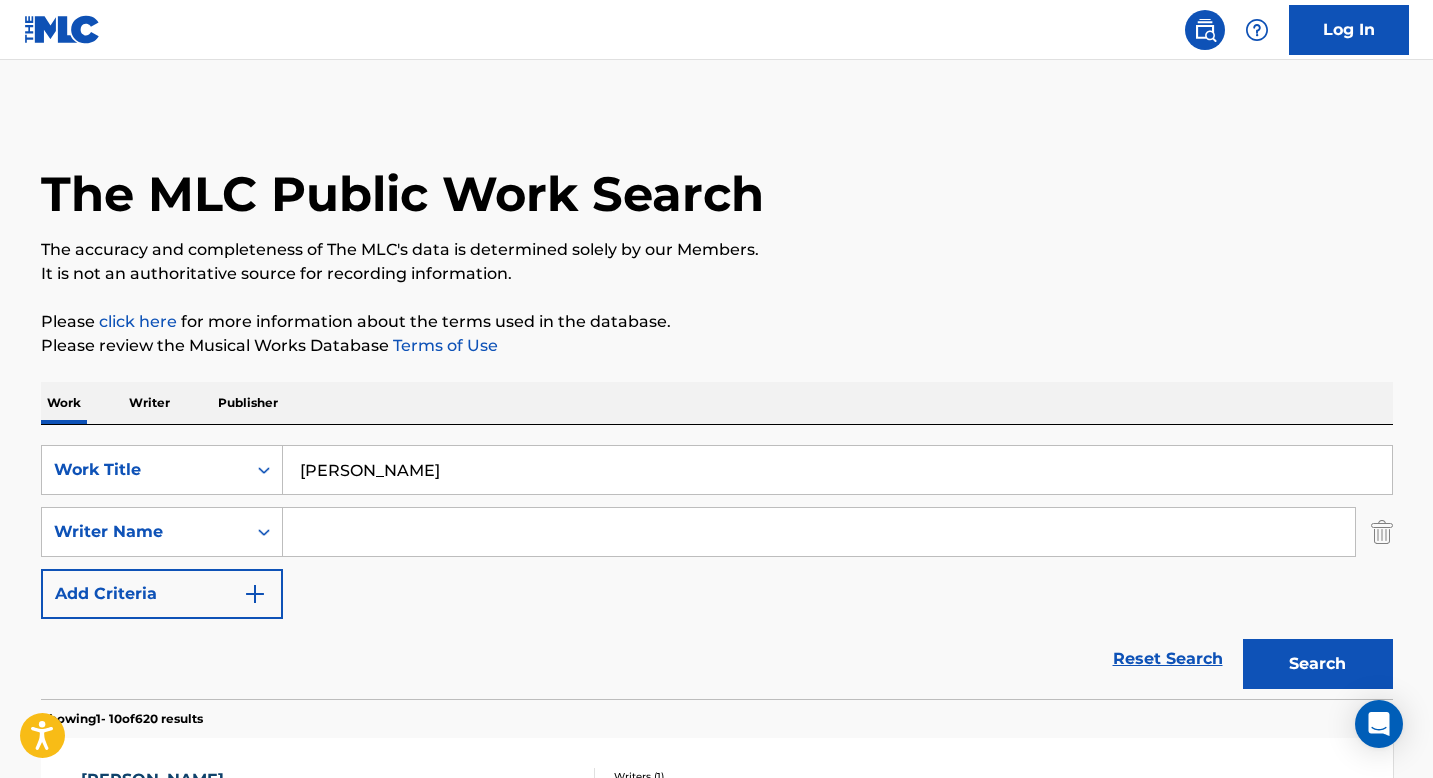 click on "[PERSON_NAME]" at bounding box center [837, 470] 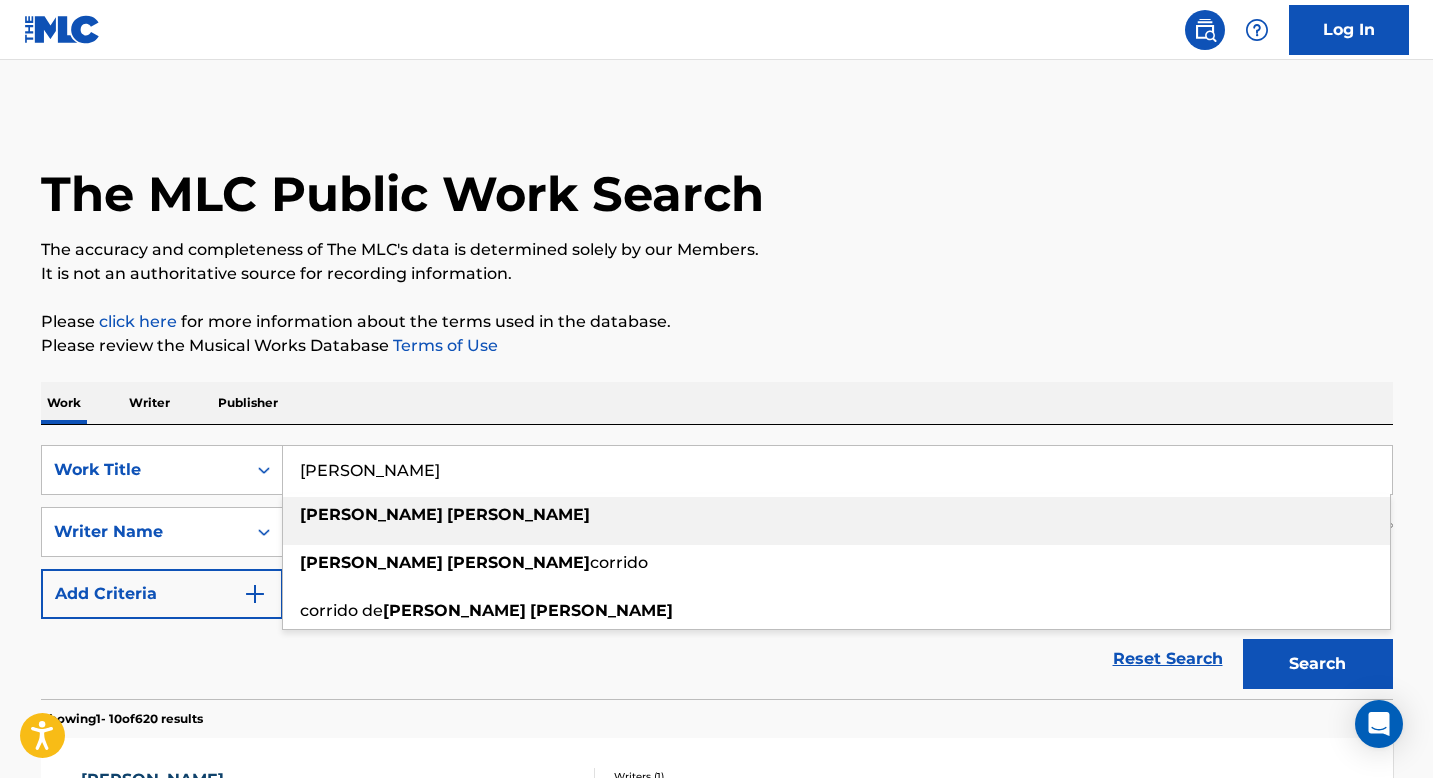 click on "[PERSON_NAME]" at bounding box center [837, 470] 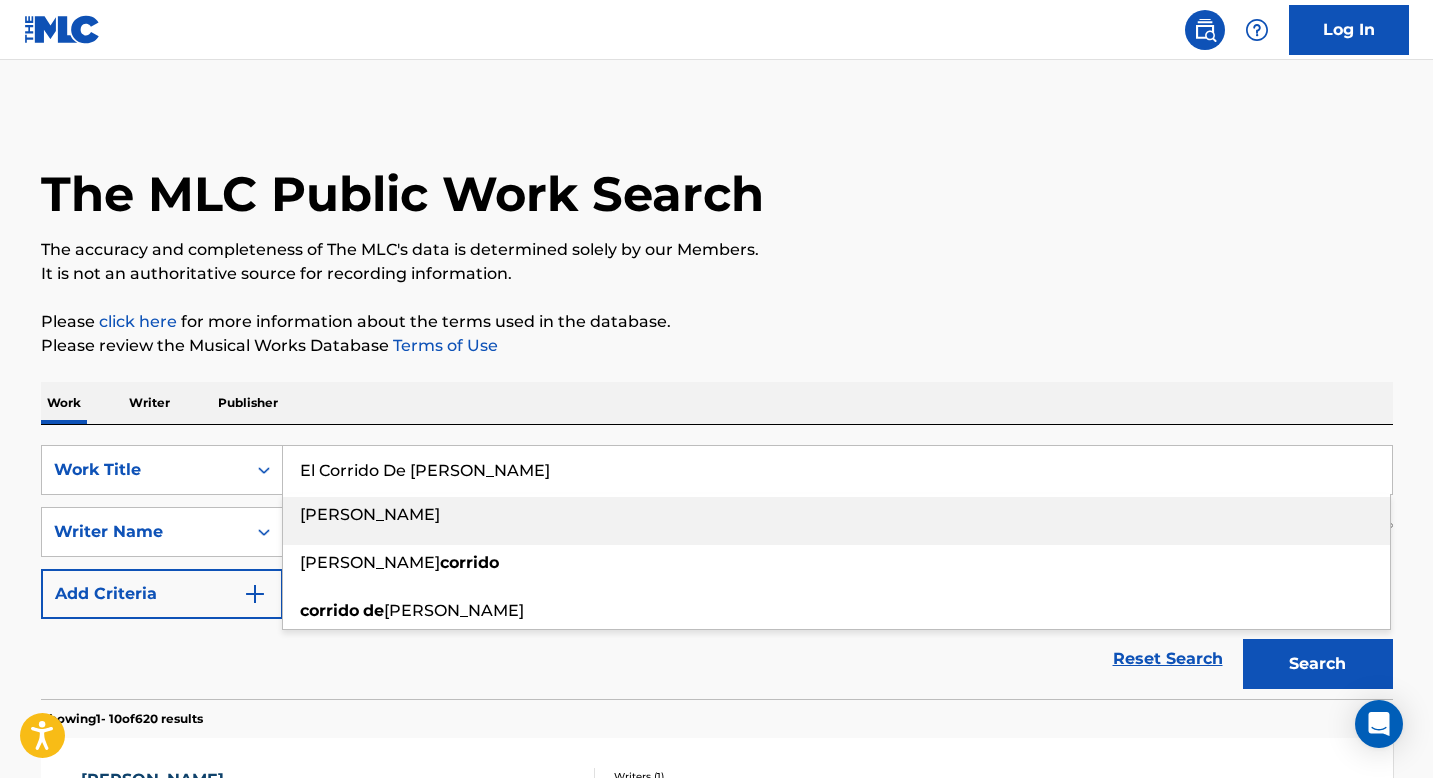 click on "Search" at bounding box center (1318, 664) 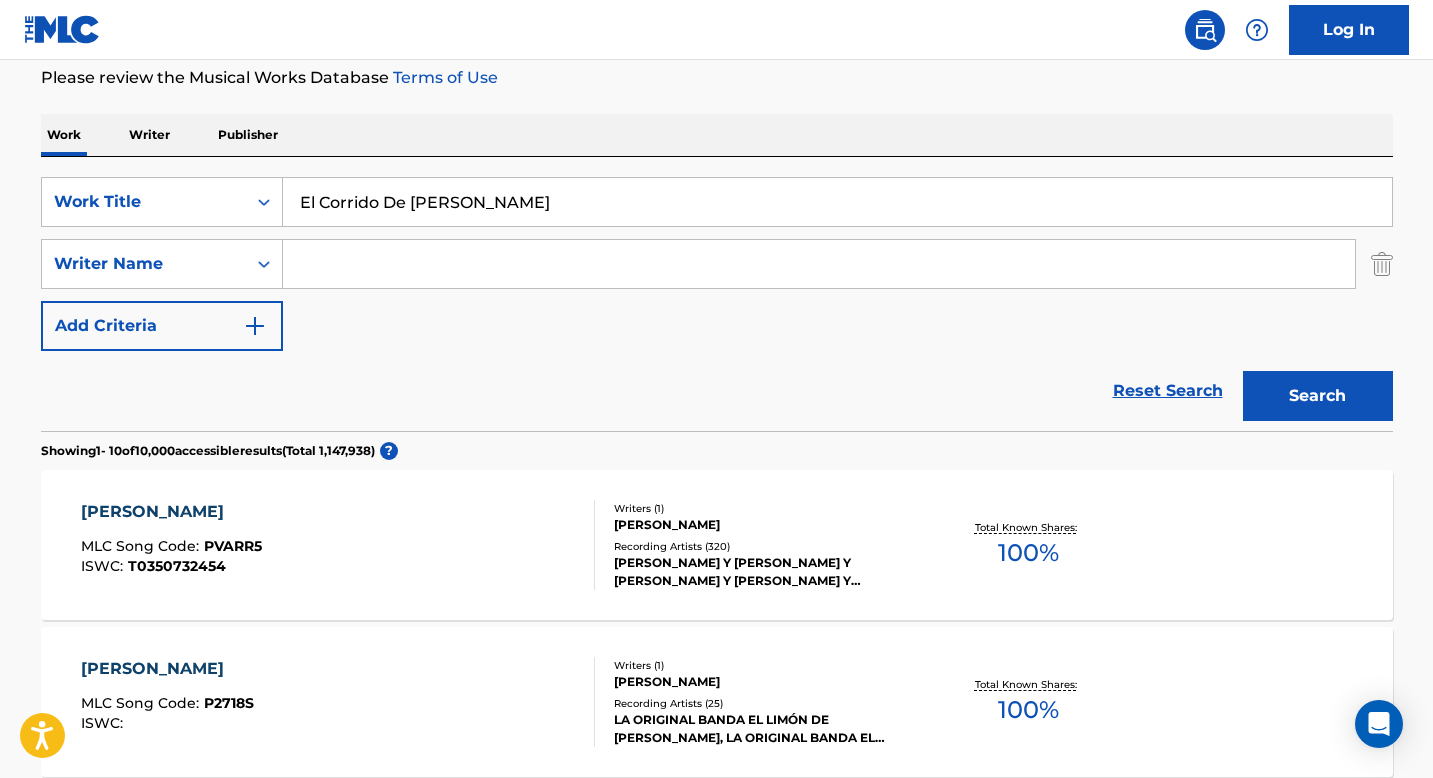 scroll, scrollTop: 269, scrollLeft: 0, axis: vertical 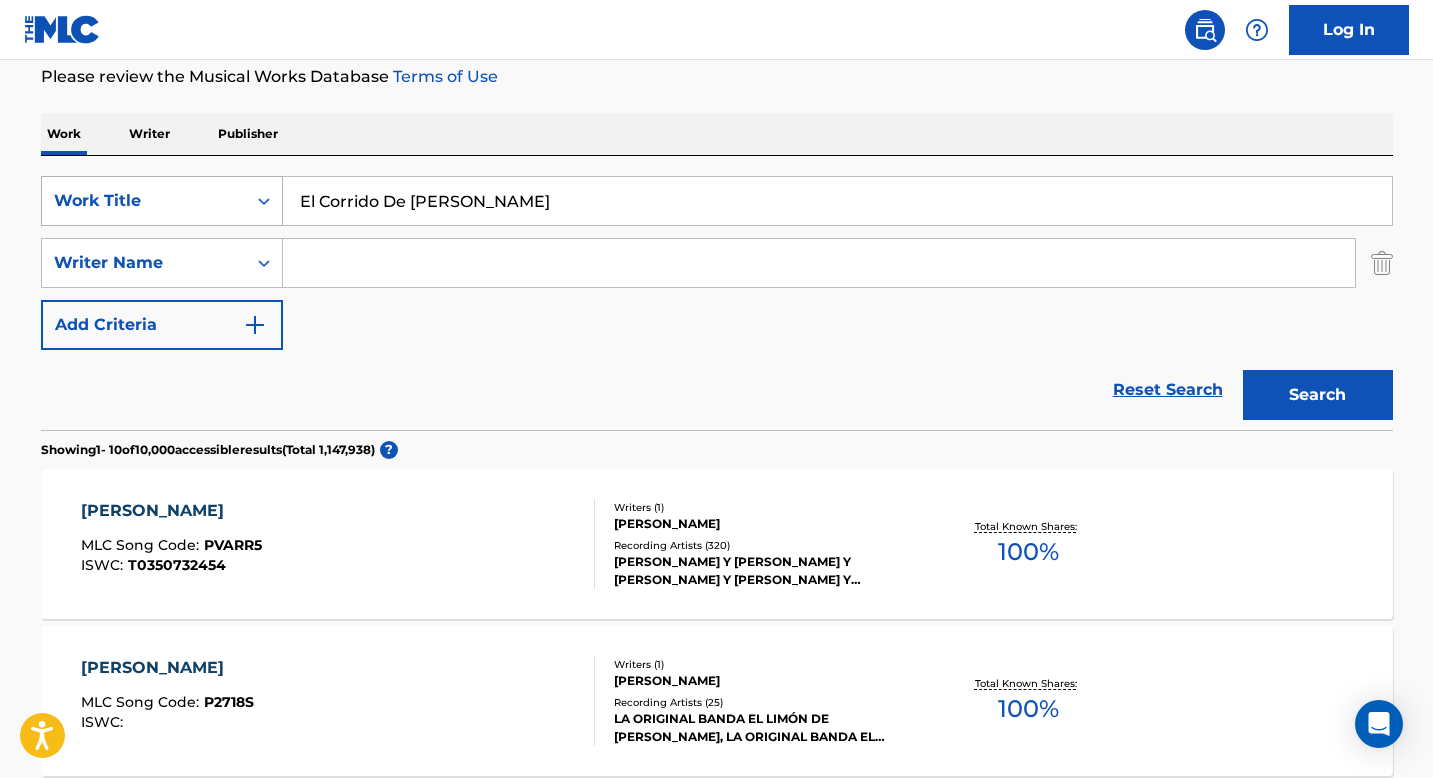 drag, startPoint x: 412, startPoint y: 201, endPoint x: 228, endPoint y: 198, distance: 184.02446 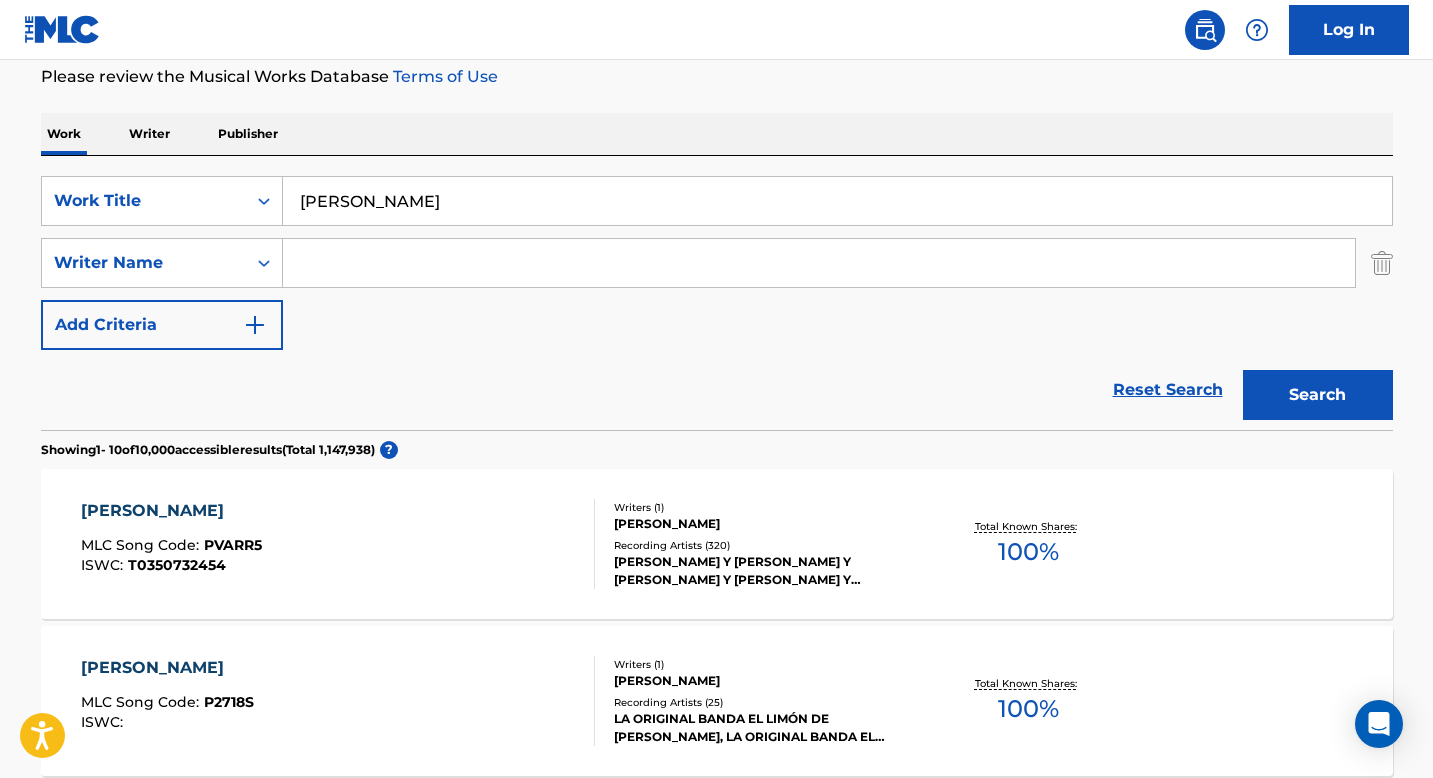 type on "[PERSON_NAME]" 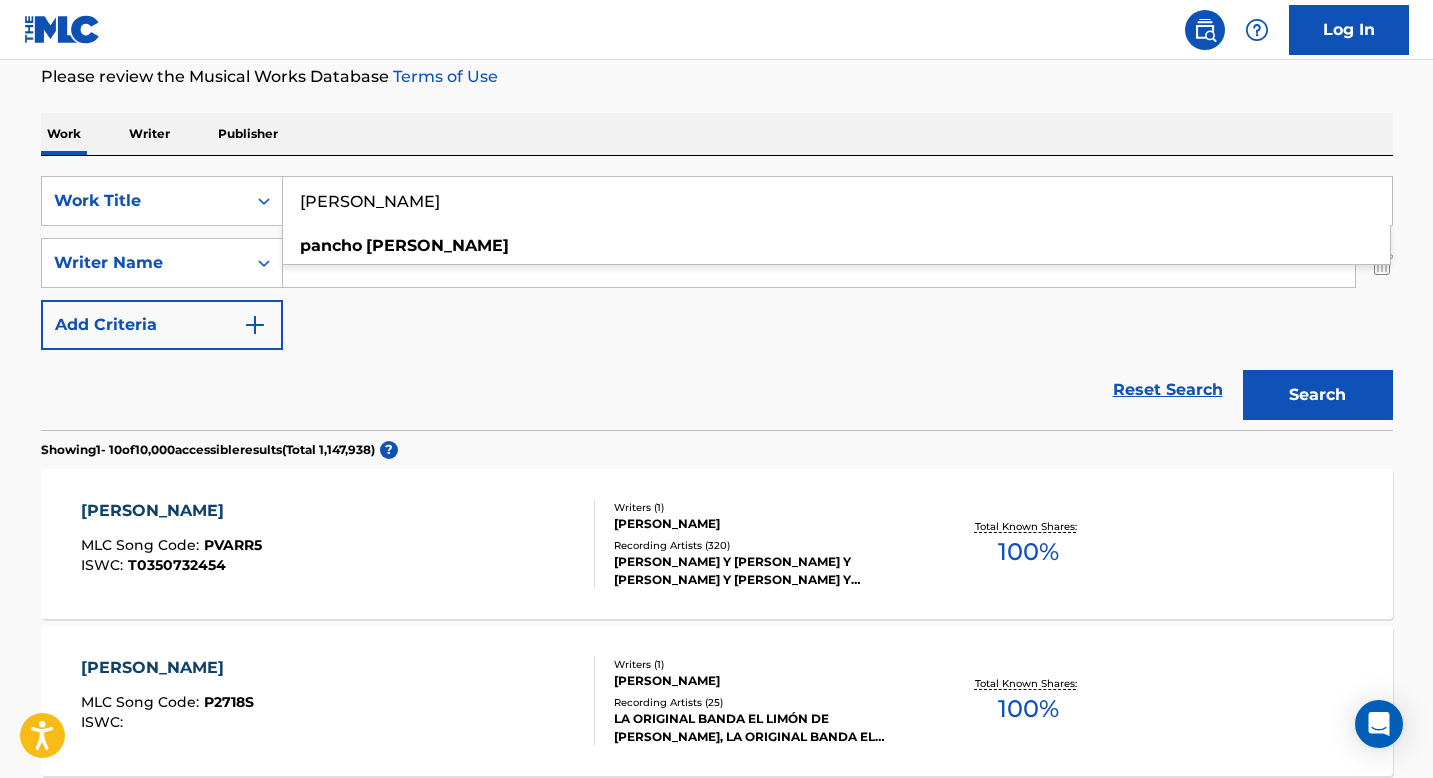 click on "SearchWithCriteriaf56c147f-3b74-4853-9591-d8b64df146e7 Work Title [PERSON_NAME] [PERSON_NAME] SearchWithCriteria438f9254-ce51-4c35-abca-bf80809fe57e Writer Name Add Criteria" at bounding box center (717, 263) 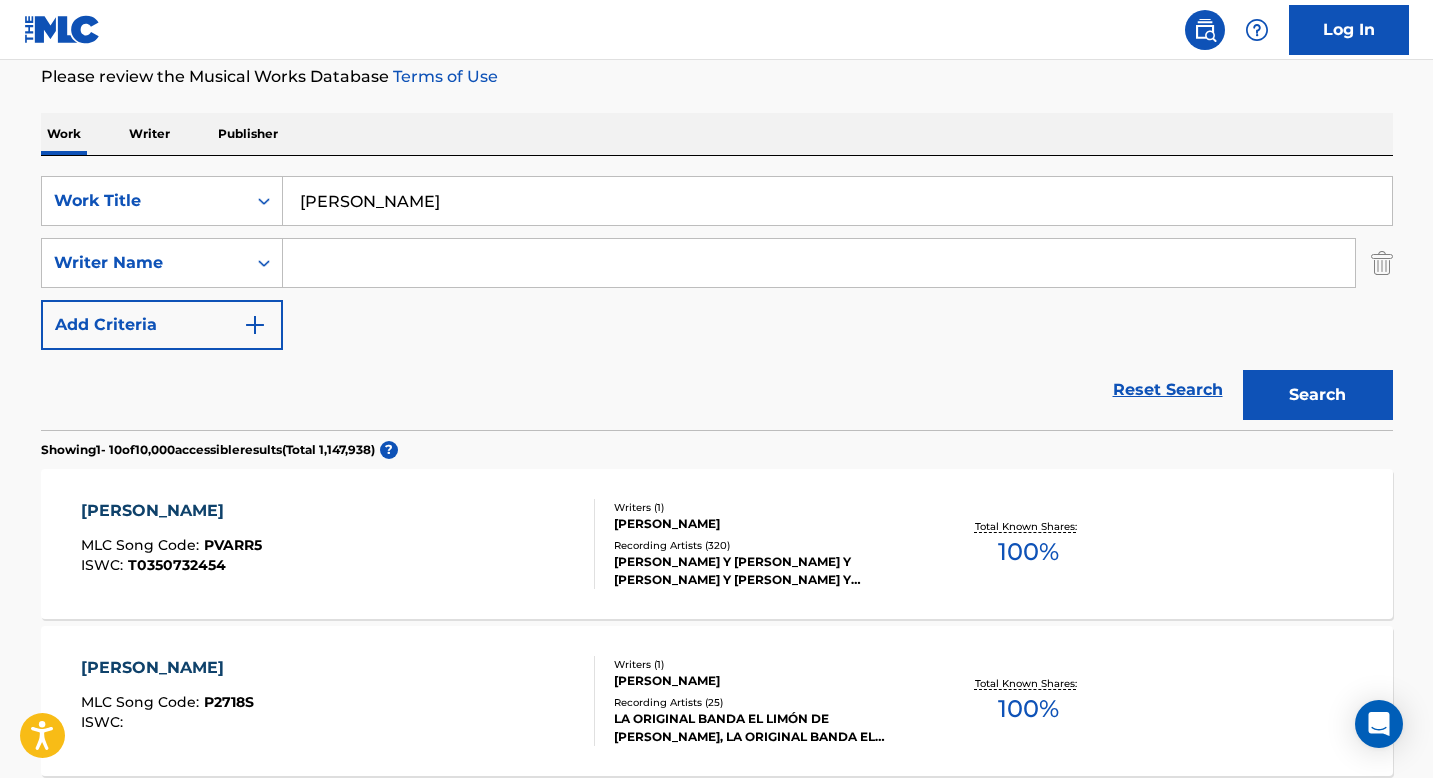 click on "[PERSON_NAME]" at bounding box center (171, 511) 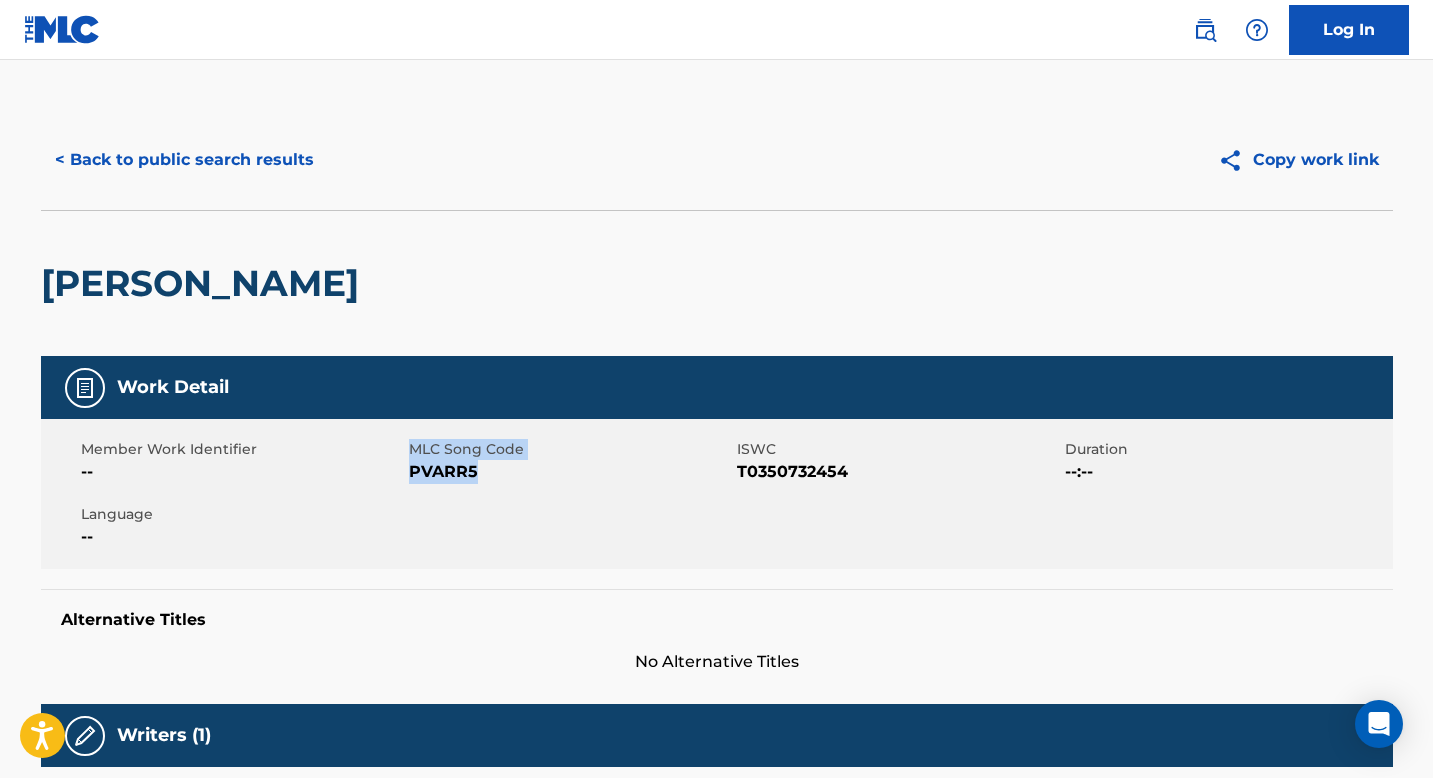drag, startPoint x: 479, startPoint y: 477, endPoint x: 398, endPoint y: 477, distance: 81 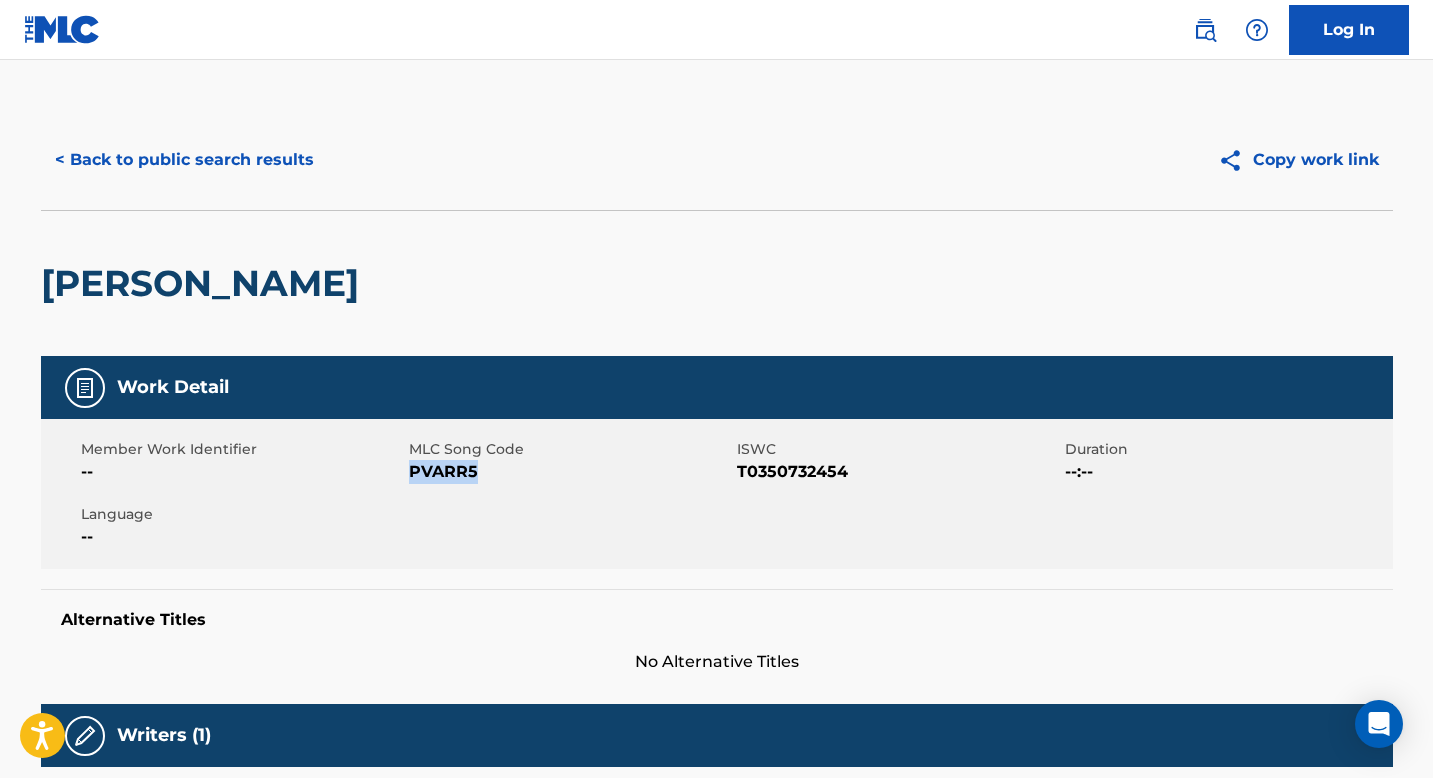 drag, startPoint x: 410, startPoint y: 467, endPoint x: 480, endPoint y: 468, distance: 70.00714 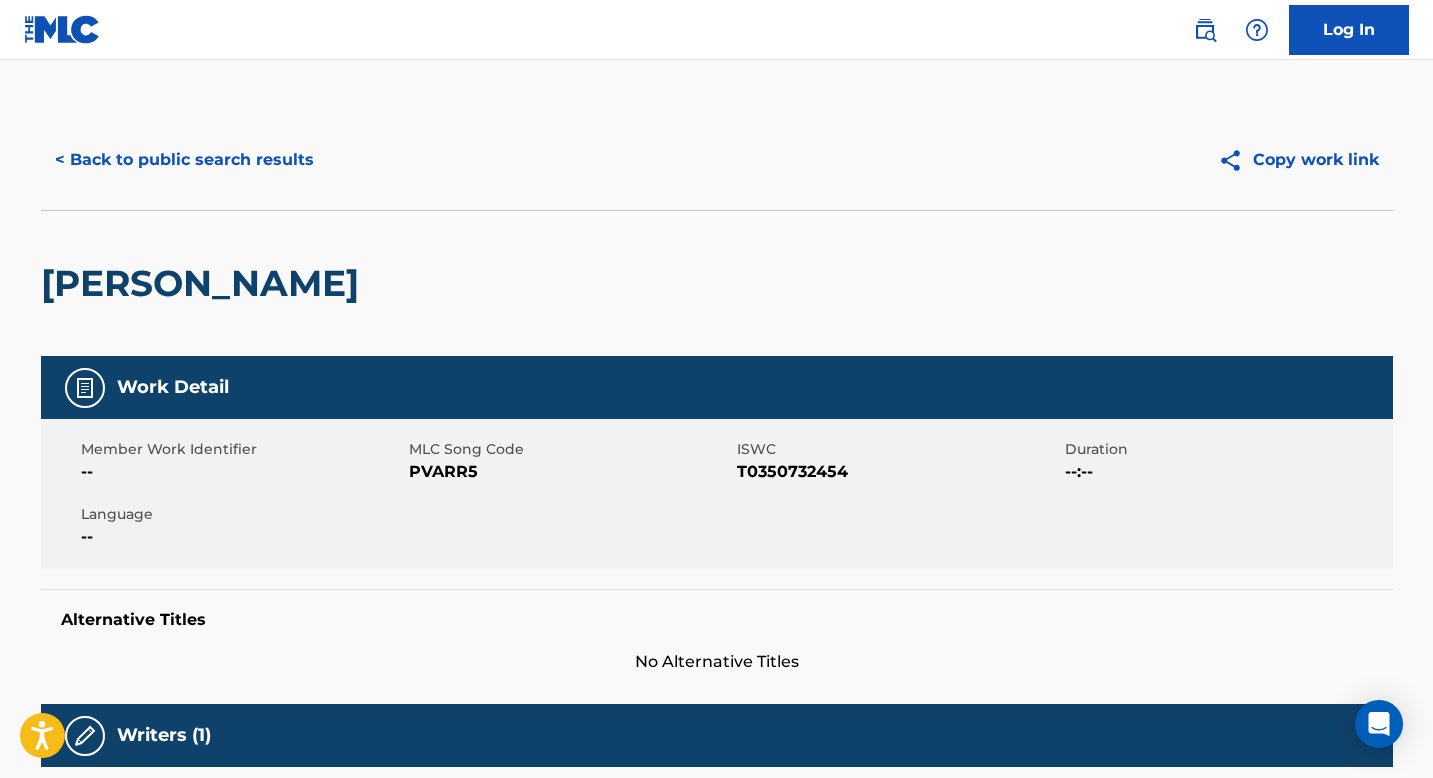 scroll, scrollTop: 269, scrollLeft: 0, axis: vertical 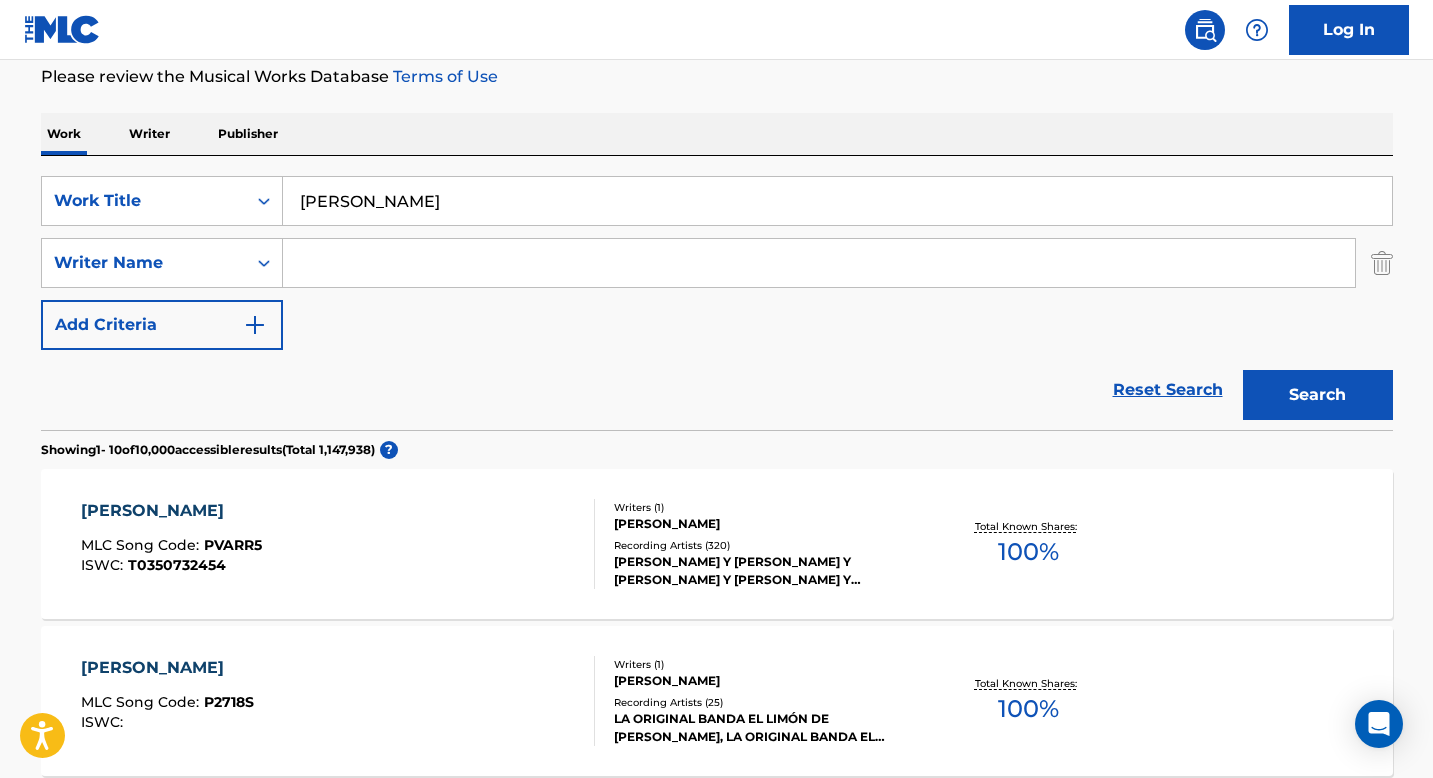 click on "[PERSON_NAME]" at bounding box center (837, 201) 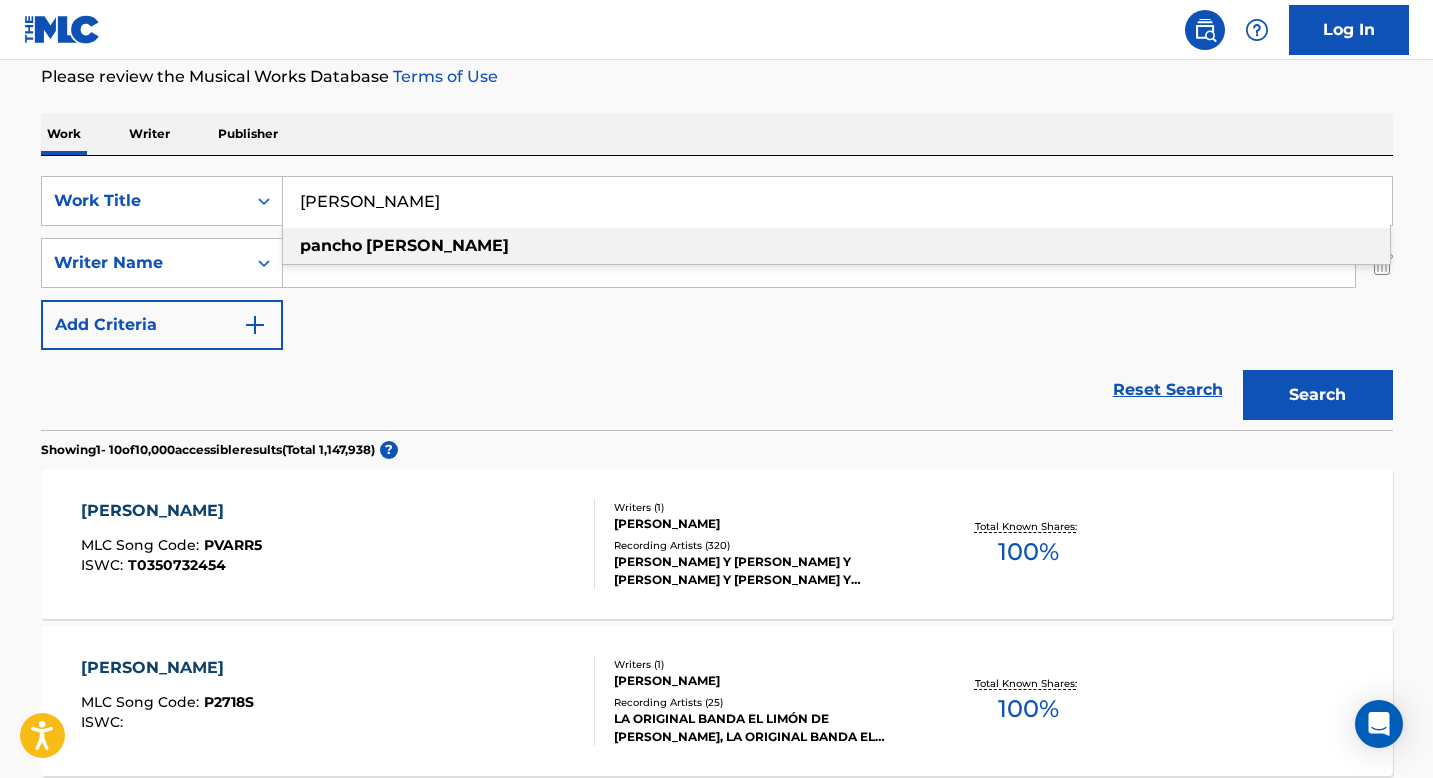 click on "[PERSON_NAME]" at bounding box center (837, 201) 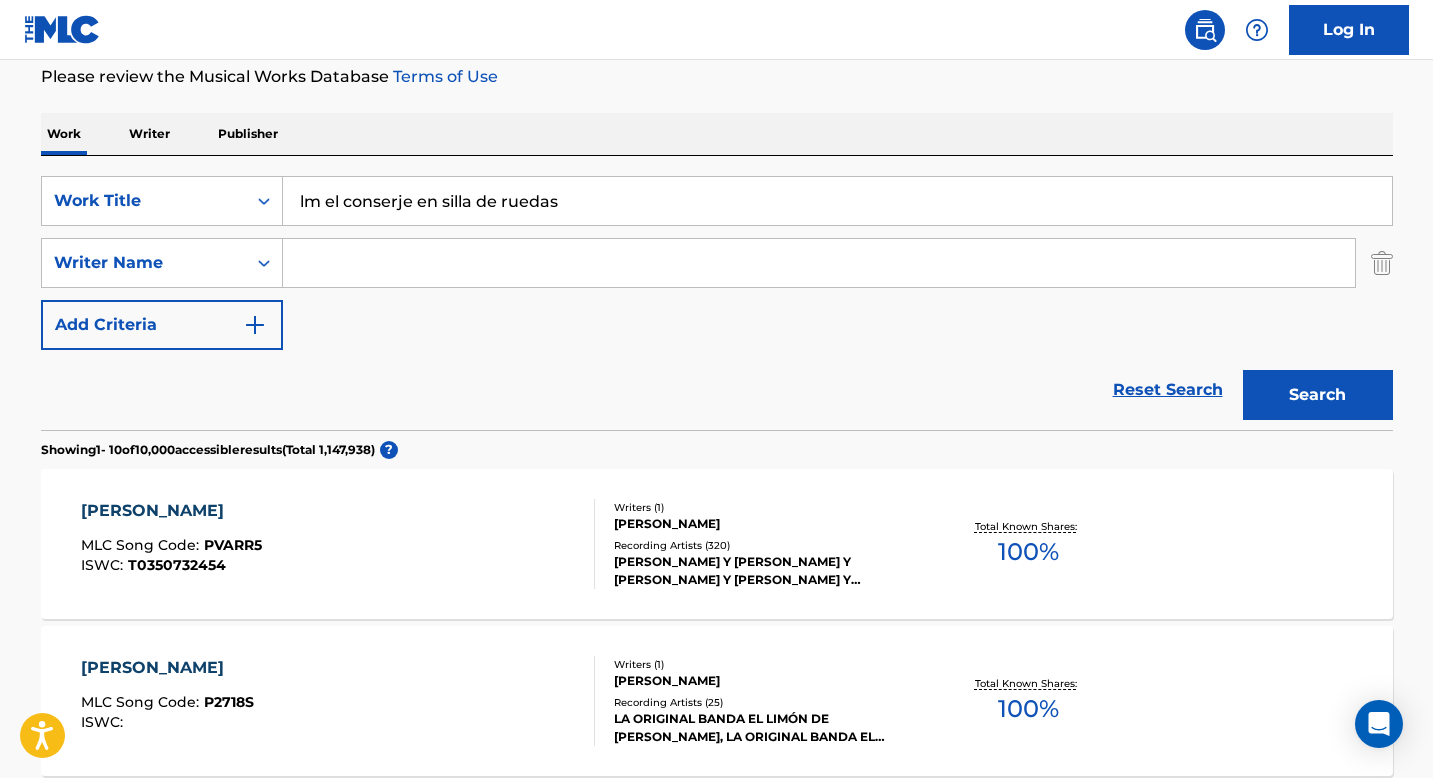 click on "lm el conserje en silla de ruedas" at bounding box center (837, 201) 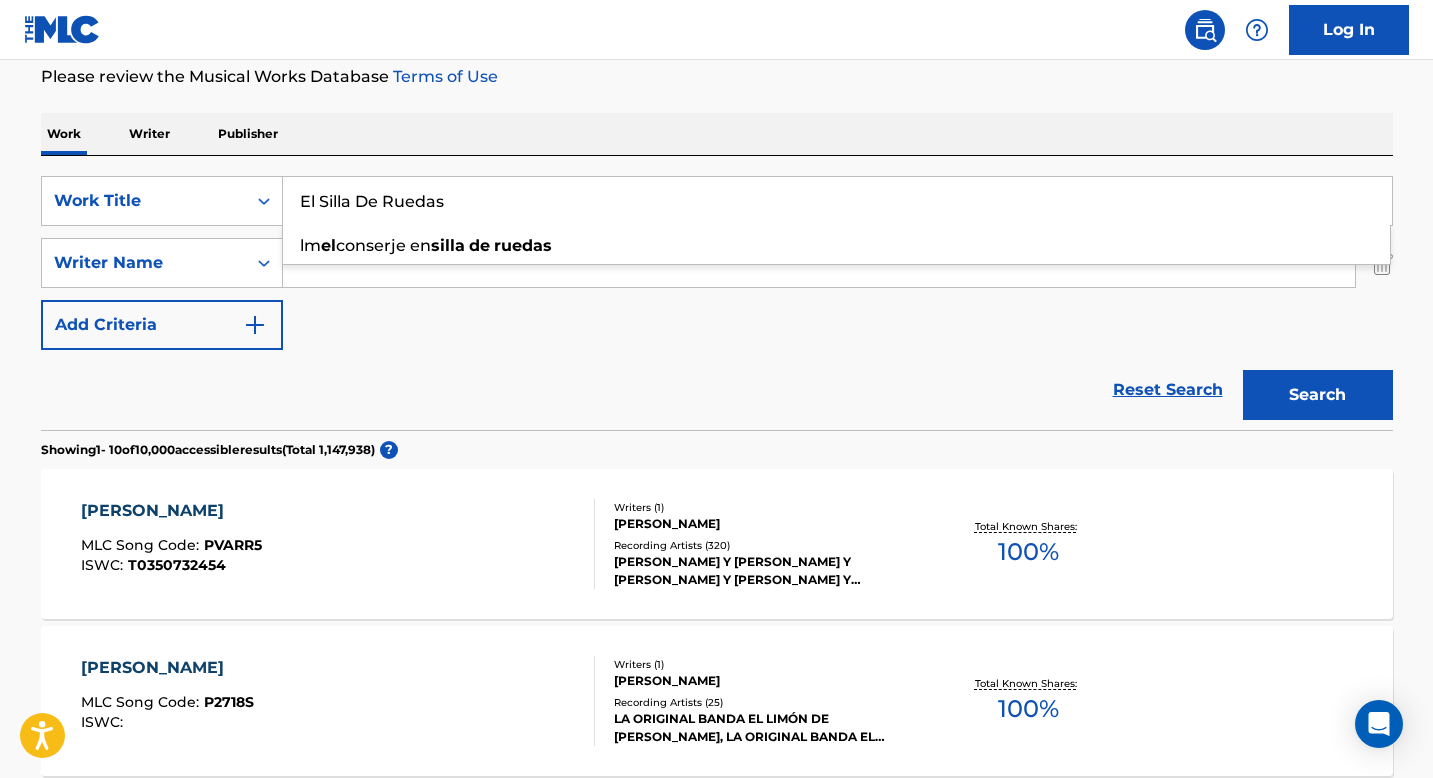 type on "El Silla De Ruedas" 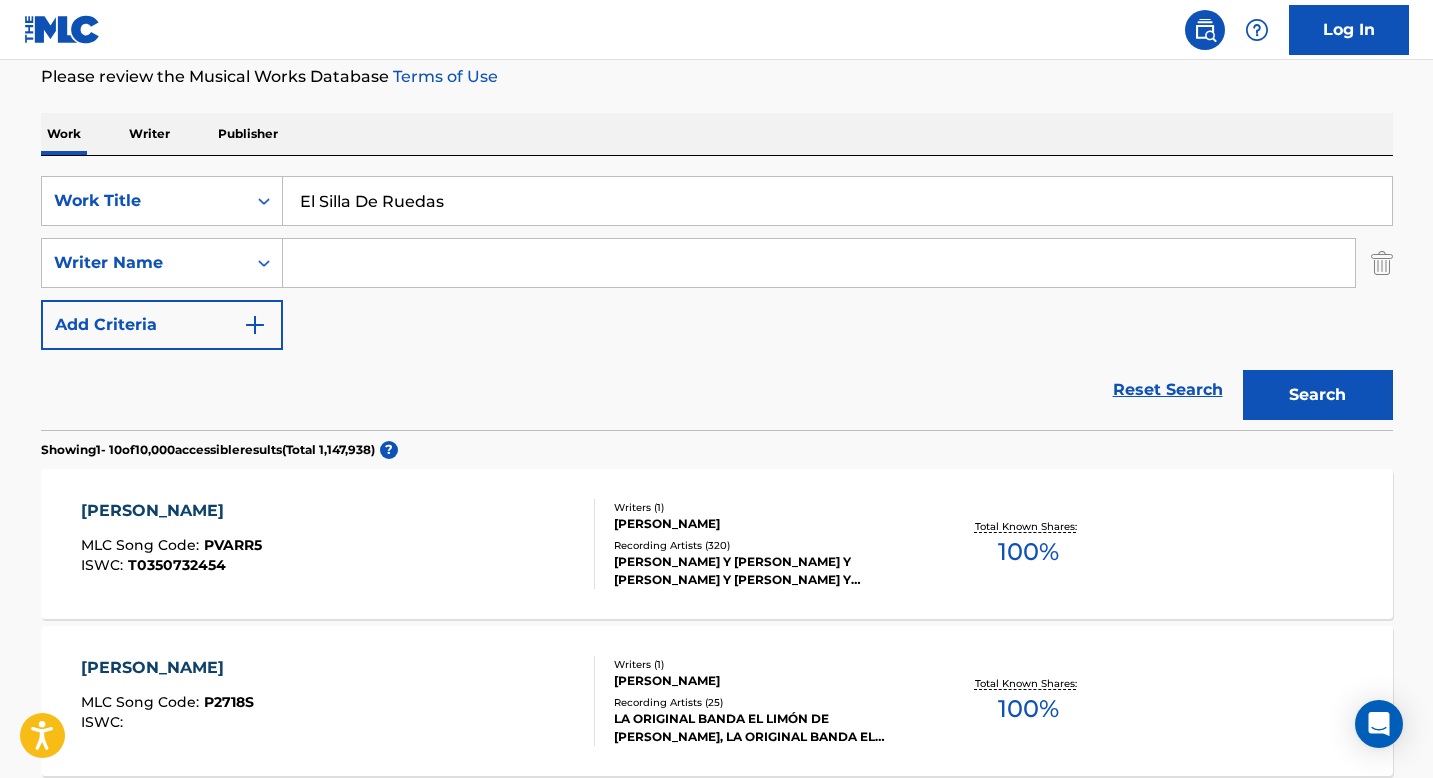 click at bounding box center [819, 263] 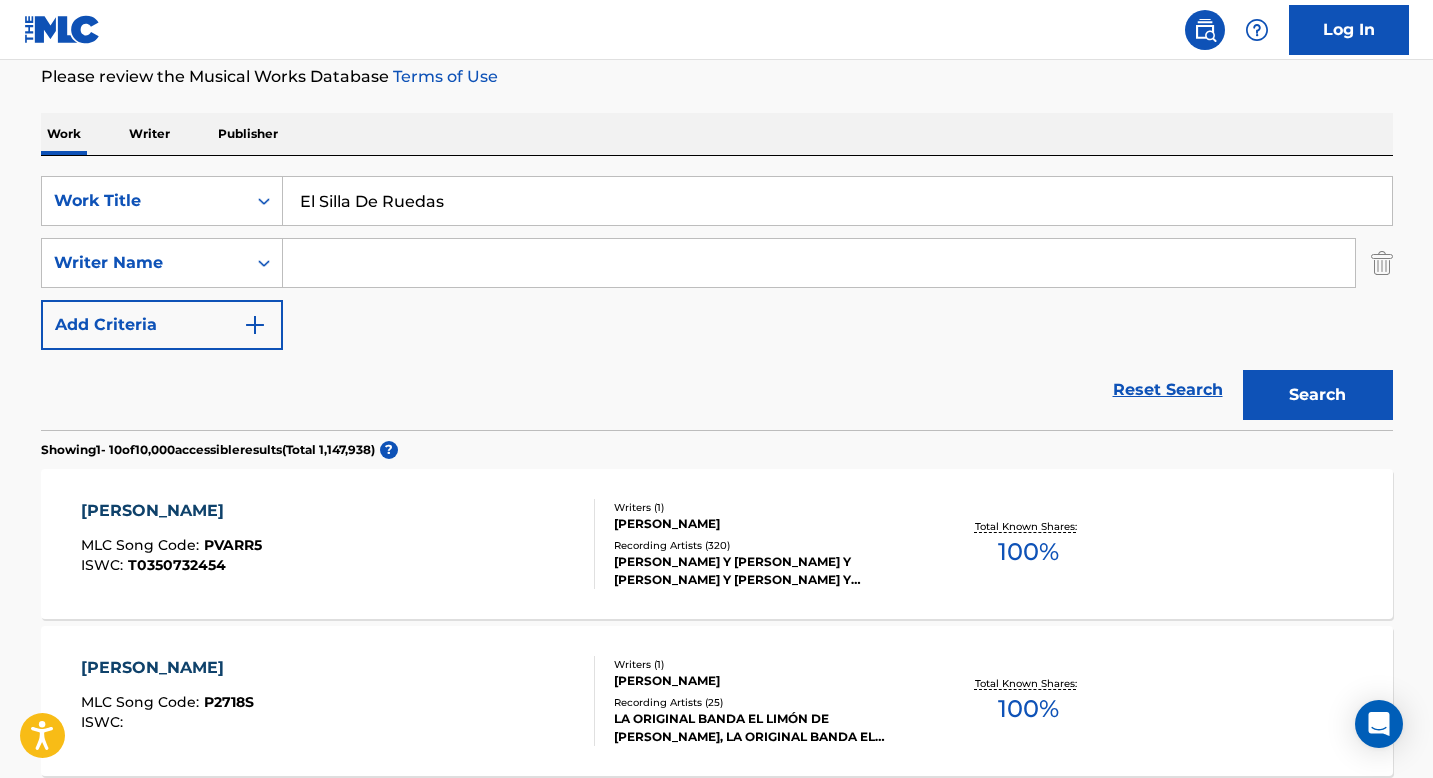 paste on "[PERSON_NAME]" 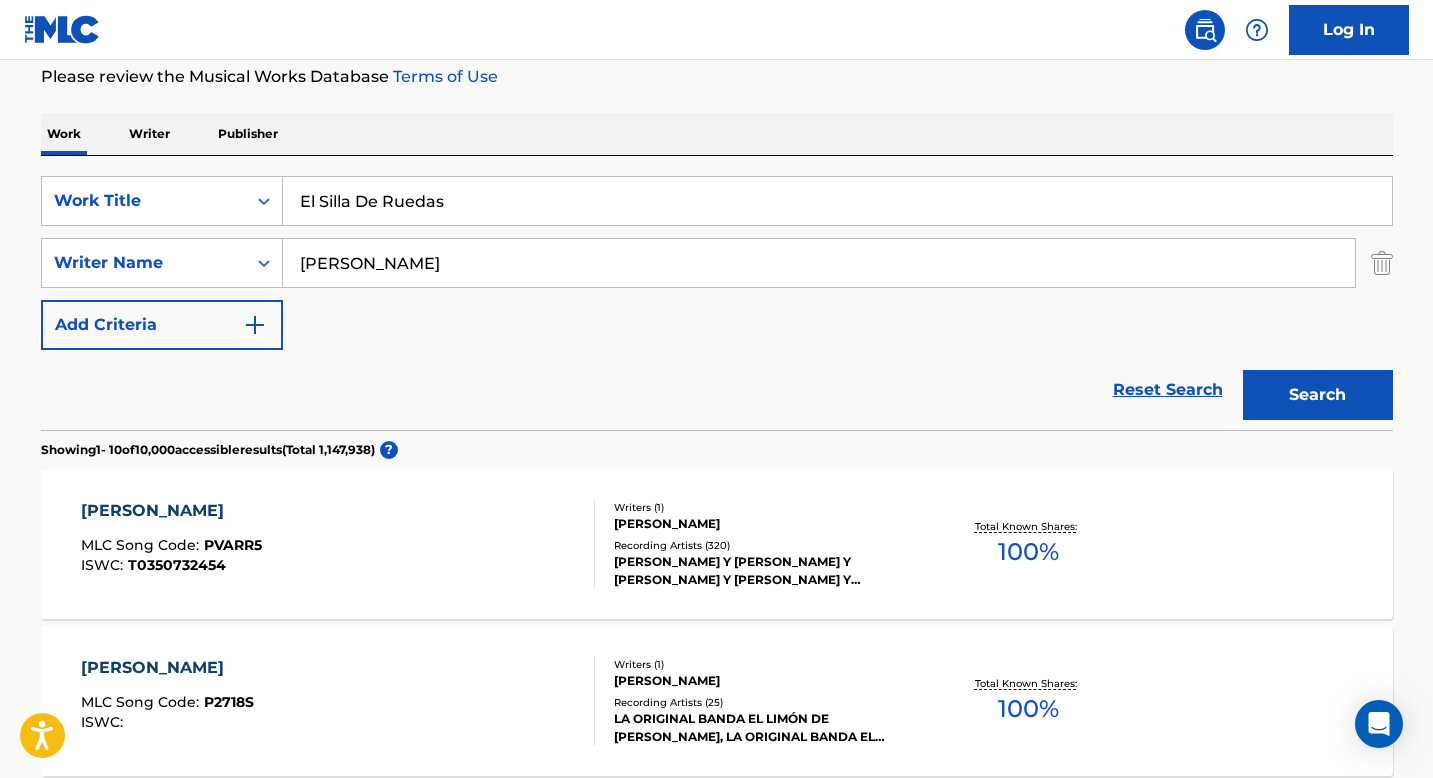 type on "[PERSON_NAME]" 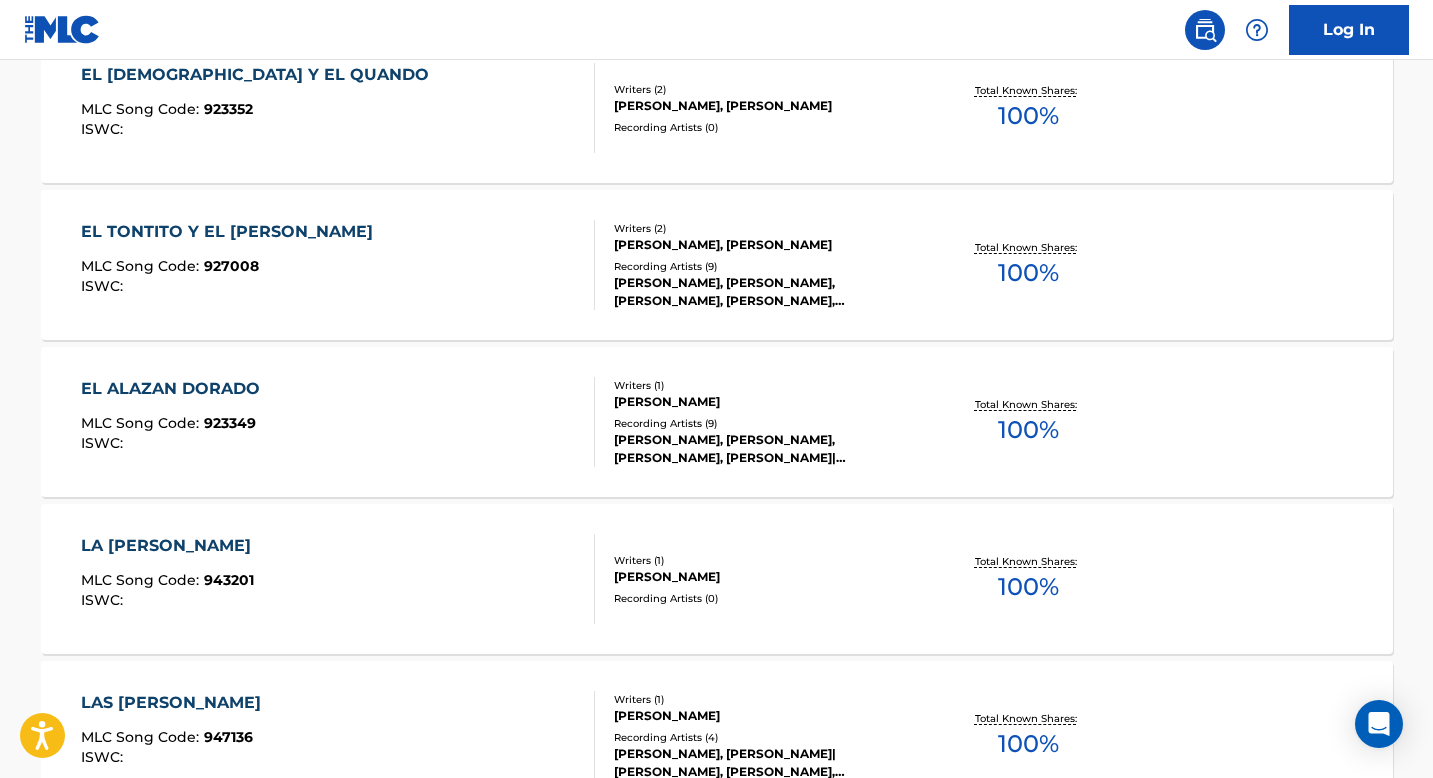 scroll, scrollTop: 873, scrollLeft: 0, axis: vertical 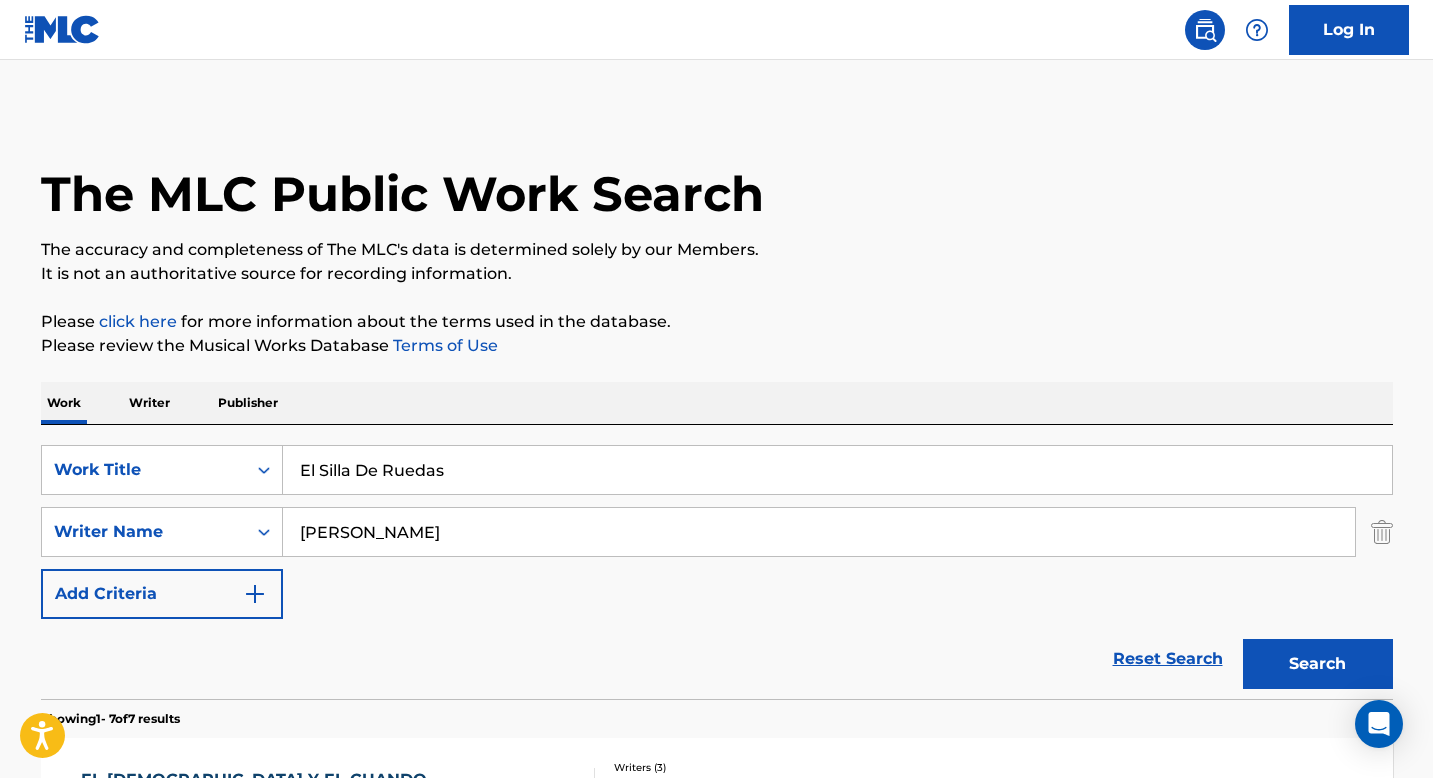 click on "[PERSON_NAME]" at bounding box center (819, 532) 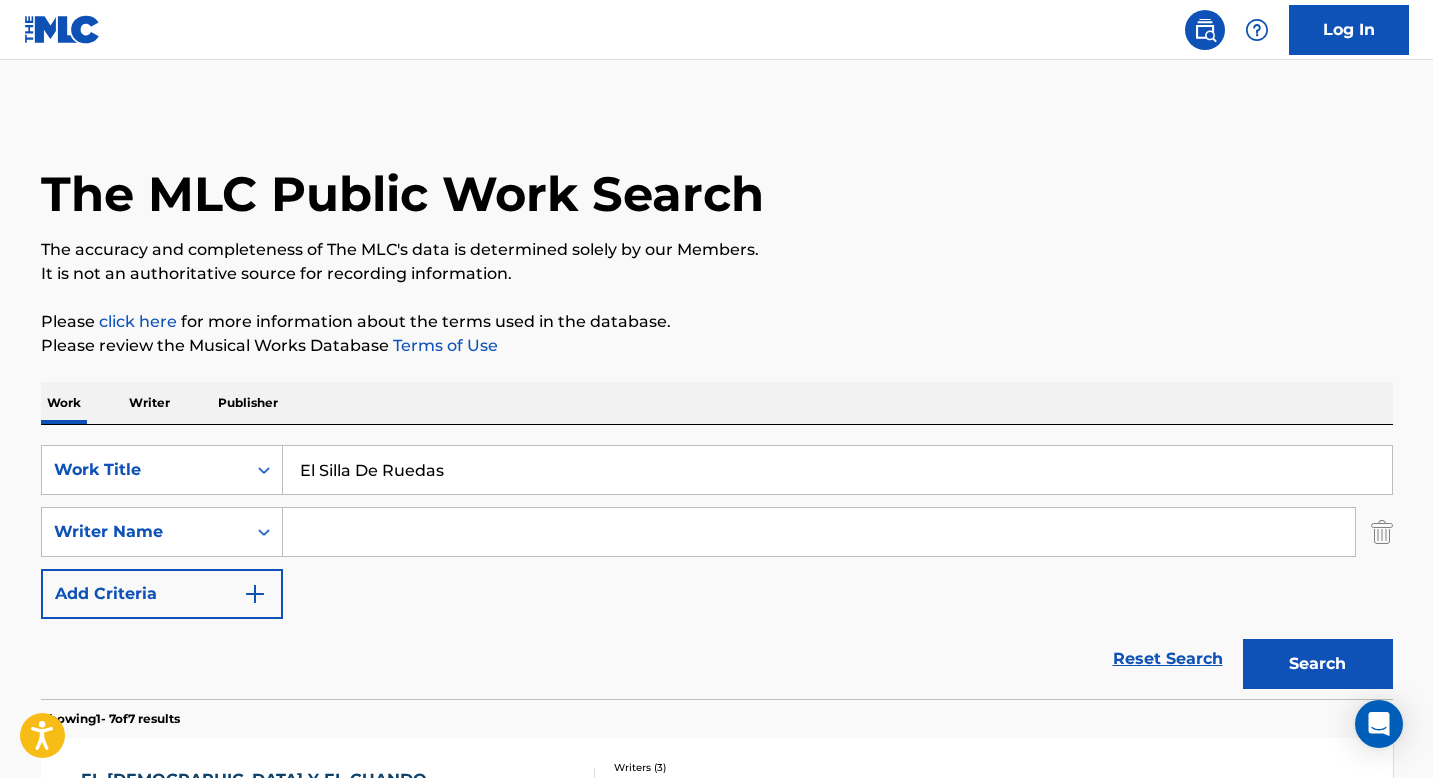 click on "Search" at bounding box center (1318, 664) 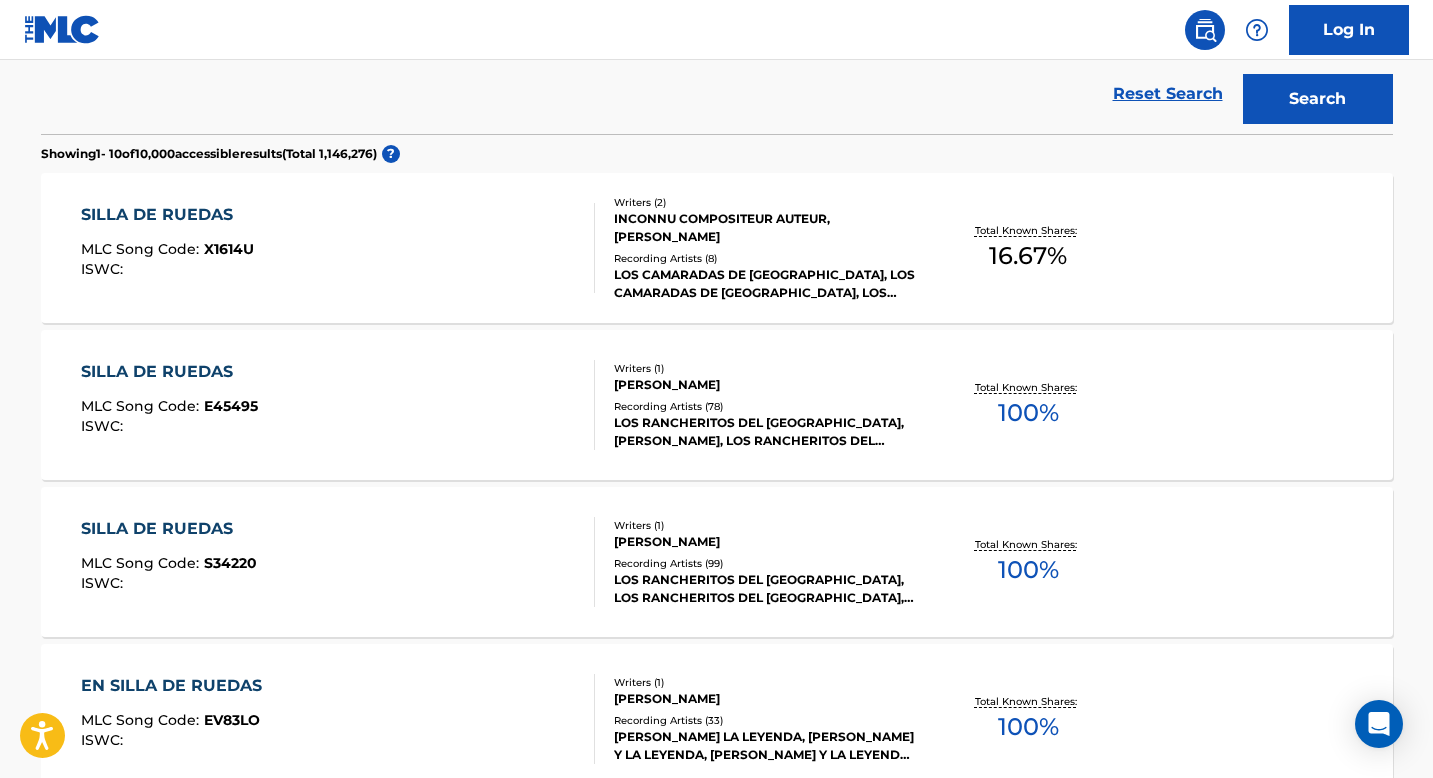 scroll, scrollTop: 0, scrollLeft: 0, axis: both 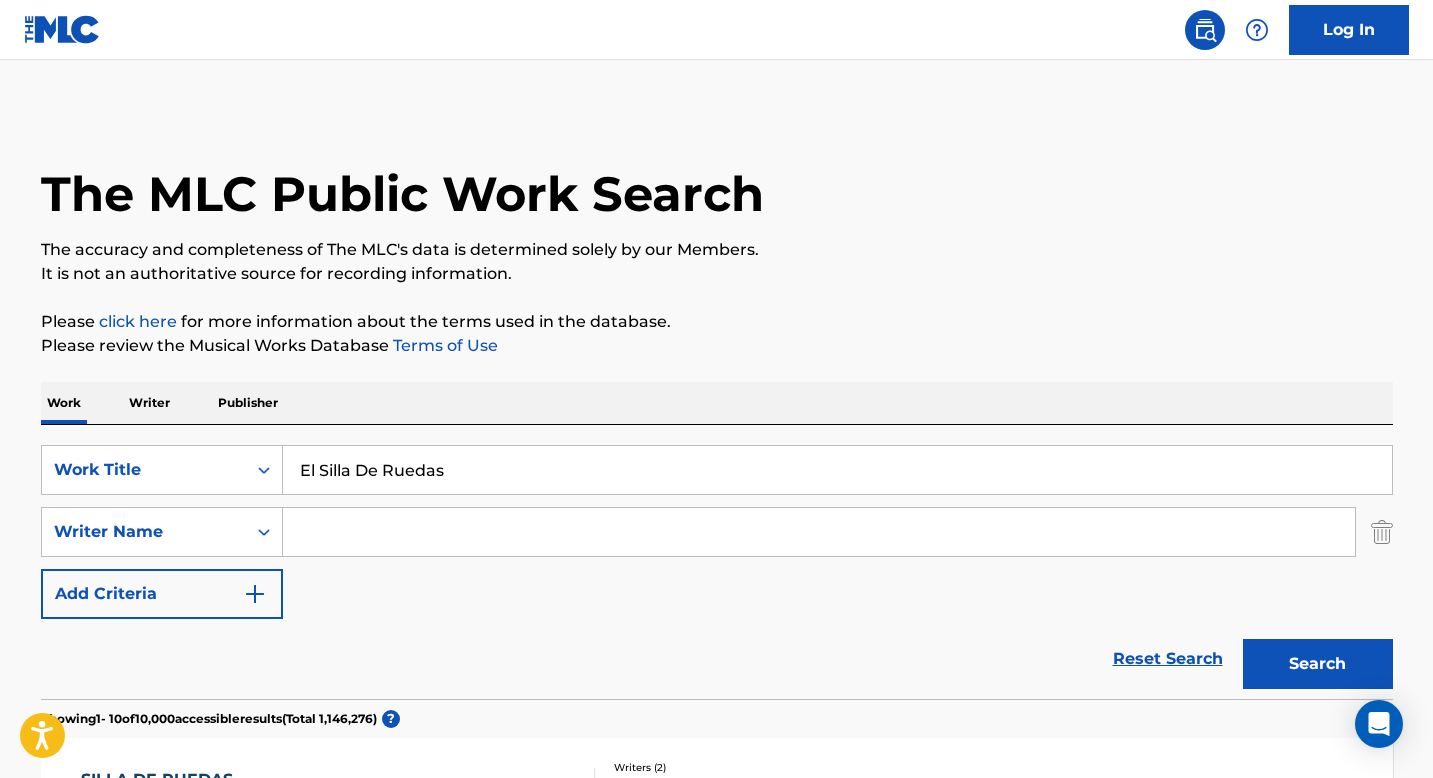 paste on "[PERSON_NAME]" 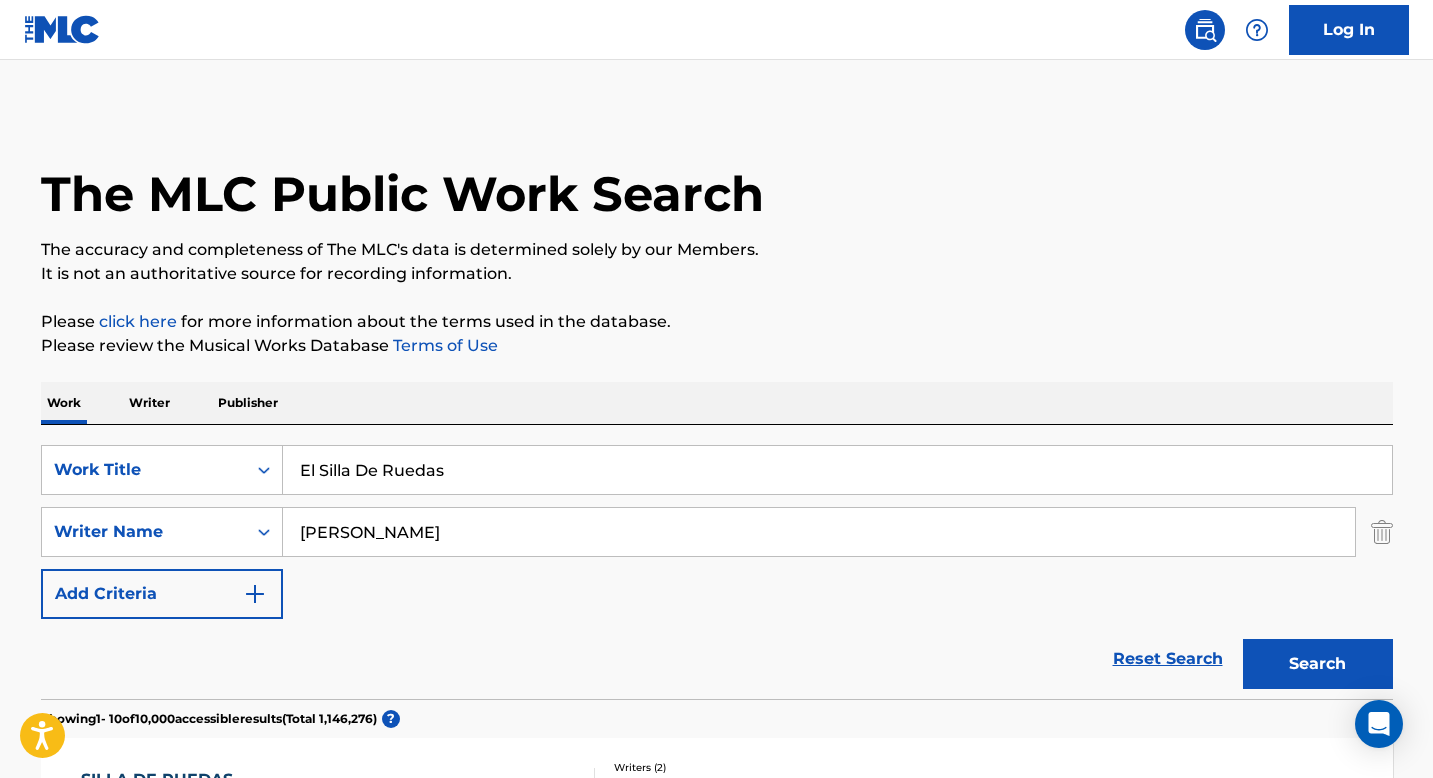 type on "[PERSON_NAME]" 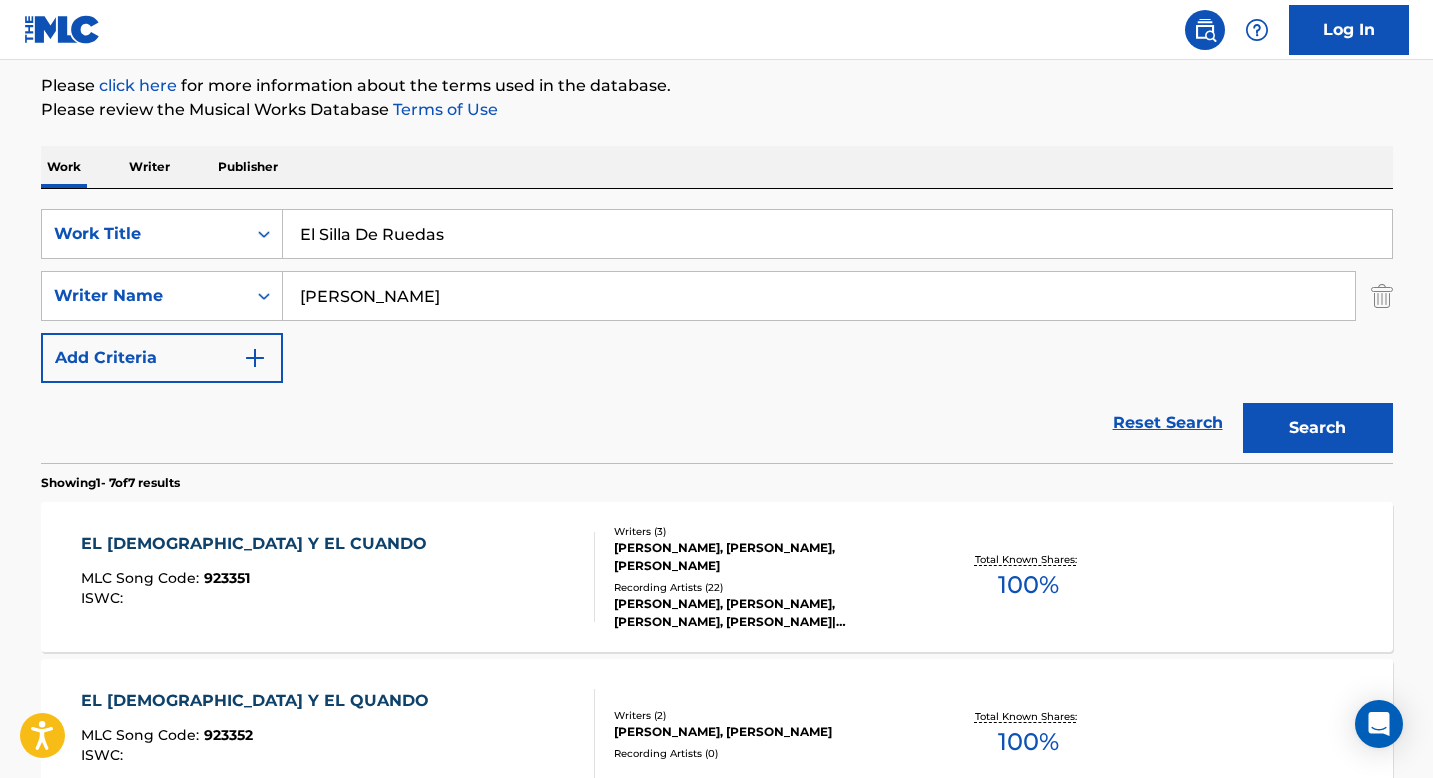scroll, scrollTop: 235, scrollLeft: 0, axis: vertical 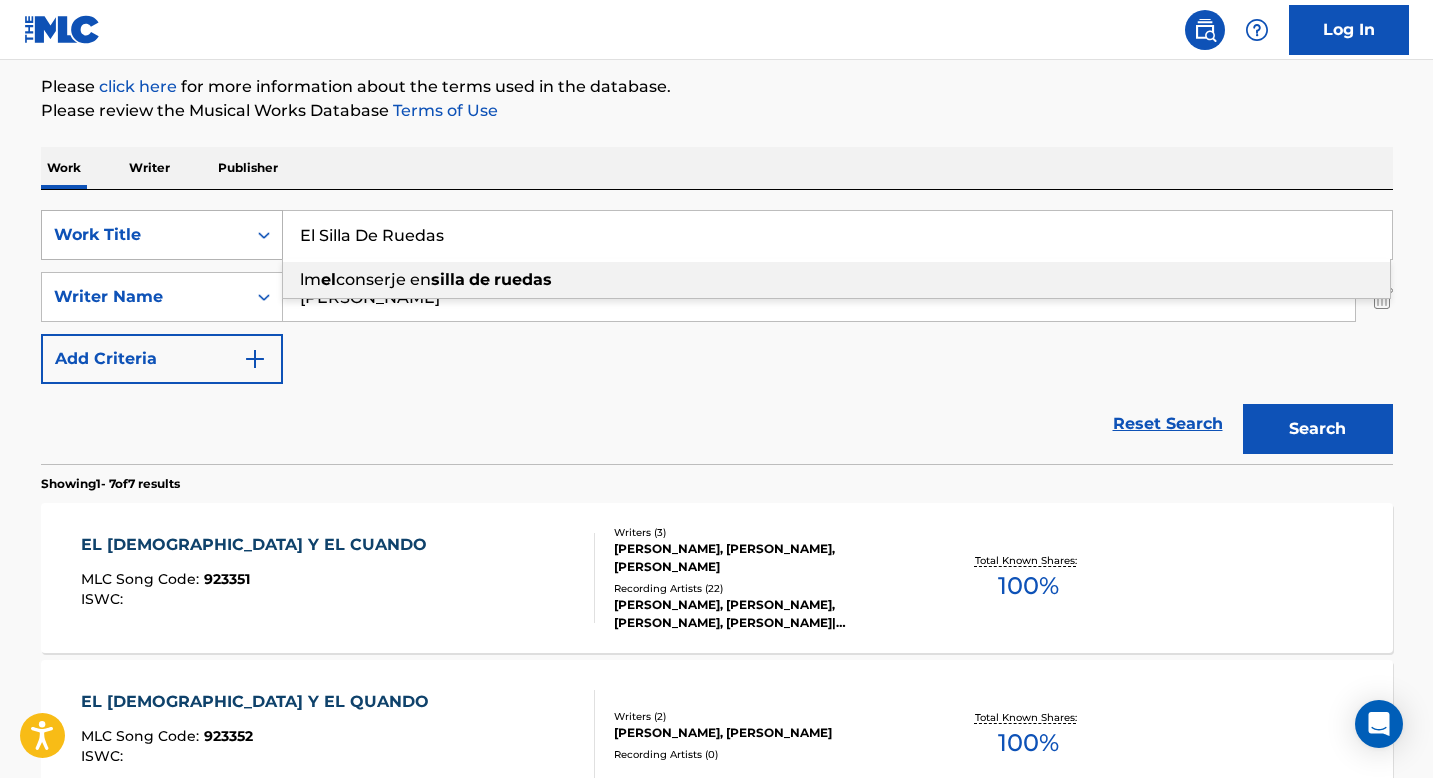 drag, startPoint x: 380, startPoint y: 235, endPoint x: 247, endPoint y: 222, distance: 133.63383 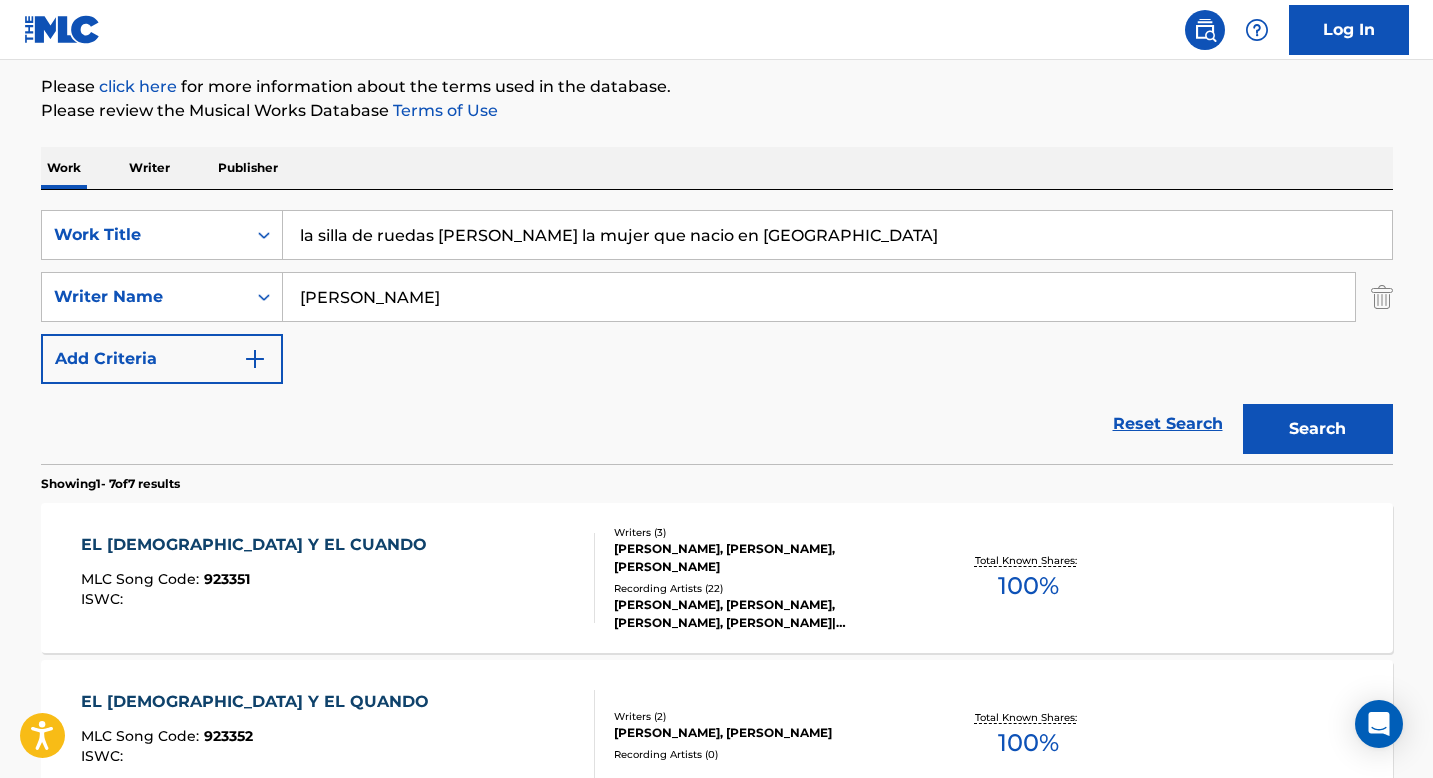 click on "la silla de ruedas [PERSON_NAME] la mujer que nacio en [GEOGRAPHIC_DATA]" at bounding box center [837, 235] 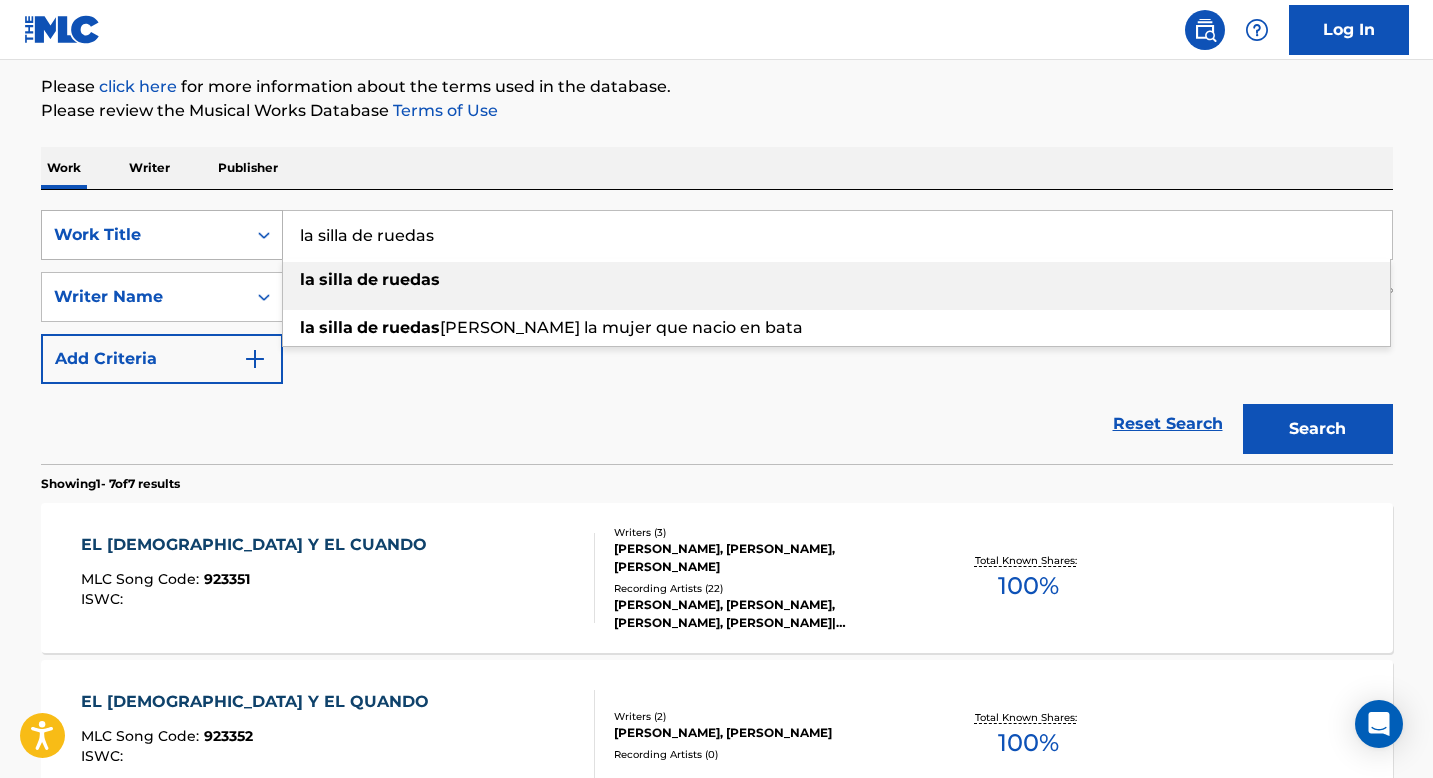 drag, startPoint x: 377, startPoint y: 237, endPoint x: 268, endPoint y: 223, distance: 109.89541 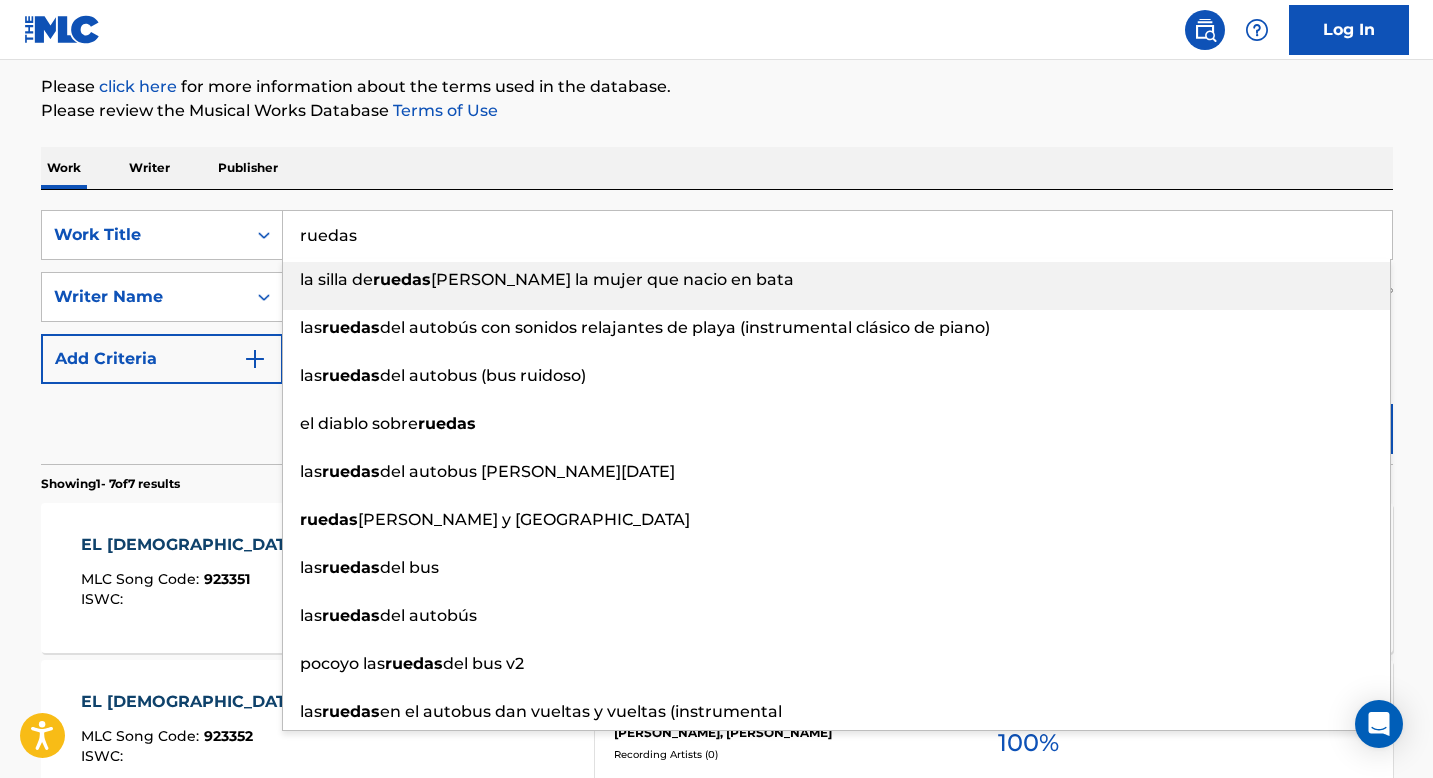 click on "Work Writer Publisher" at bounding box center [717, 168] 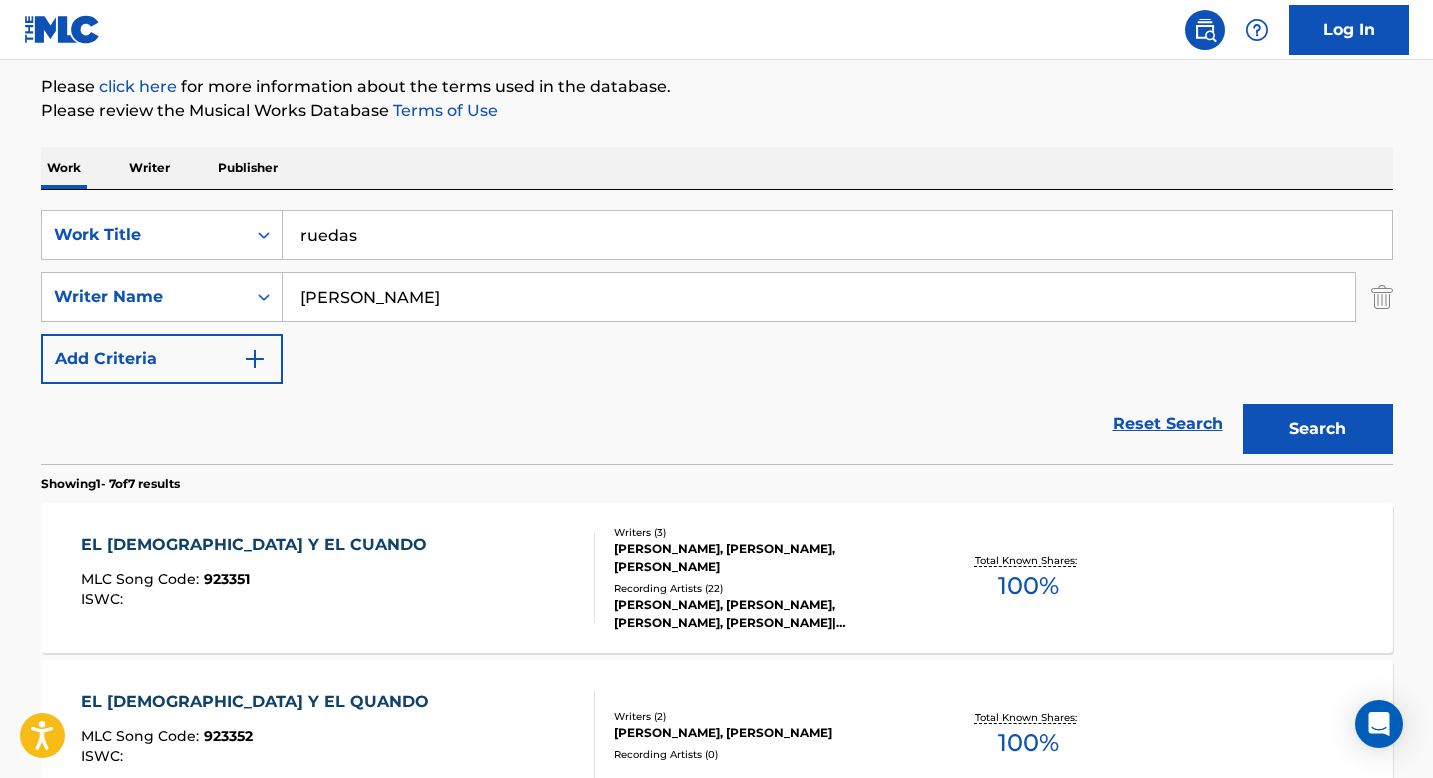 click on "Search" at bounding box center [1318, 429] 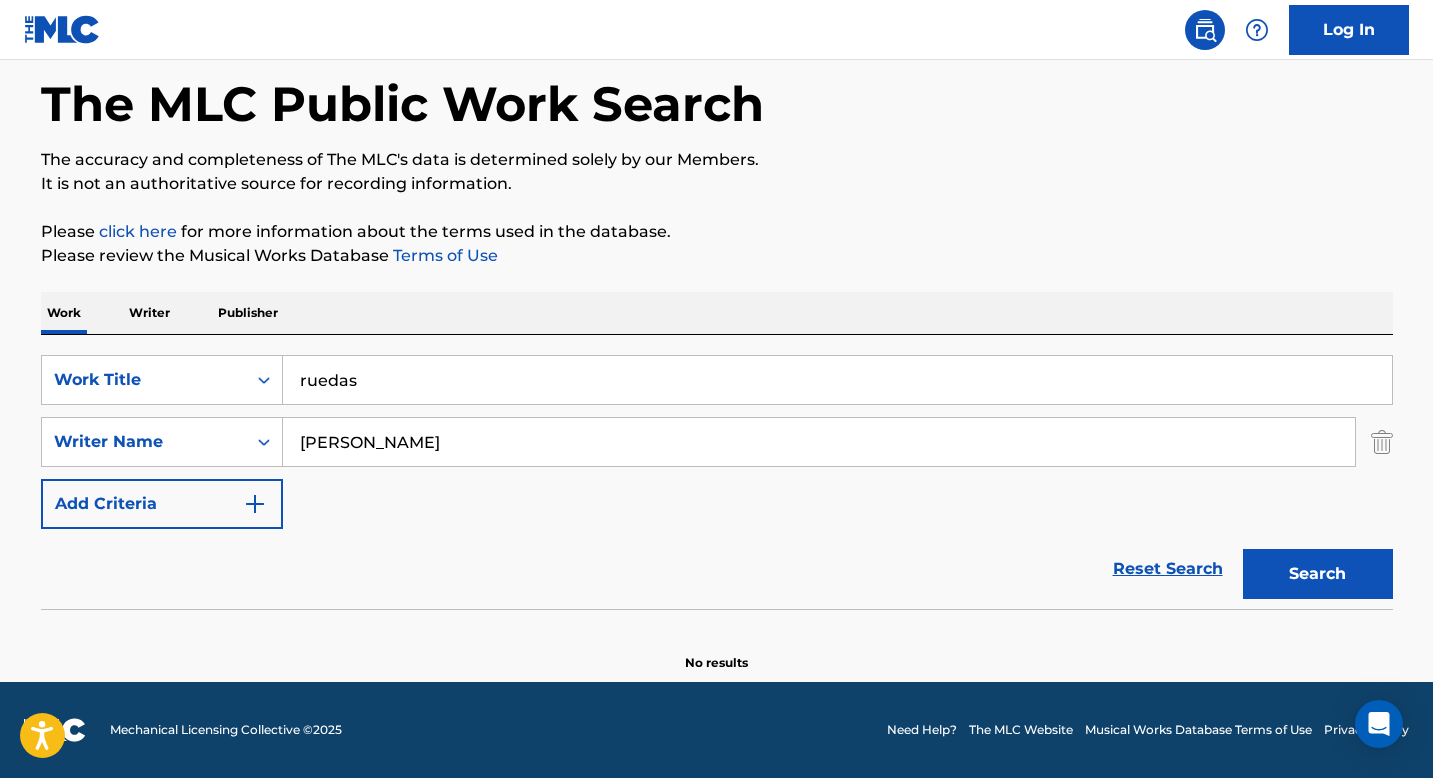 scroll, scrollTop: 90, scrollLeft: 0, axis: vertical 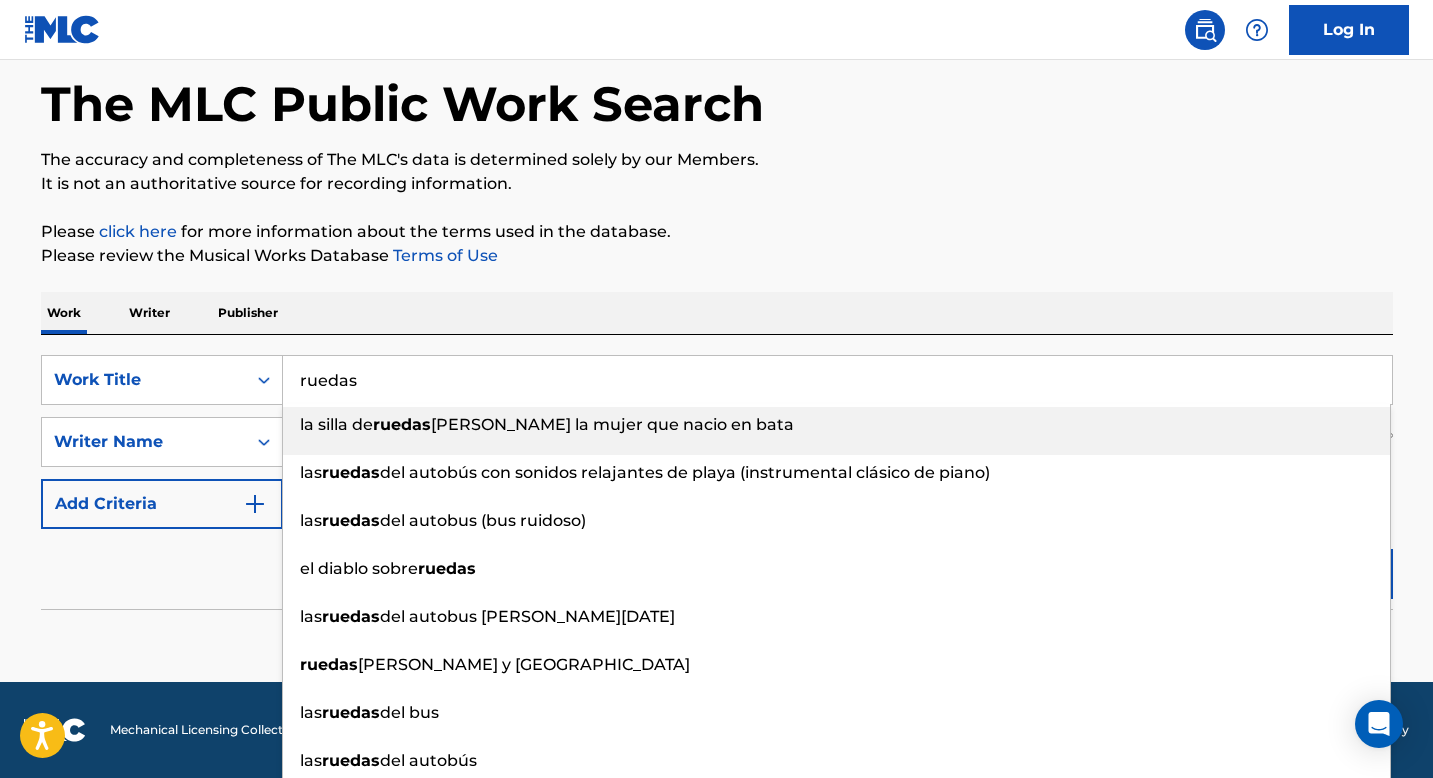 click on "ruedas" at bounding box center [837, 380] 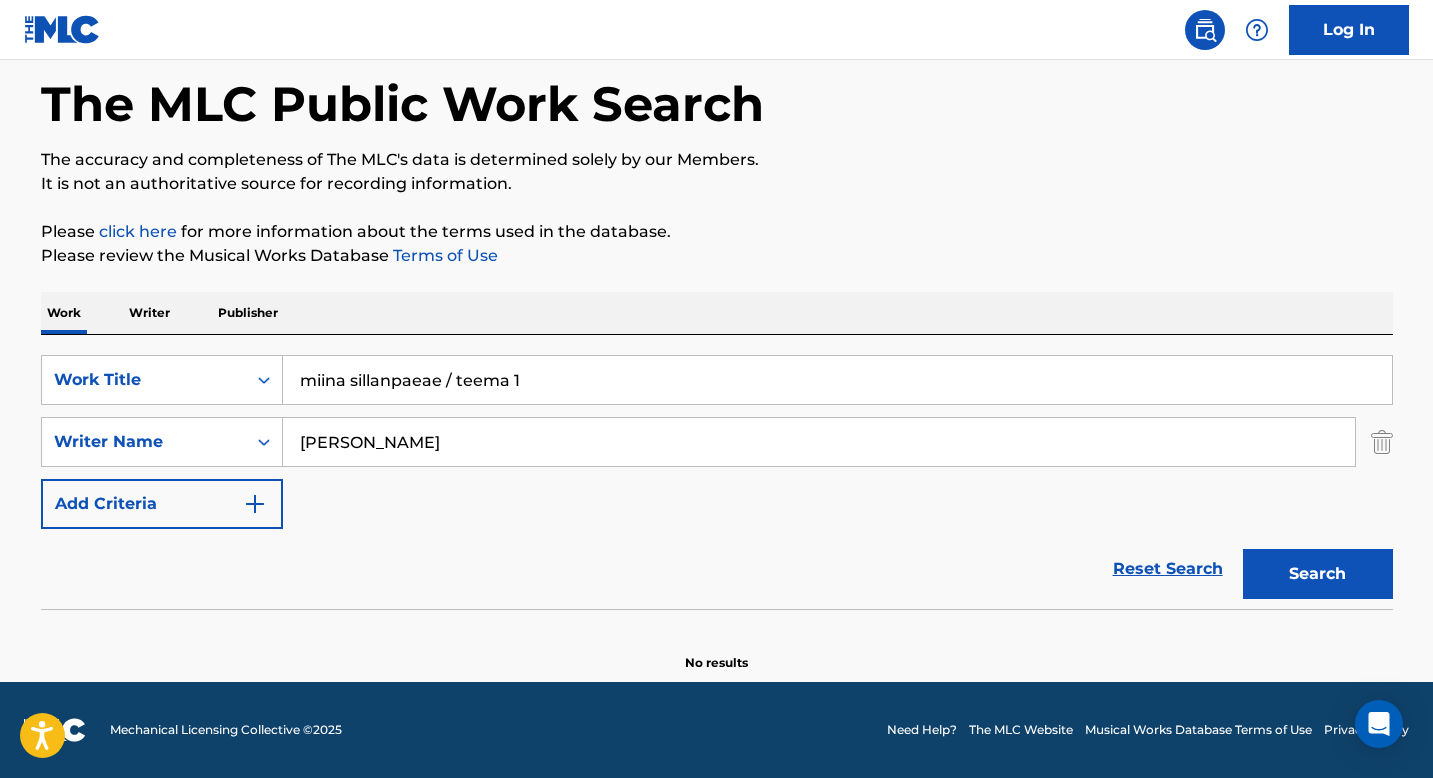 click on "miina sillanpaeae / teema 1" at bounding box center (837, 380) 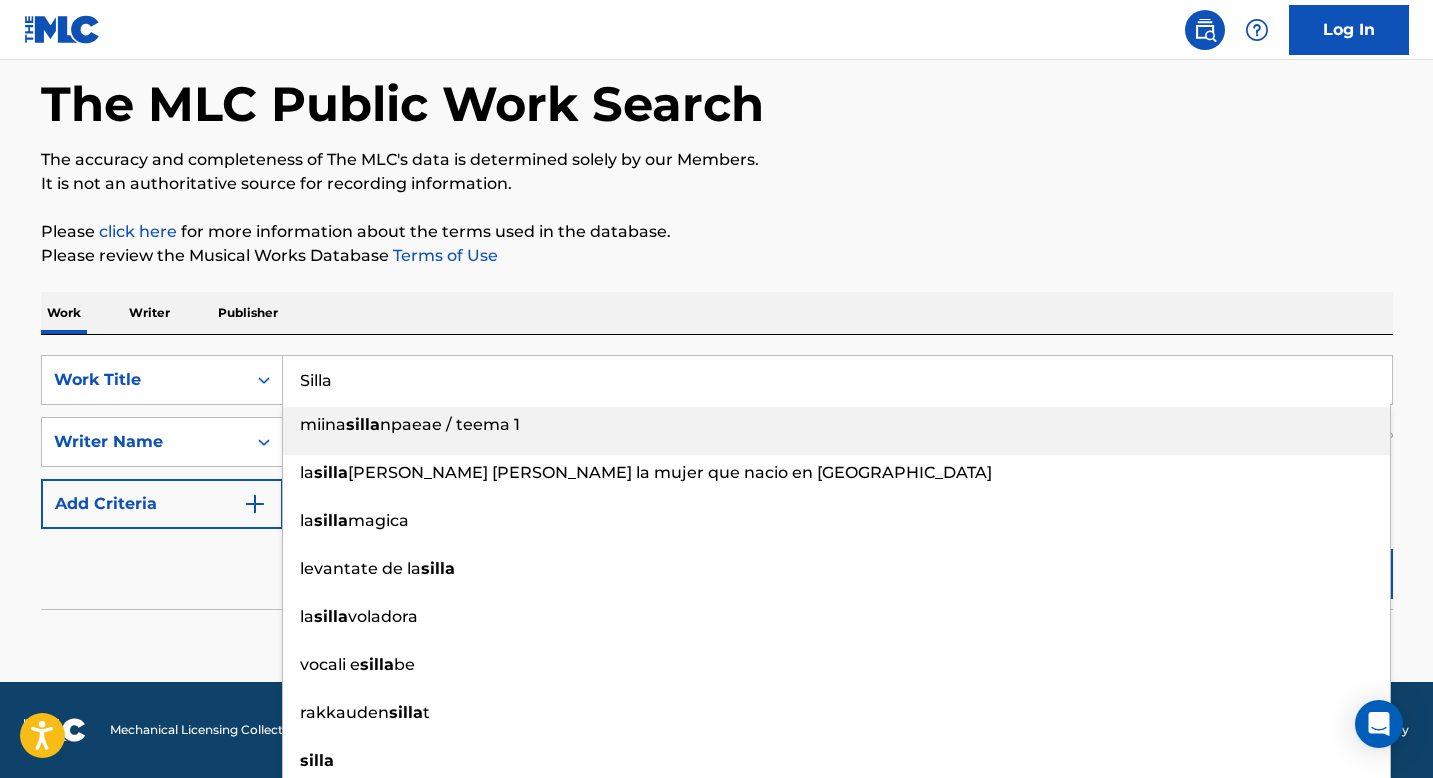 type on "Silla" 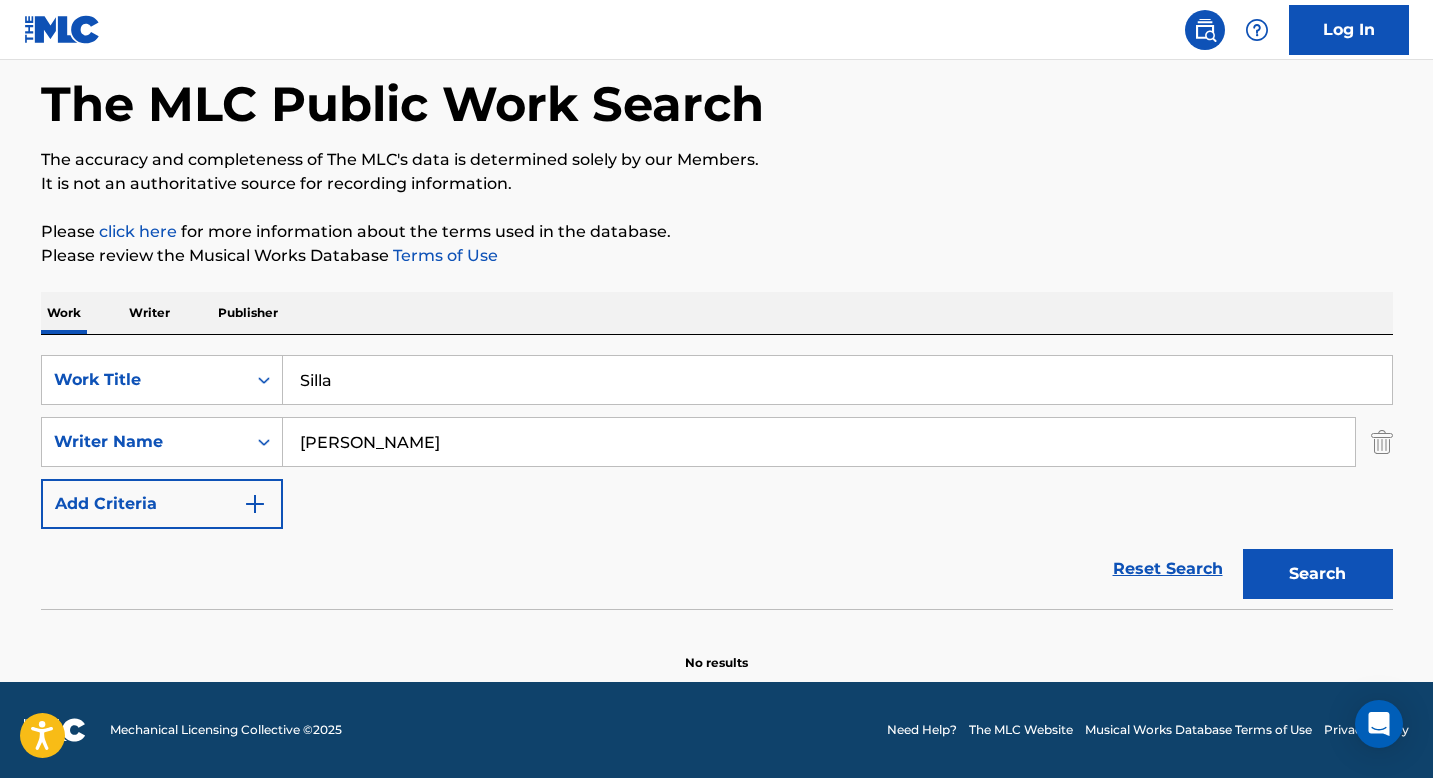 click on "Search" at bounding box center [1318, 574] 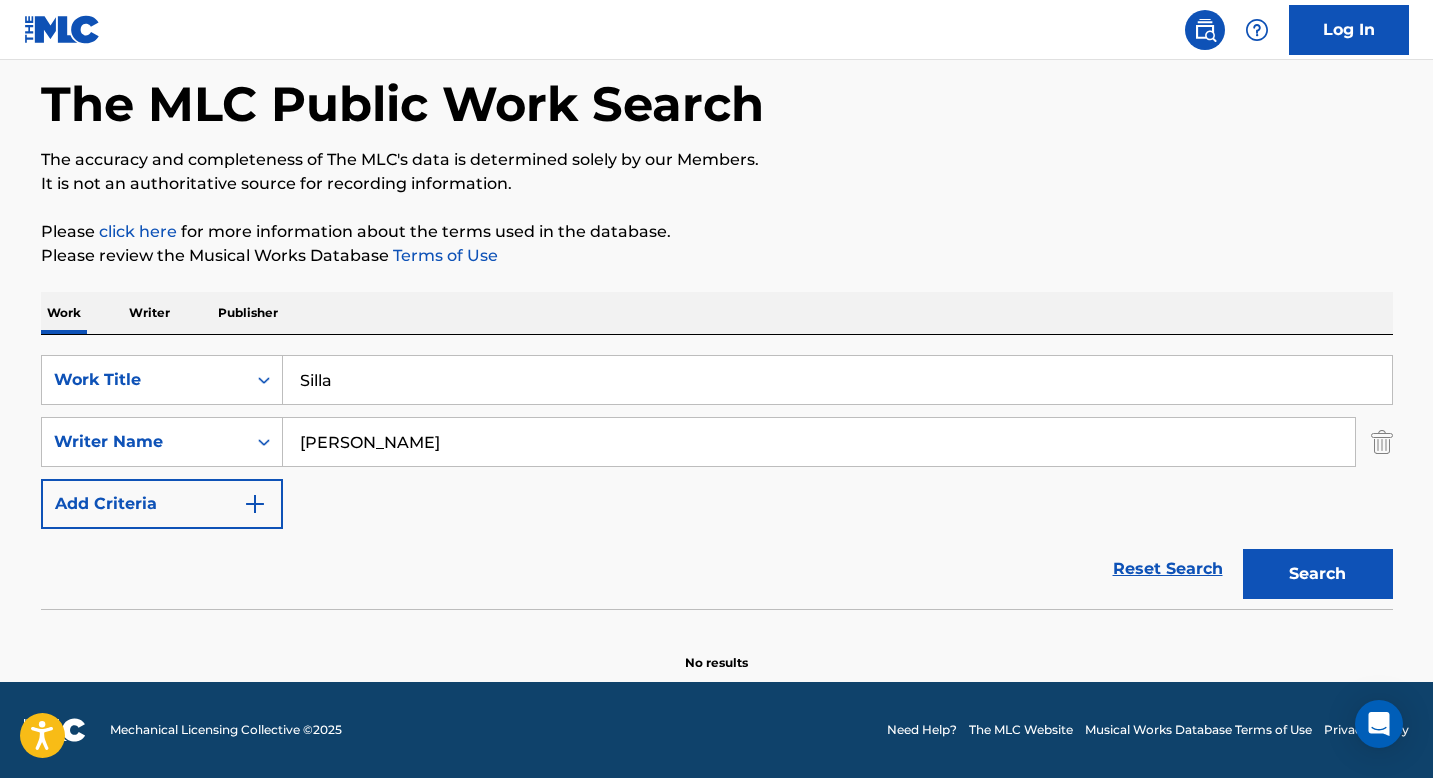 click on "Silla" at bounding box center [837, 380] 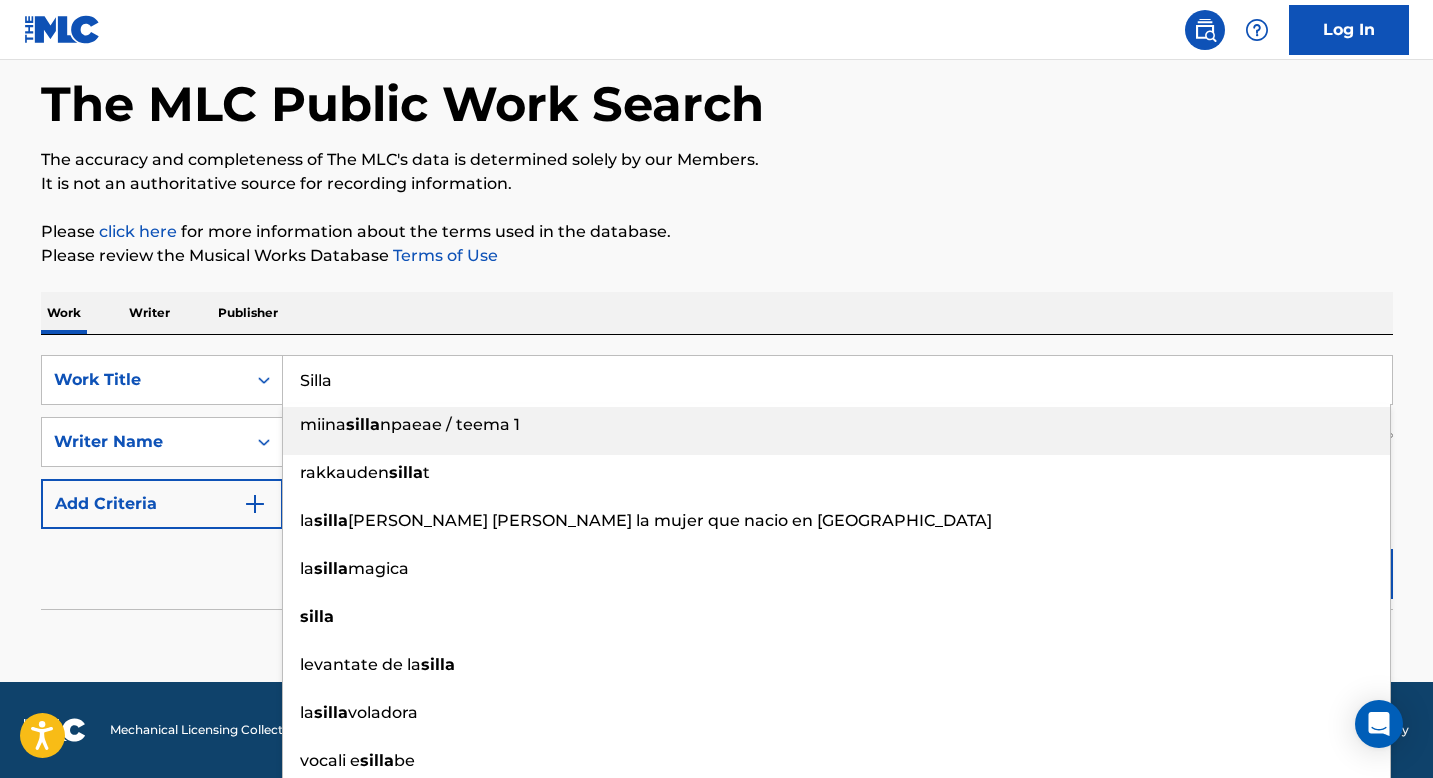 click on "Silla" at bounding box center [837, 380] 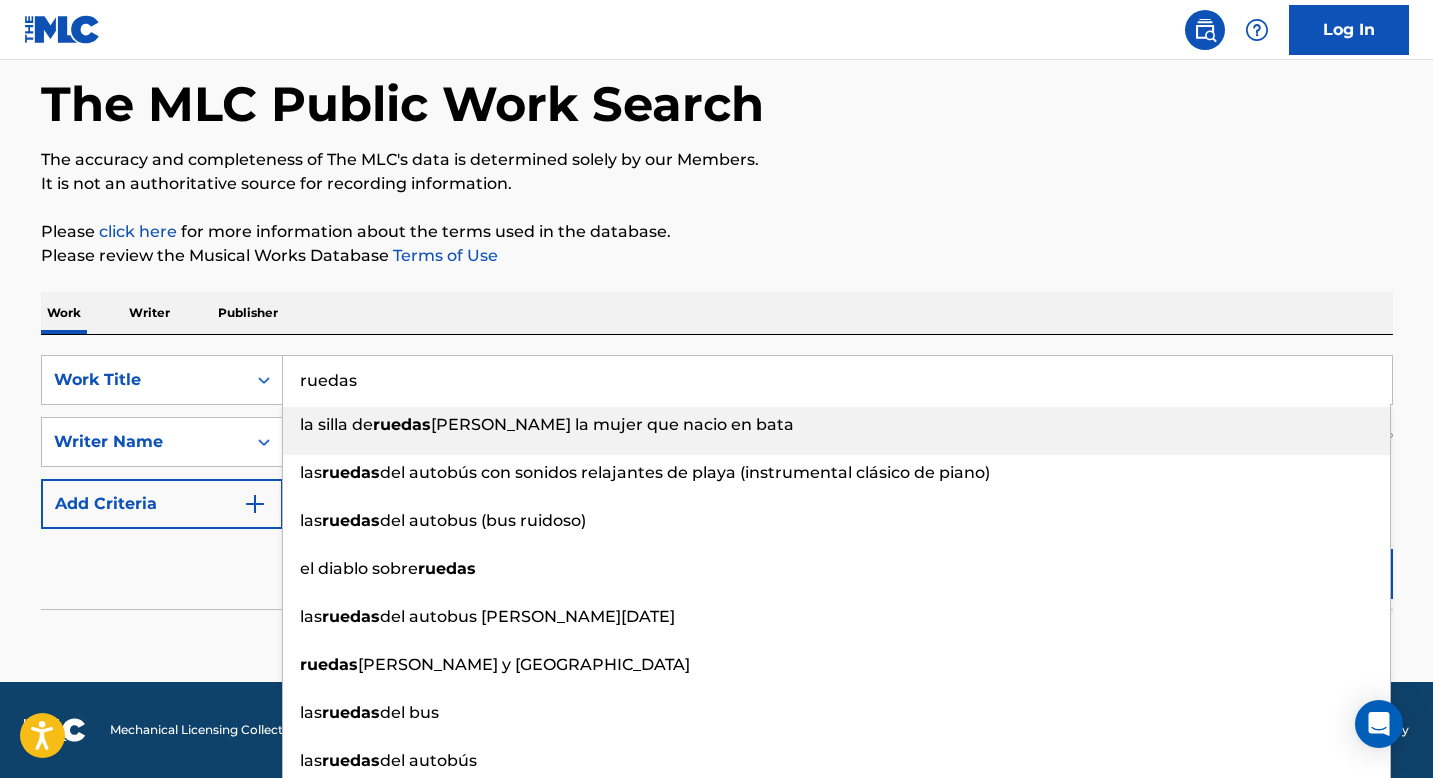 type on "ruedas" 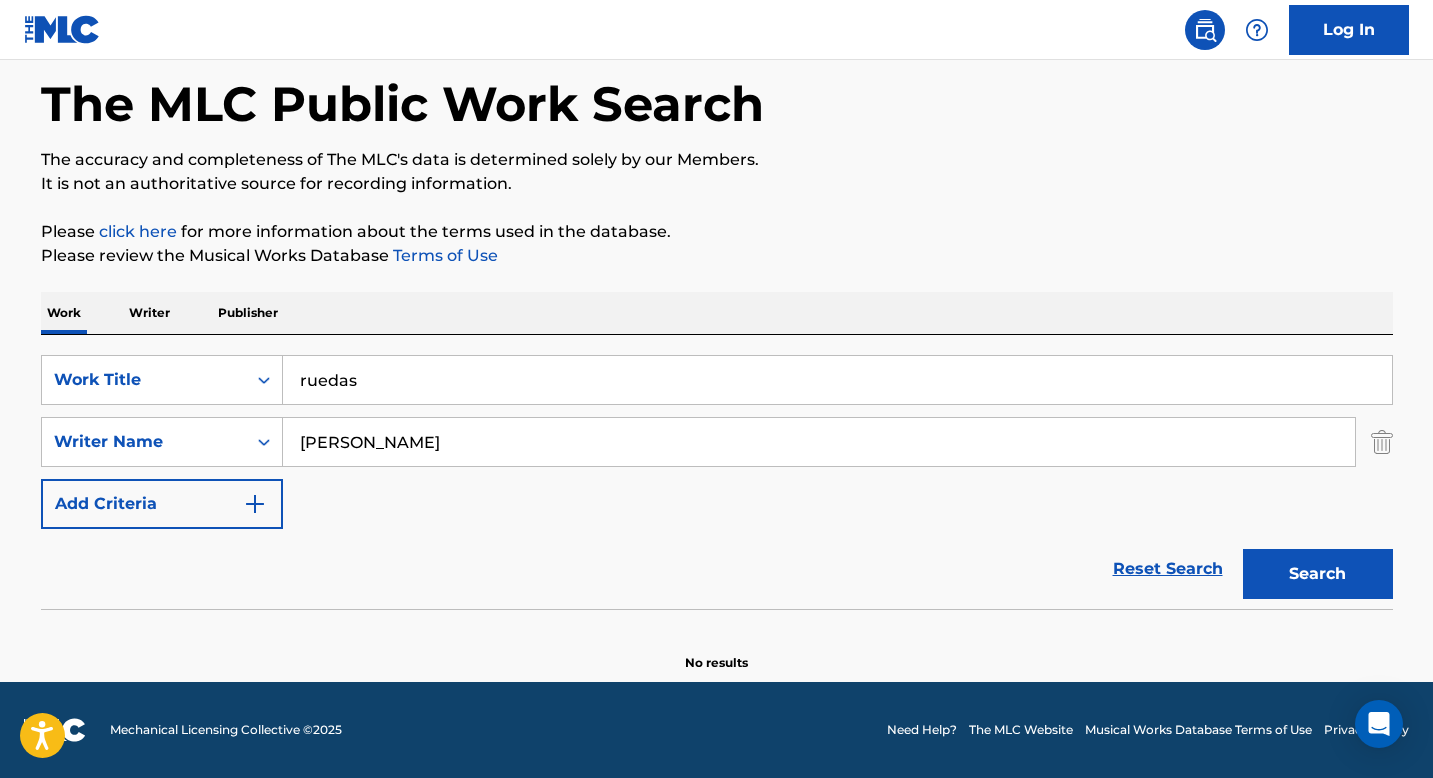 click on "Search" at bounding box center (1318, 574) 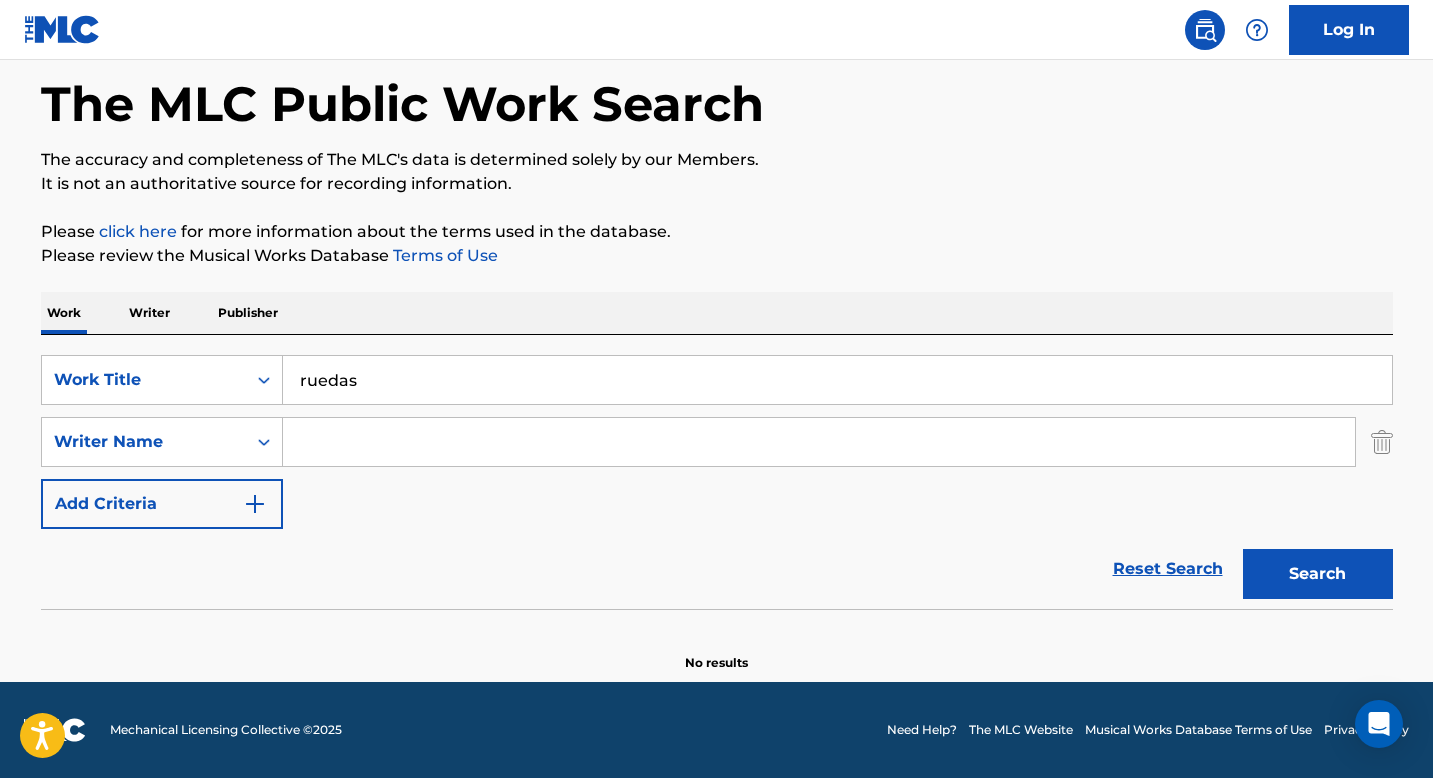 type 